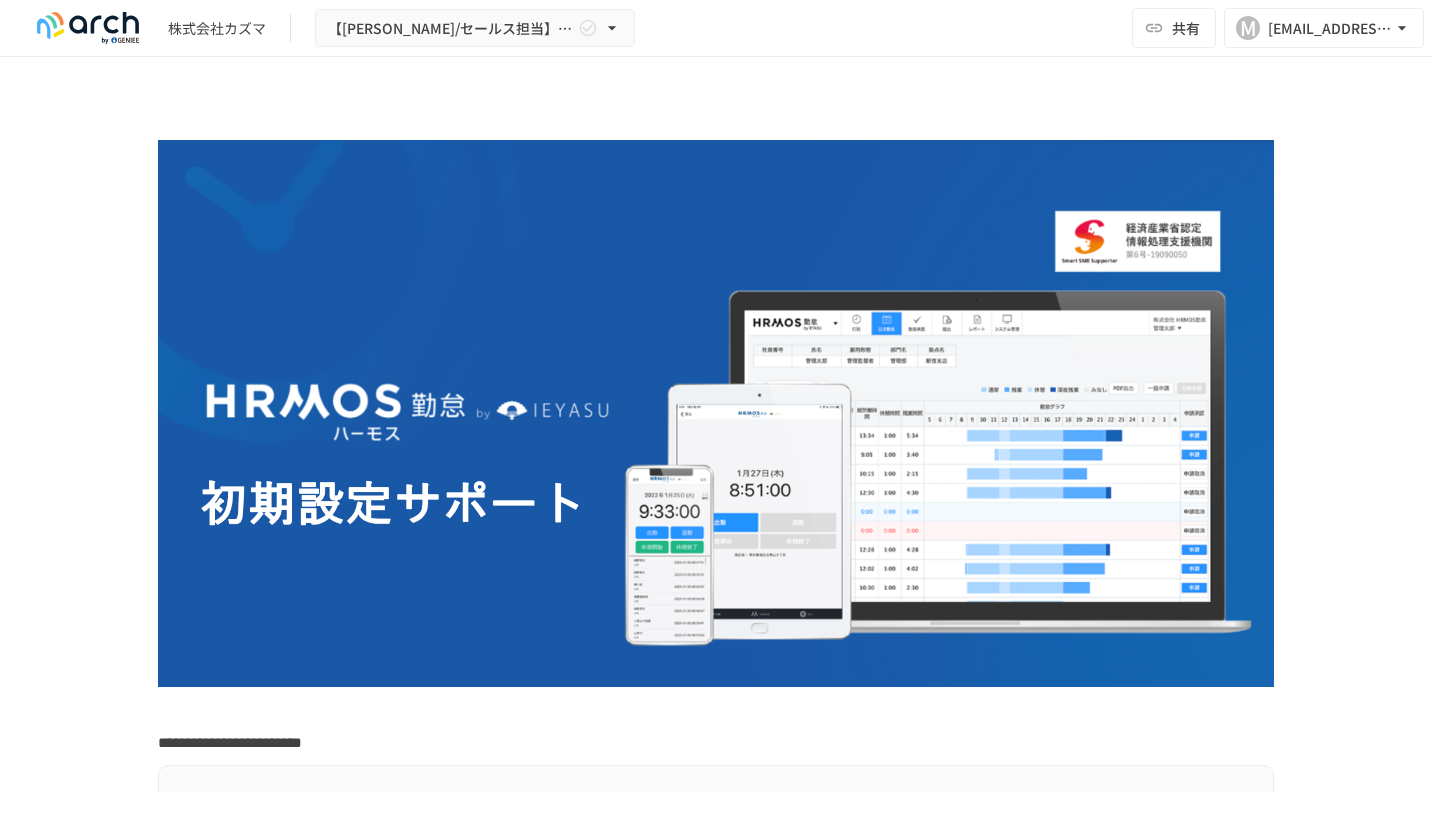 scroll, scrollTop: 0, scrollLeft: 0, axis: both 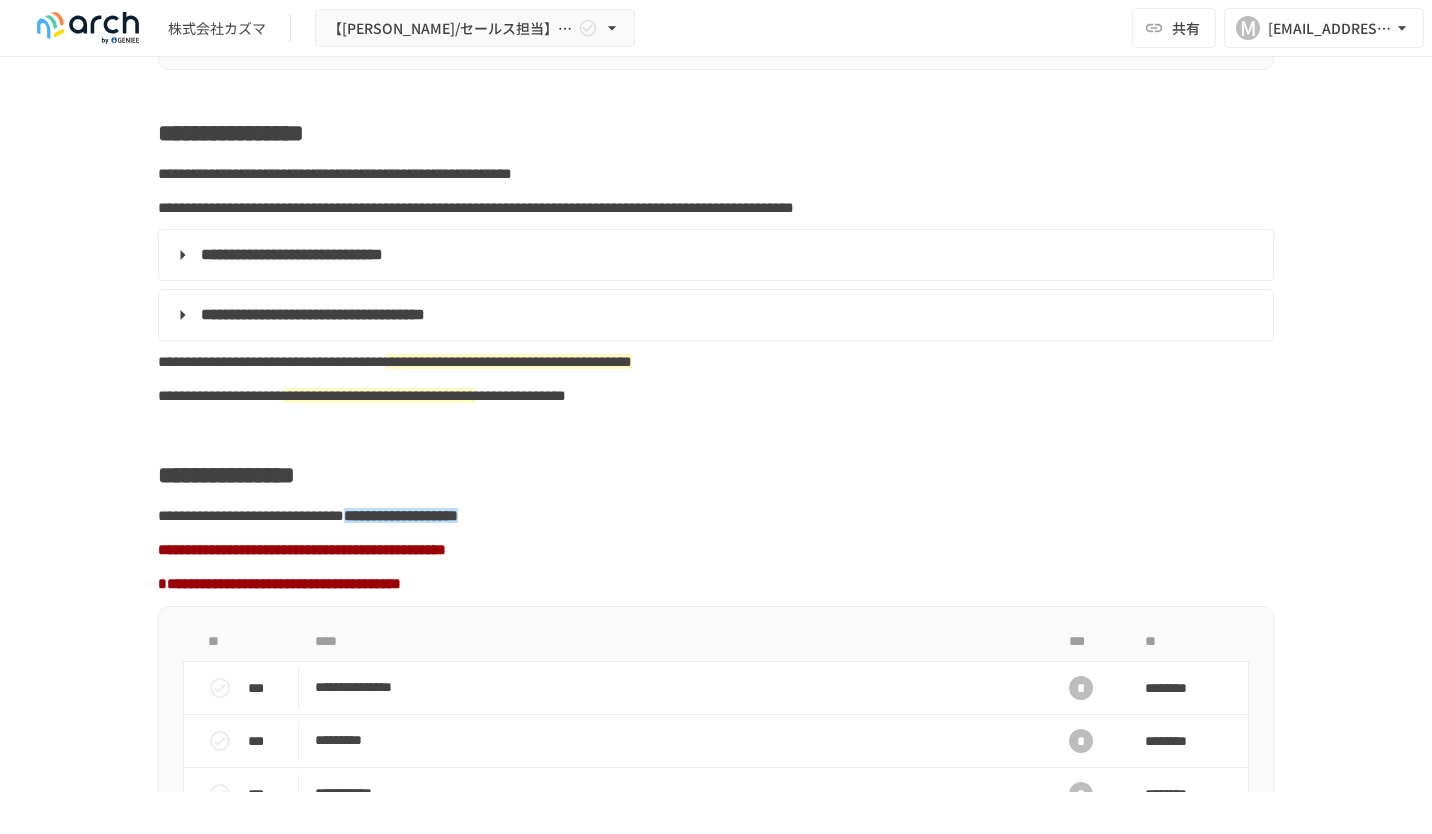 click on "**********" at bounding box center (716, 255) 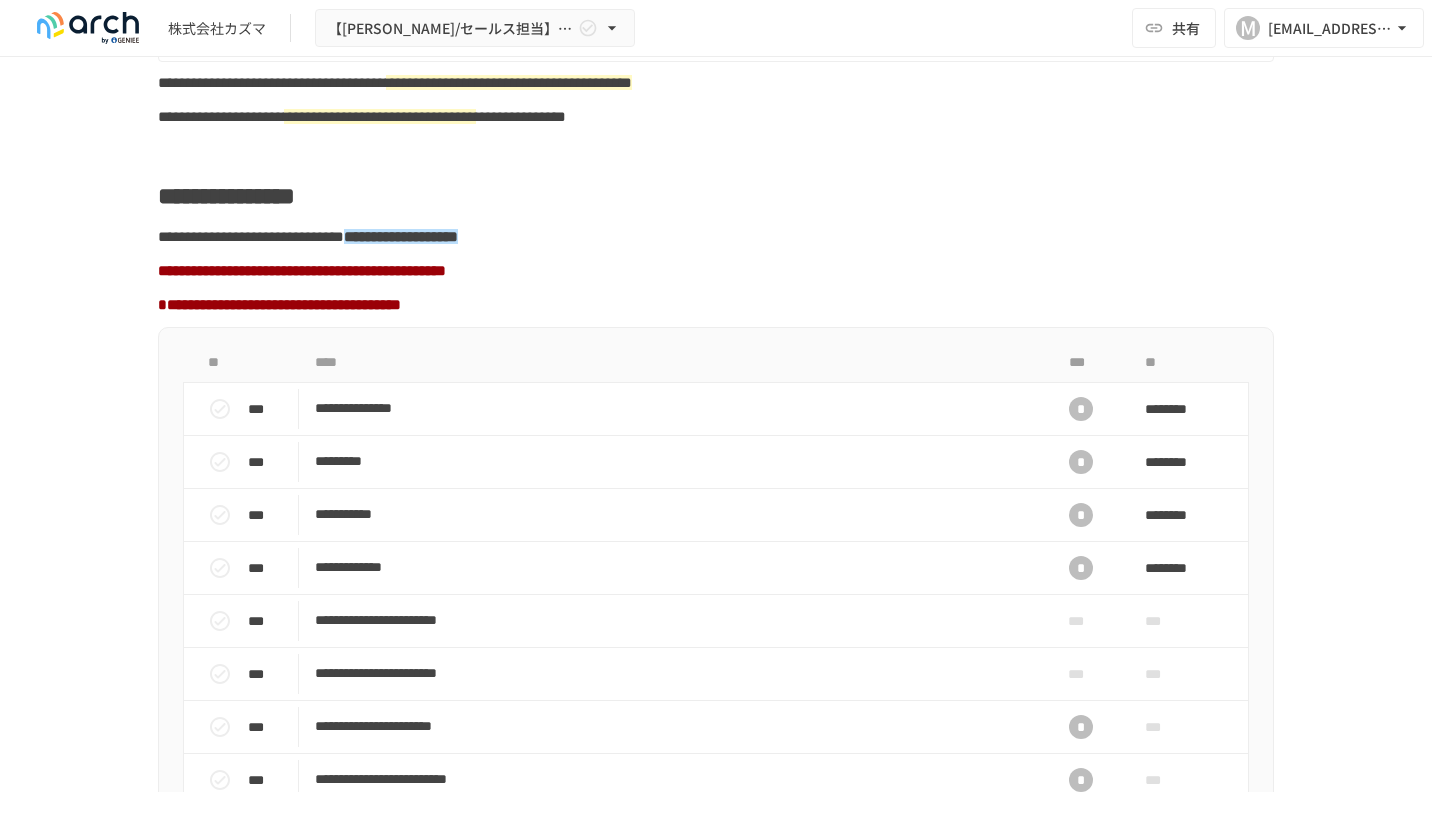scroll, scrollTop: 1480, scrollLeft: 0, axis: vertical 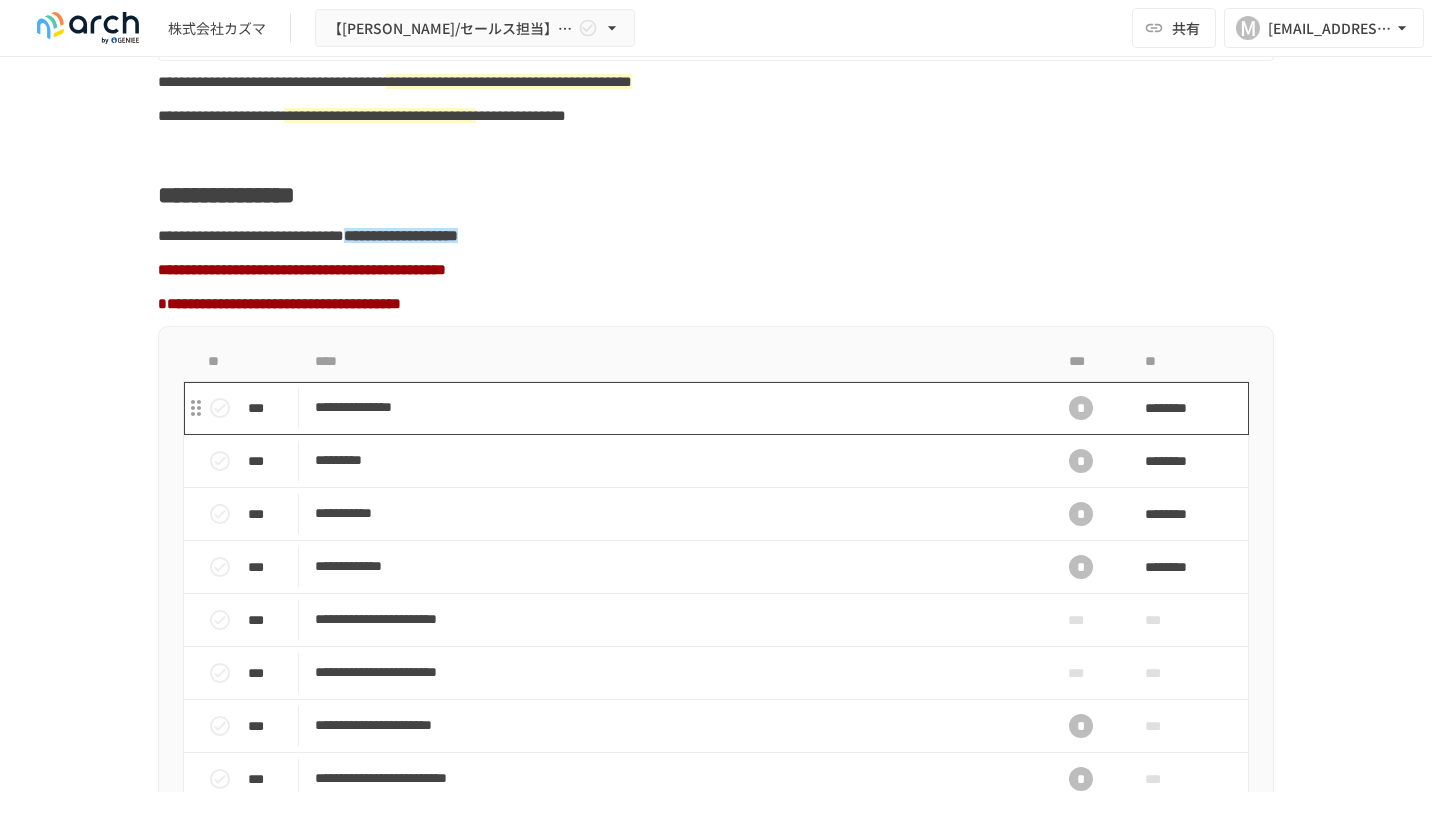 click on "**********" at bounding box center (674, 407) 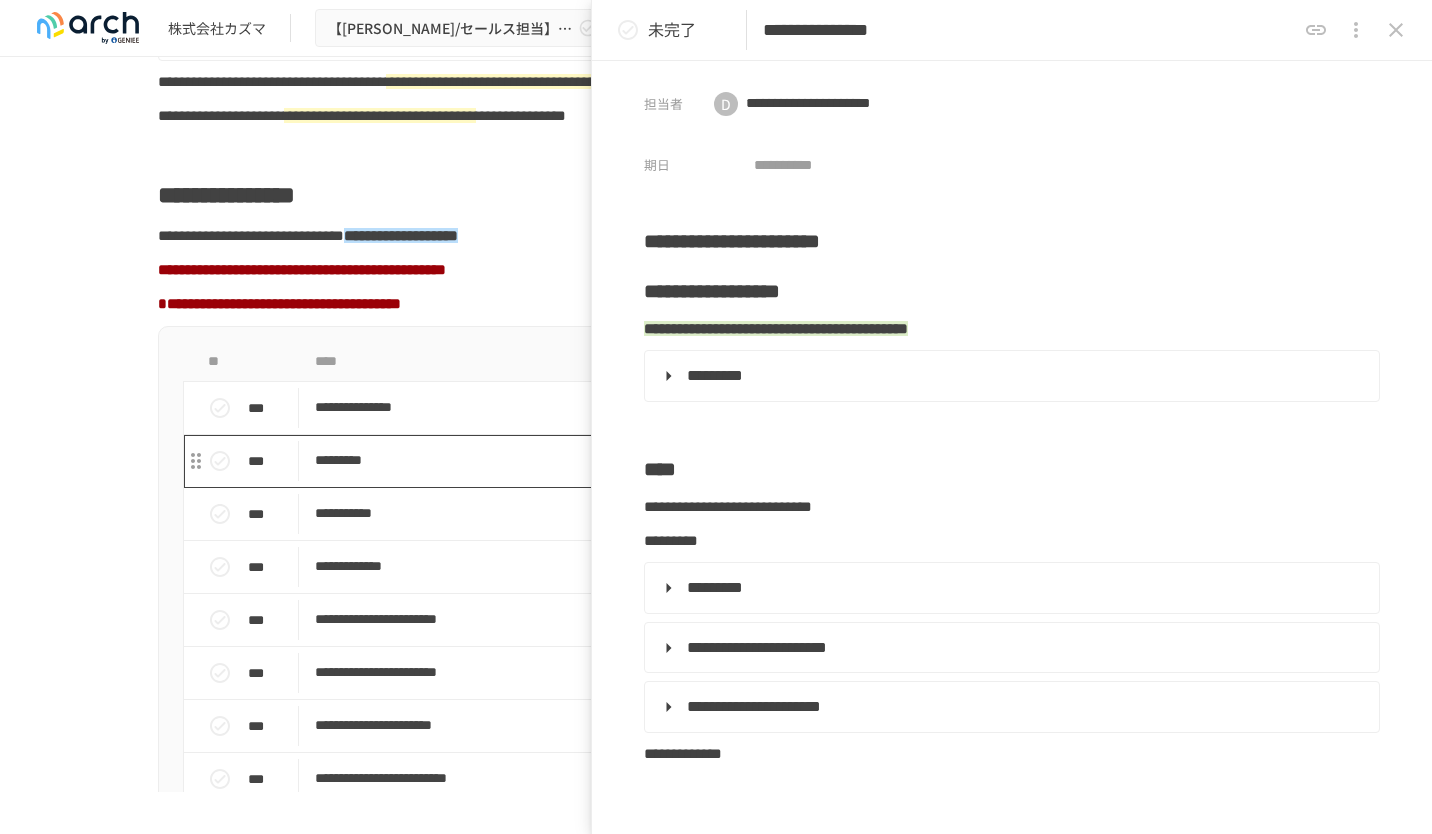 click on "*********" at bounding box center [674, 460] 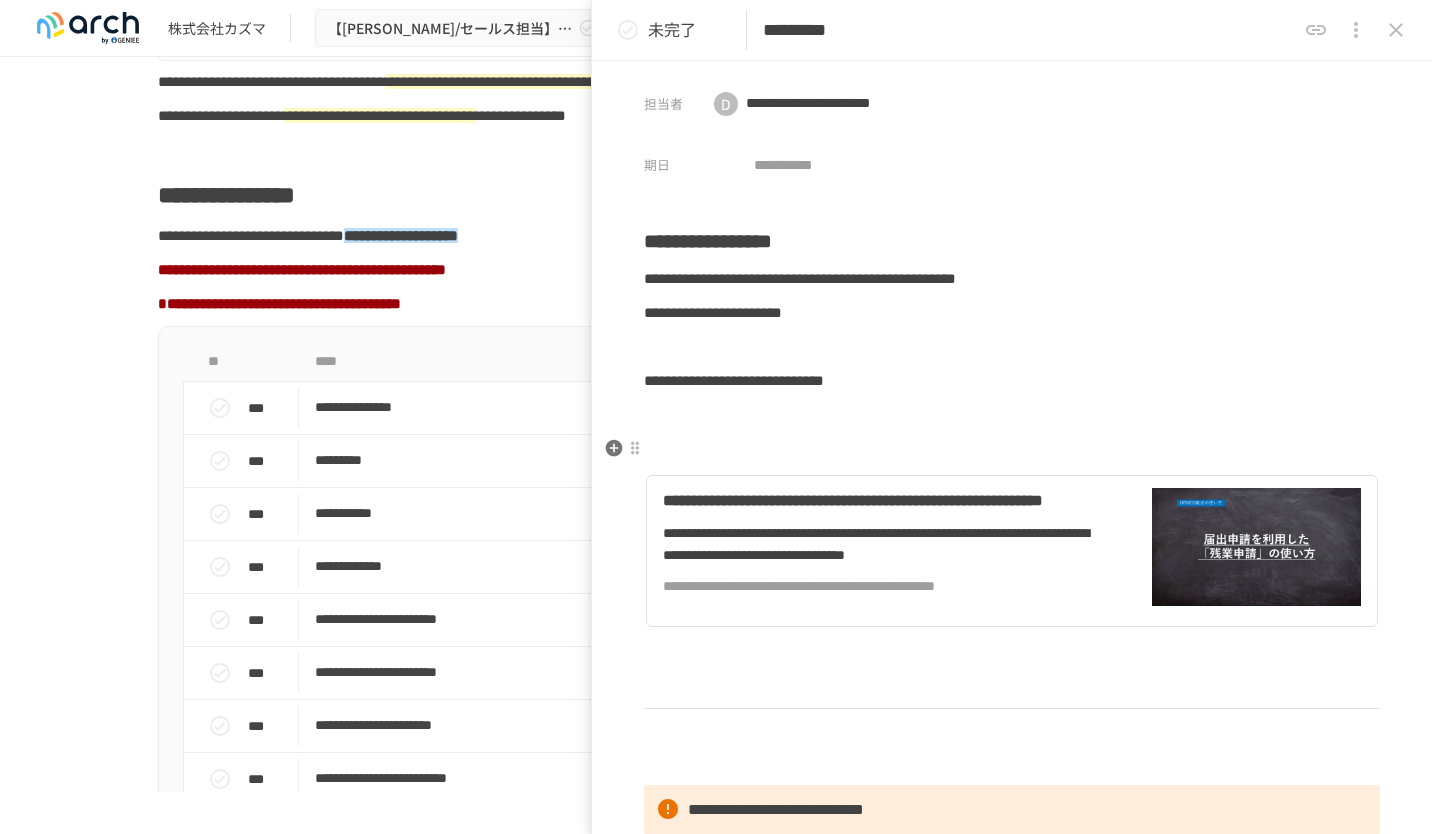 click at bounding box center (1012, 449) 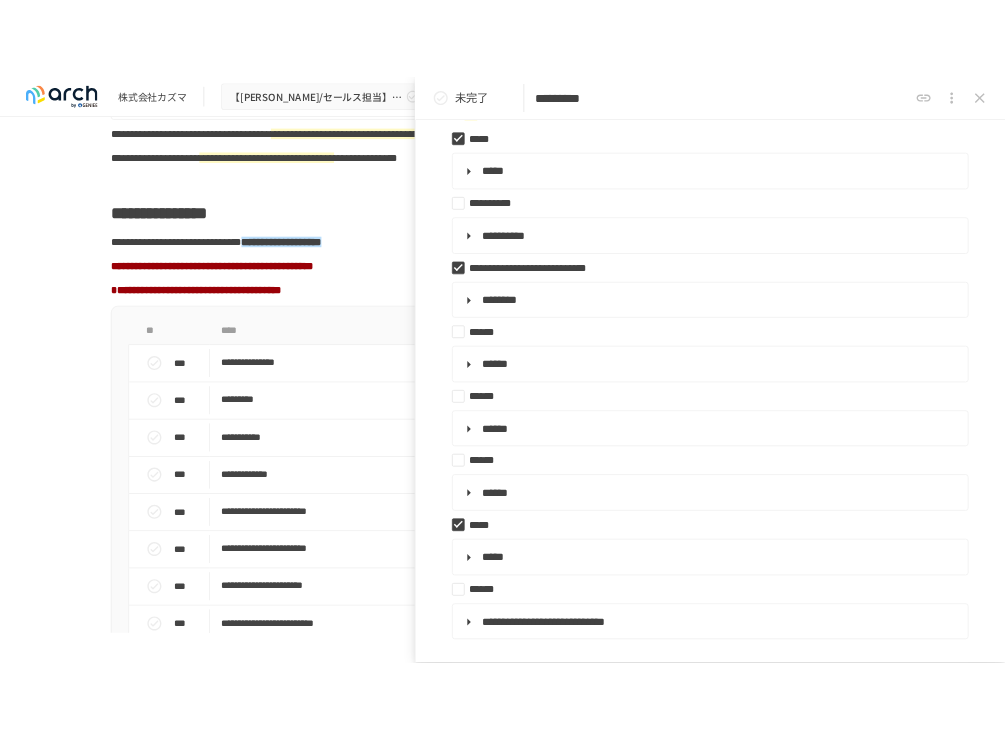 scroll, scrollTop: 854, scrollLeft: 0, axis: vertical 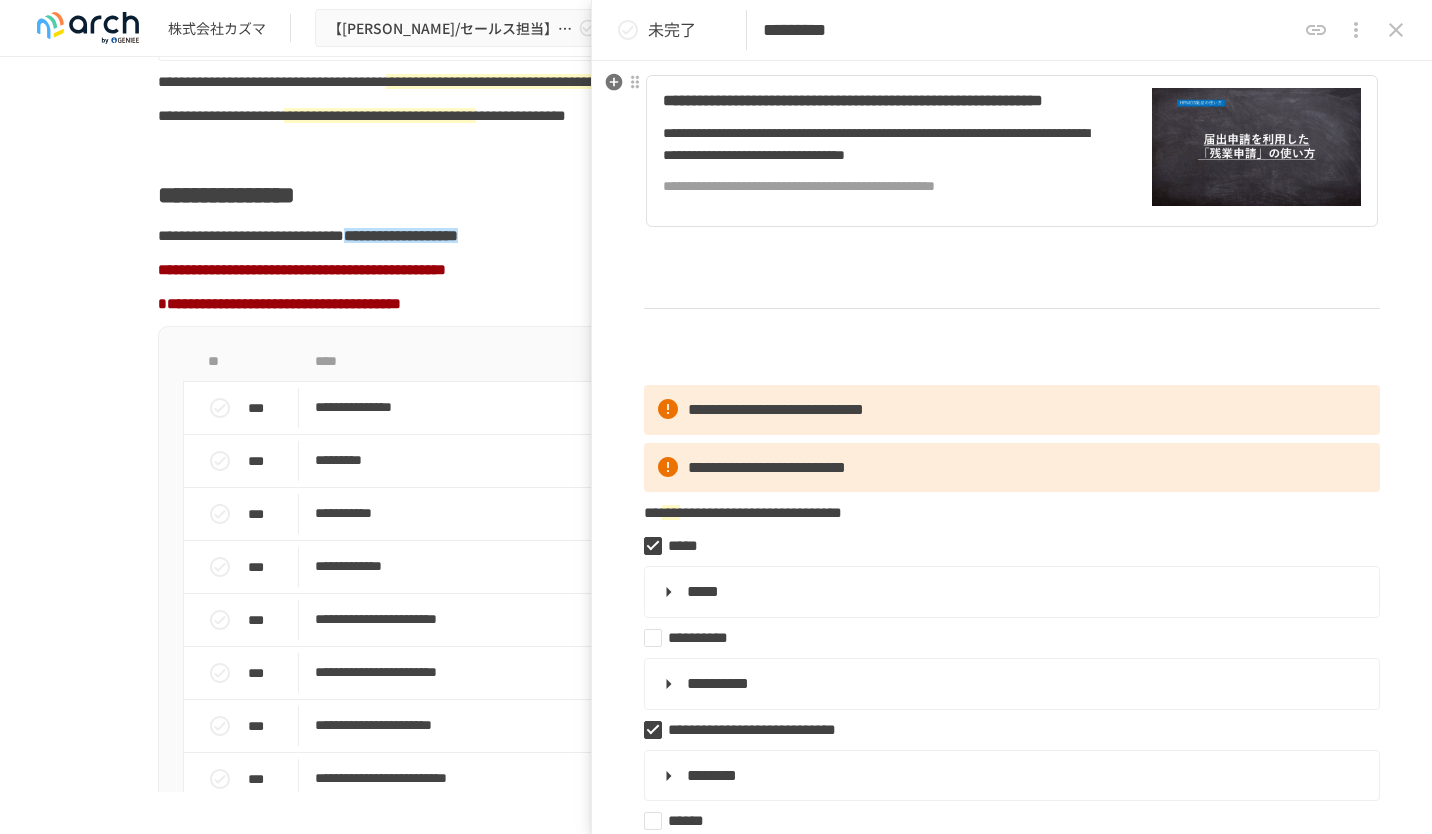 click on "**********" at bounding box center [890, 151] 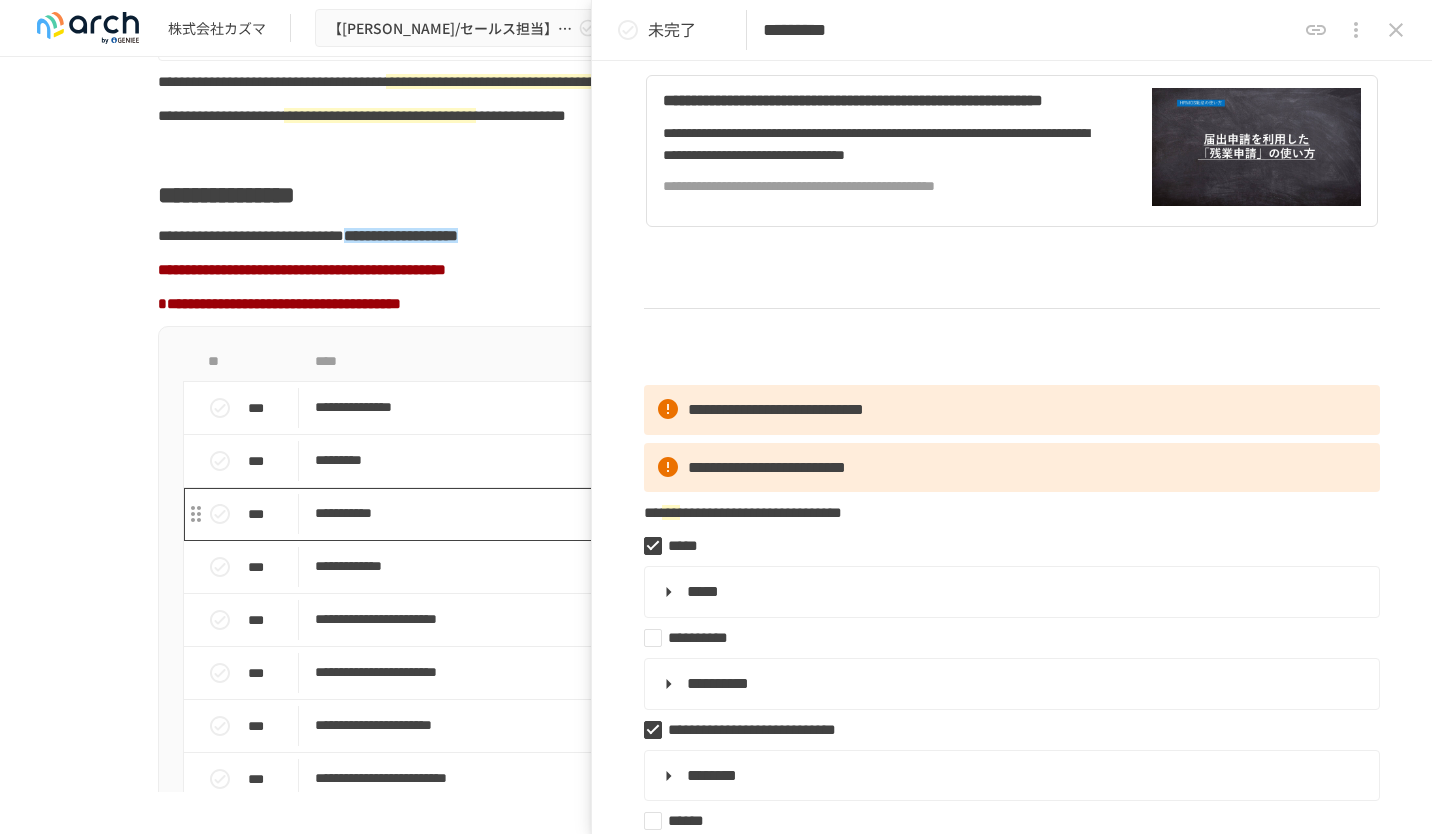 click on "**********" at bounding box center (674, 513) 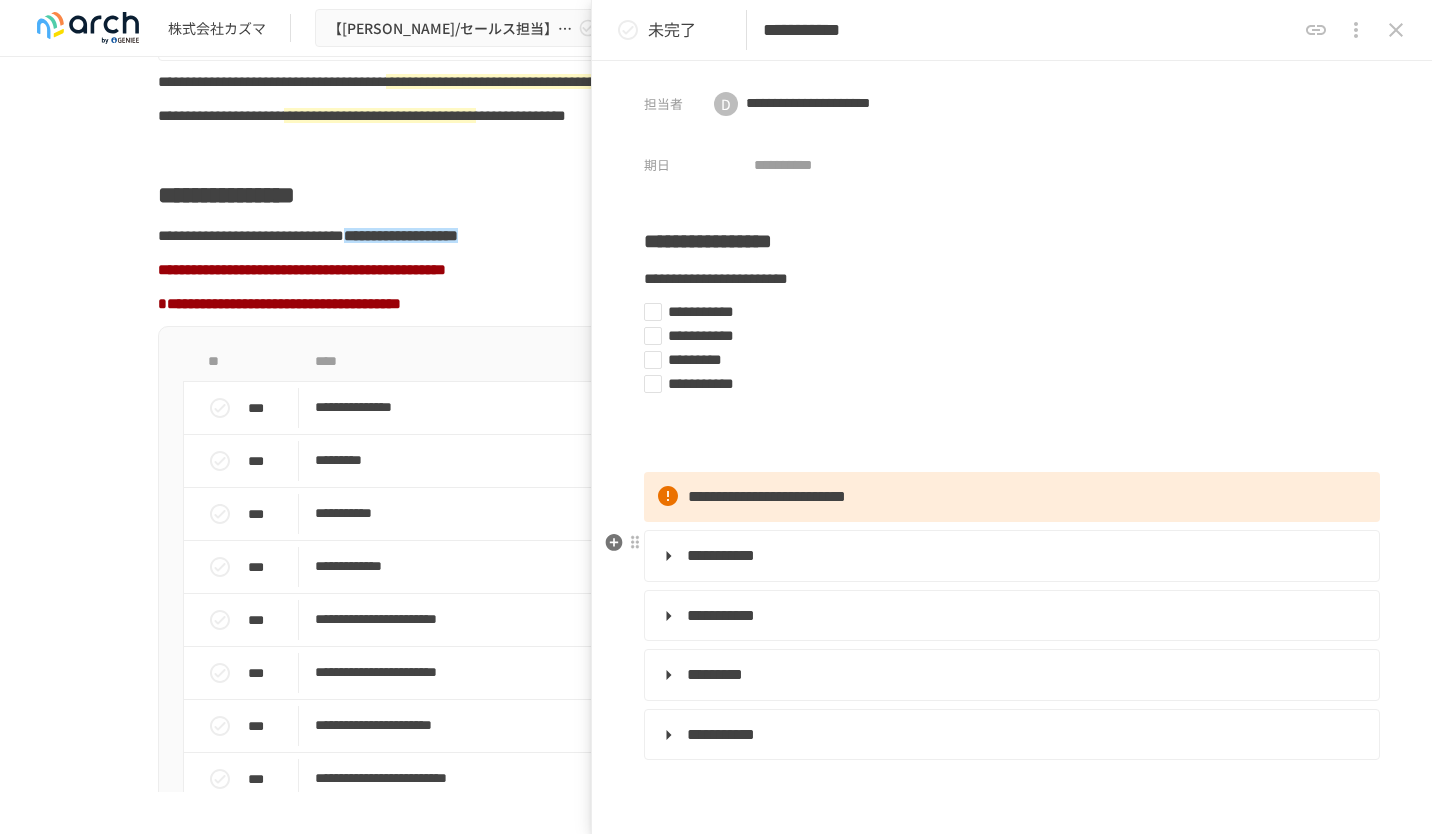 click on "**********" at bounding box center [1010, 556] 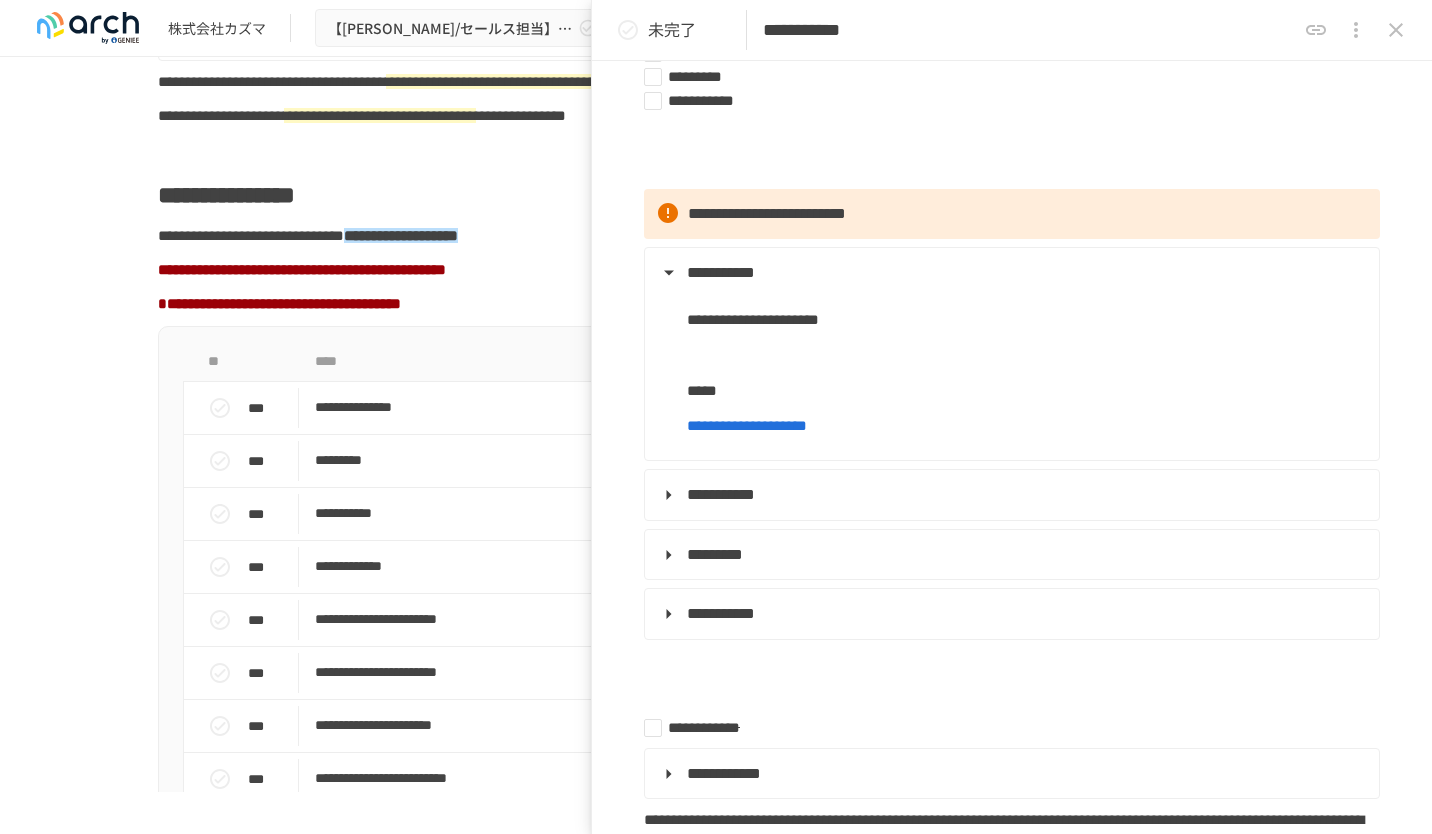 scroll, scrollTop: 297, scrollLeft: 0, axis: vertical 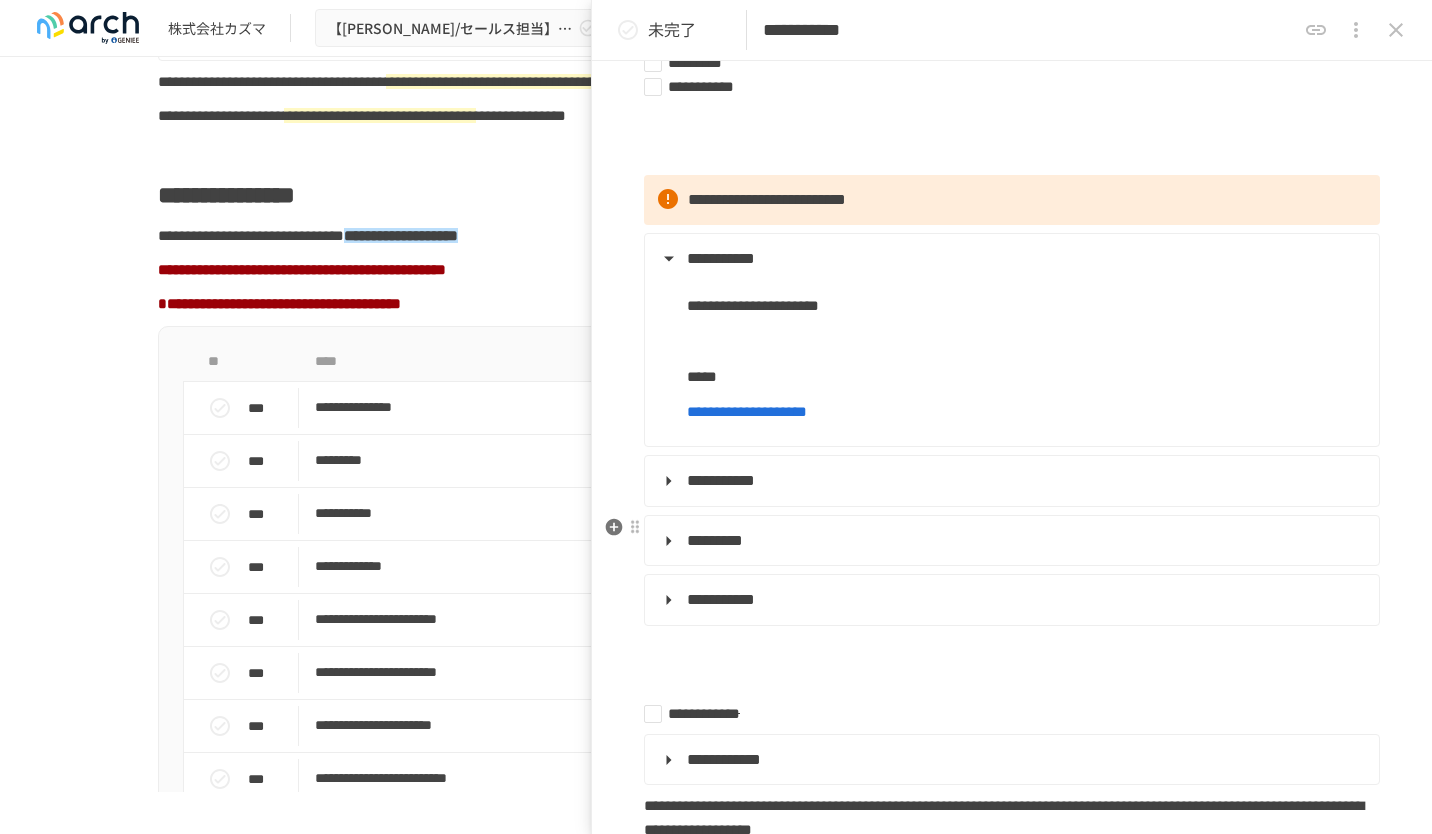 click on "*********" at bounding box center [715, 540] 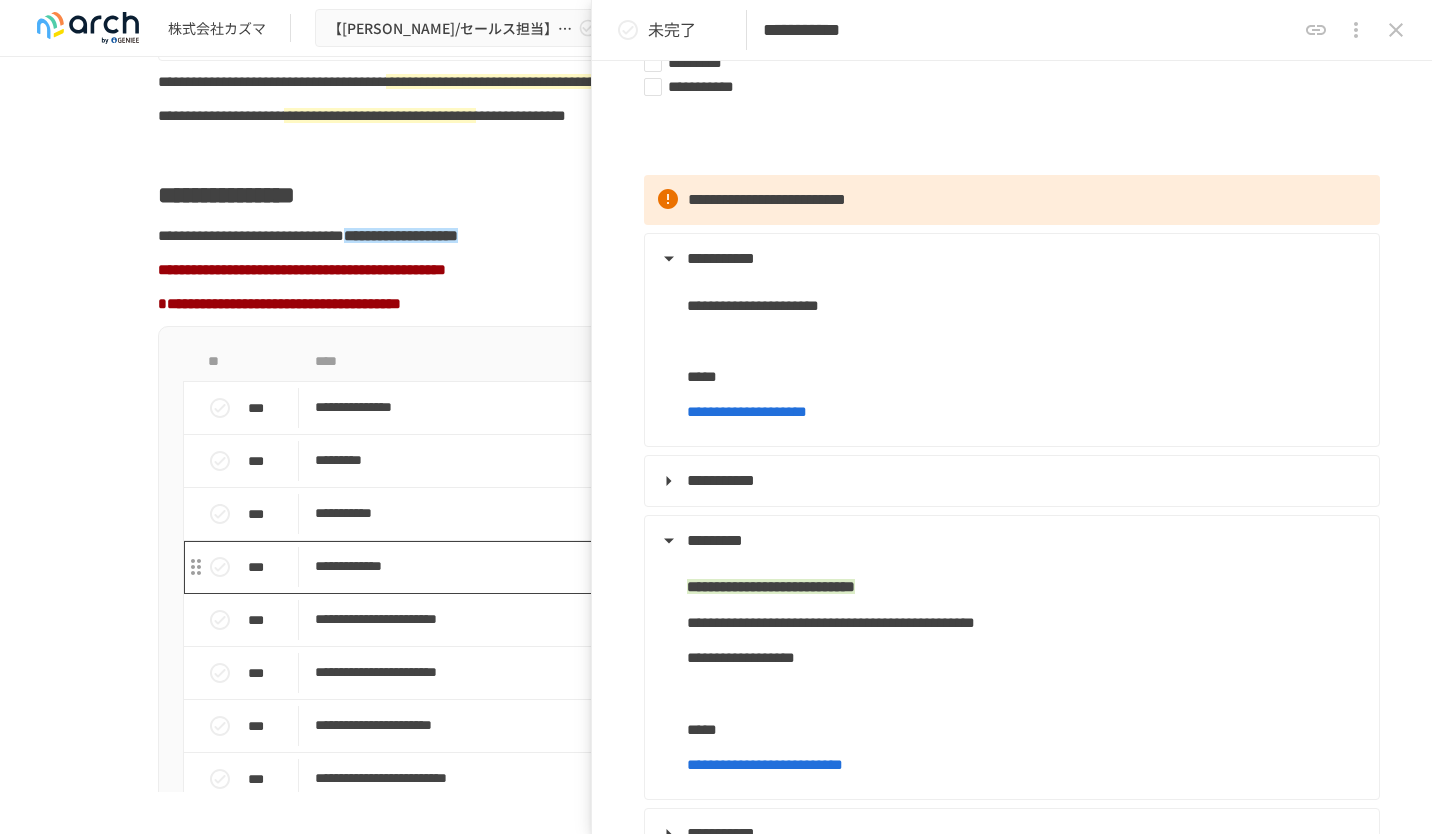 click on "**********" at bounding box center (674, 566) 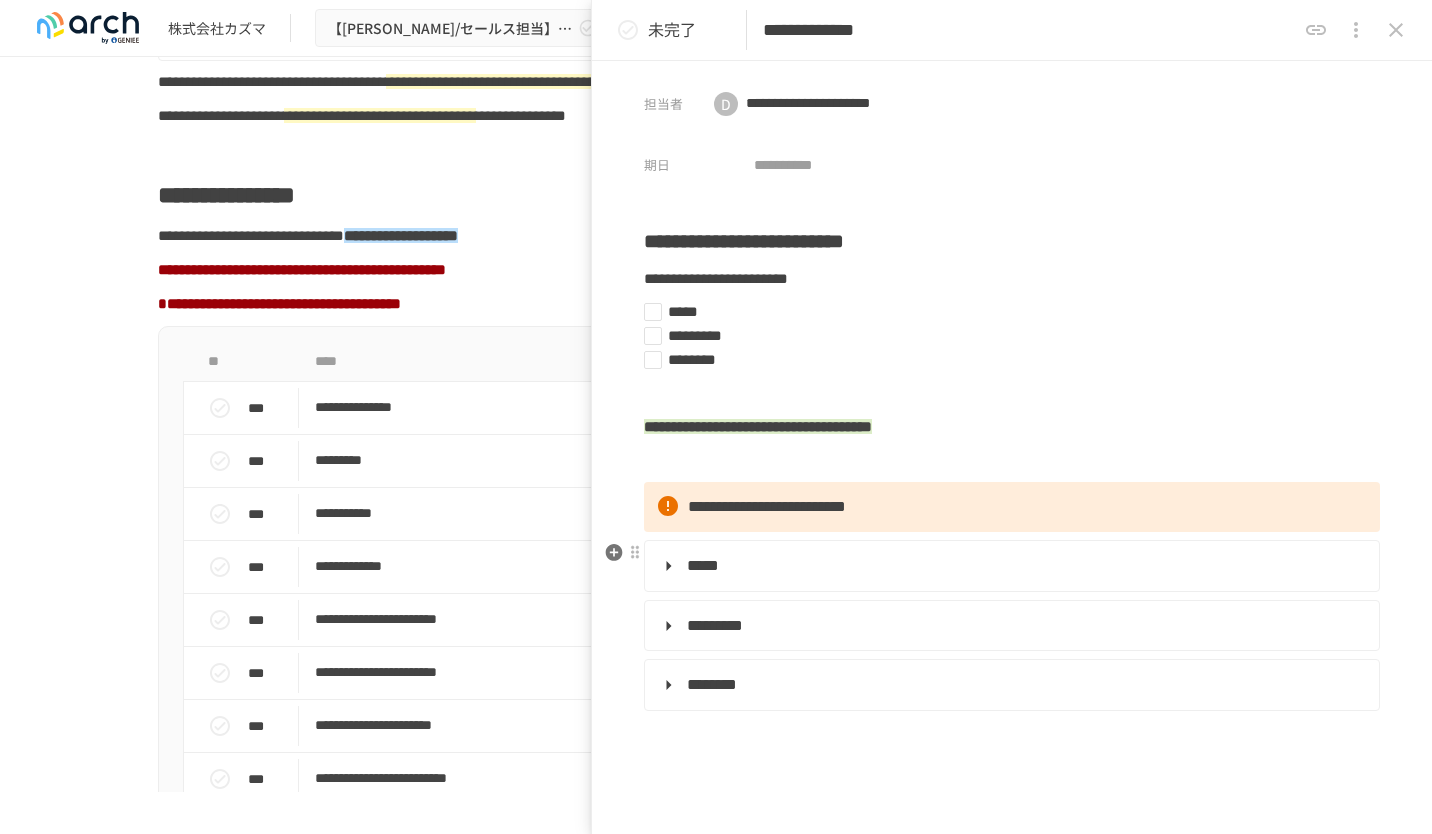 click on "*****" at bounding box center [703, 565] 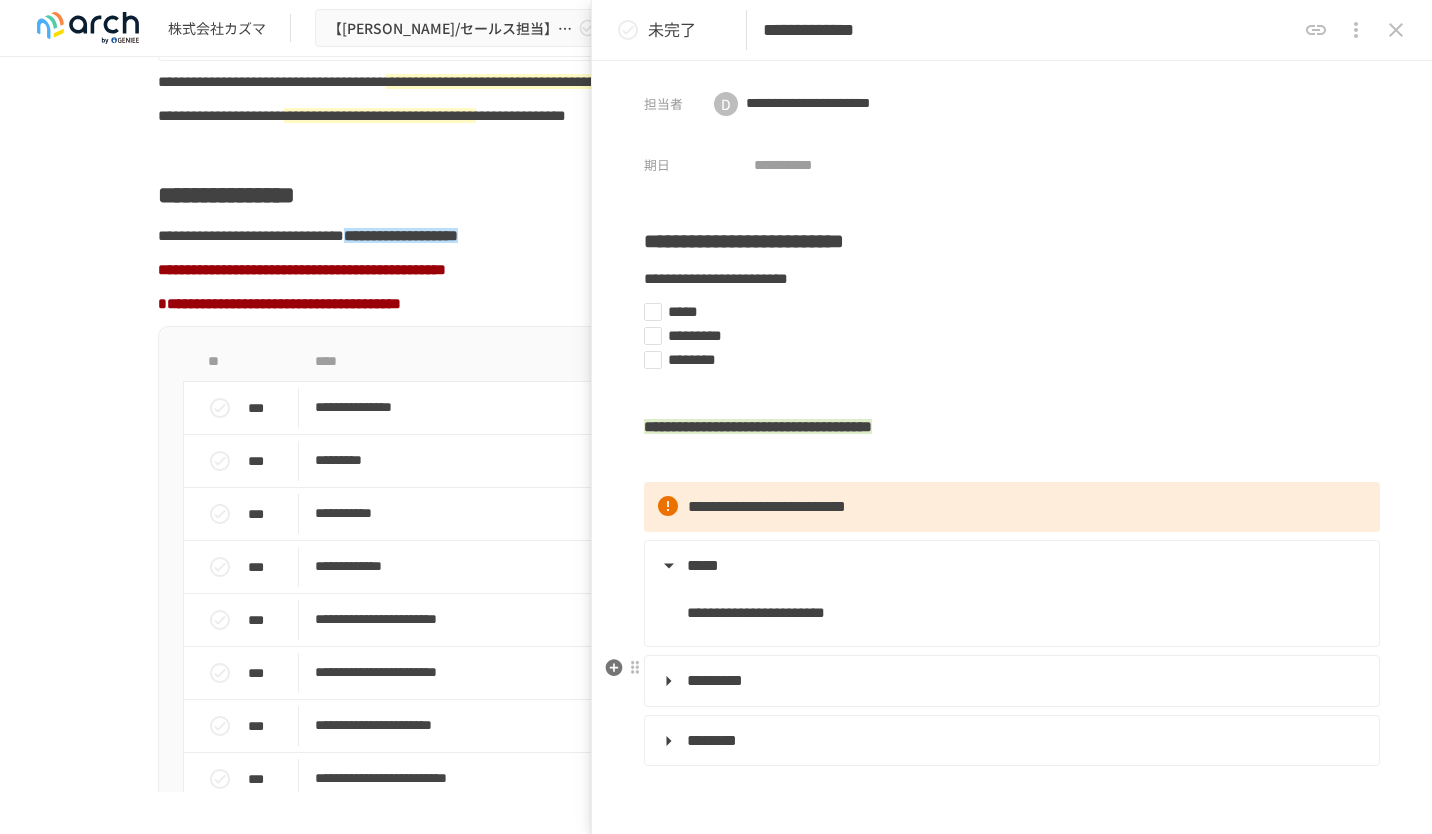 click on "*********" at bounding box center (715, 680) 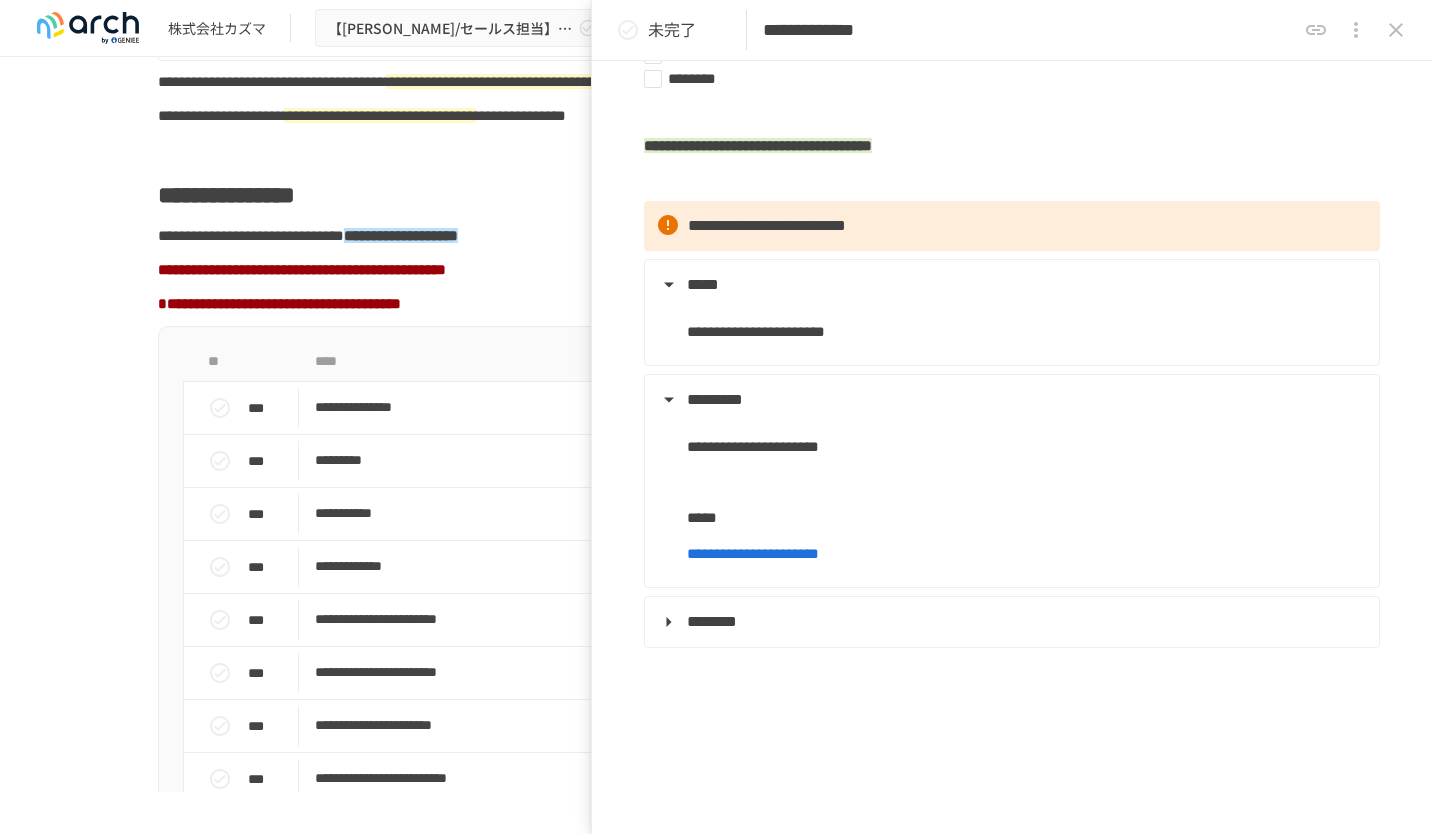 scroll, scrollTop: 285, scrollLeft: 0, axis: vertical 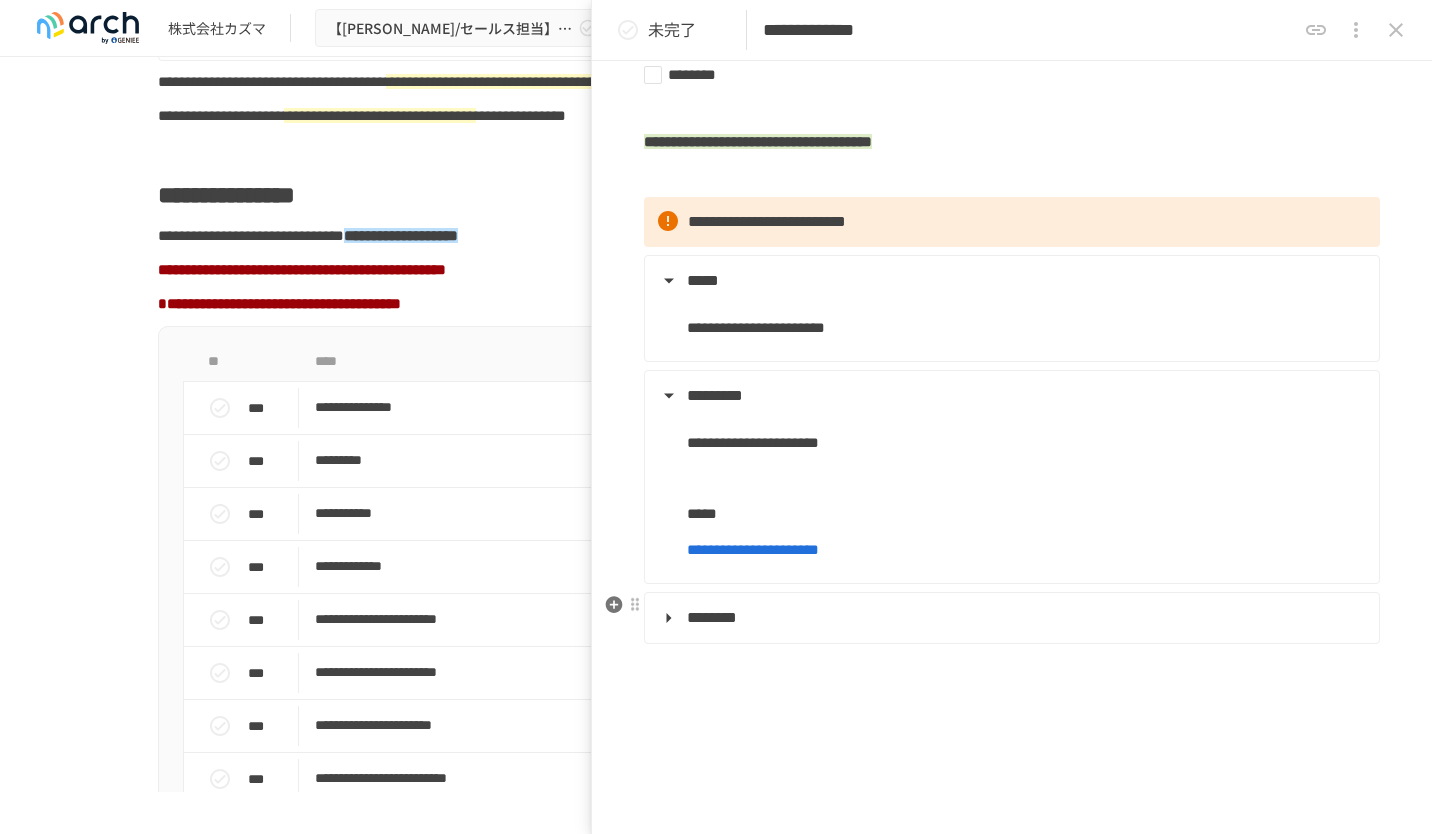 click on "********" at bounding box center [712, 617] 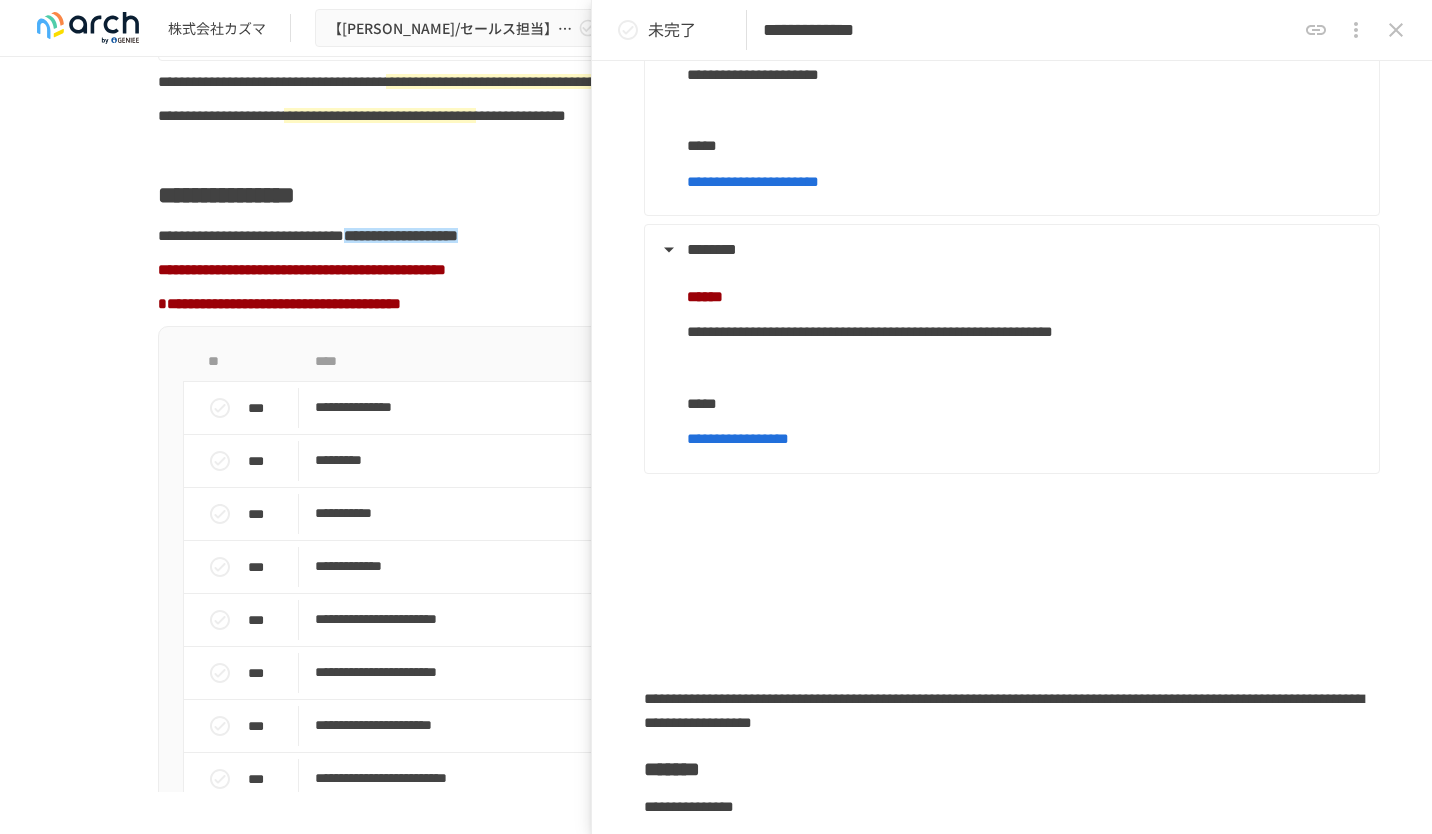 scroll, scrollTop: 665, scrollLeft: 0, axis: vertical 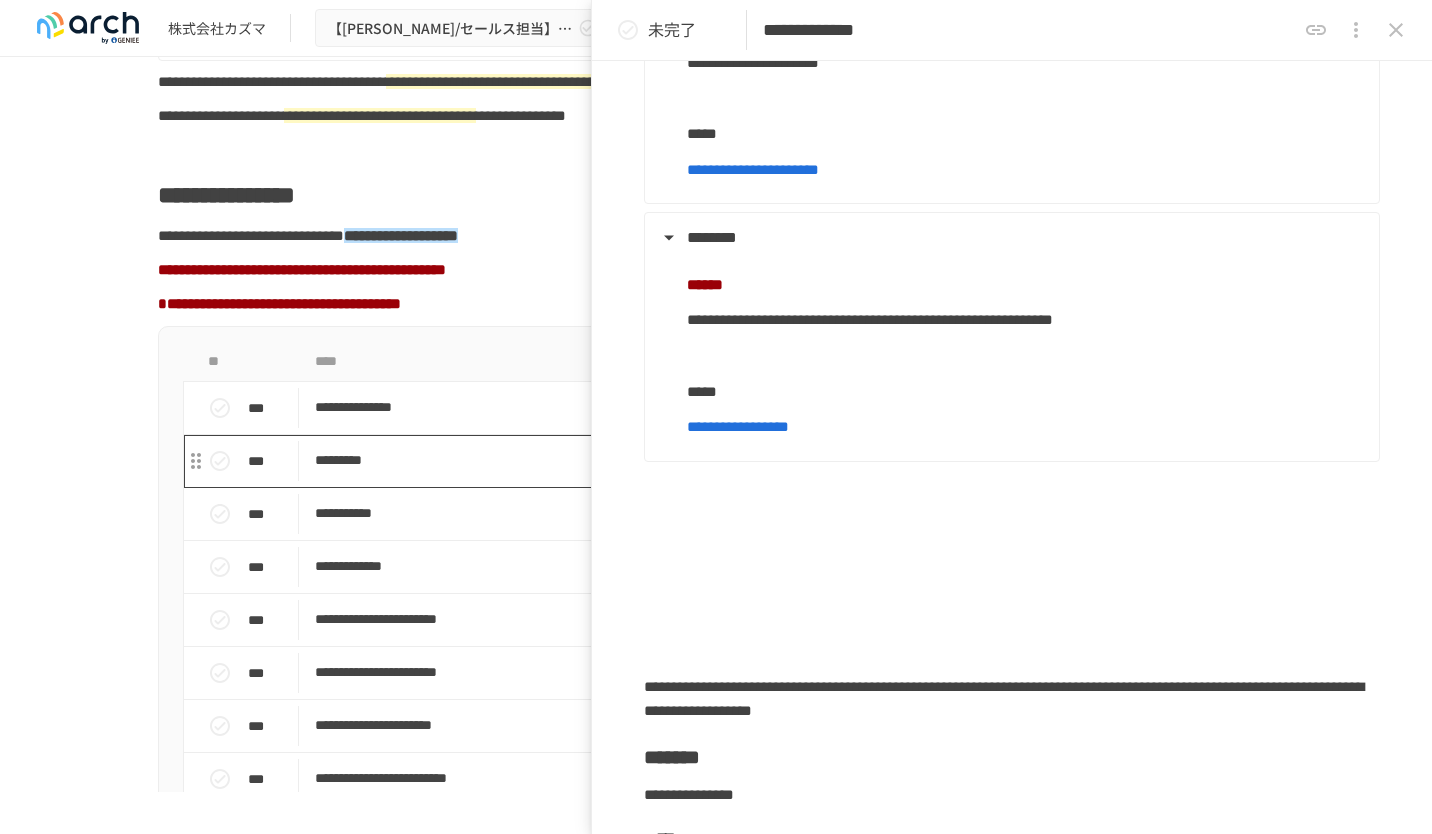 click on "*********" at bounding box center (674, 460) 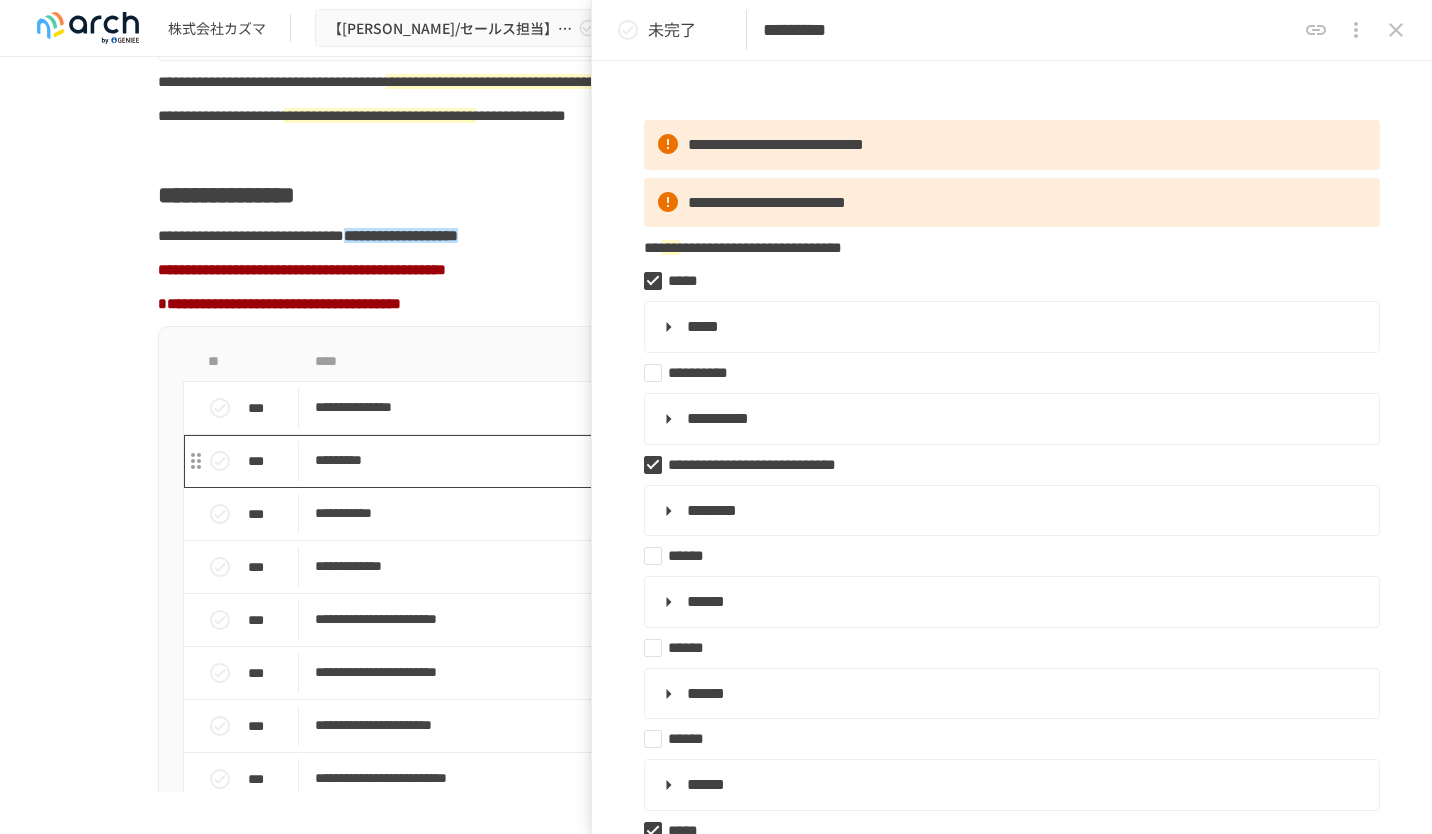type on "*********" 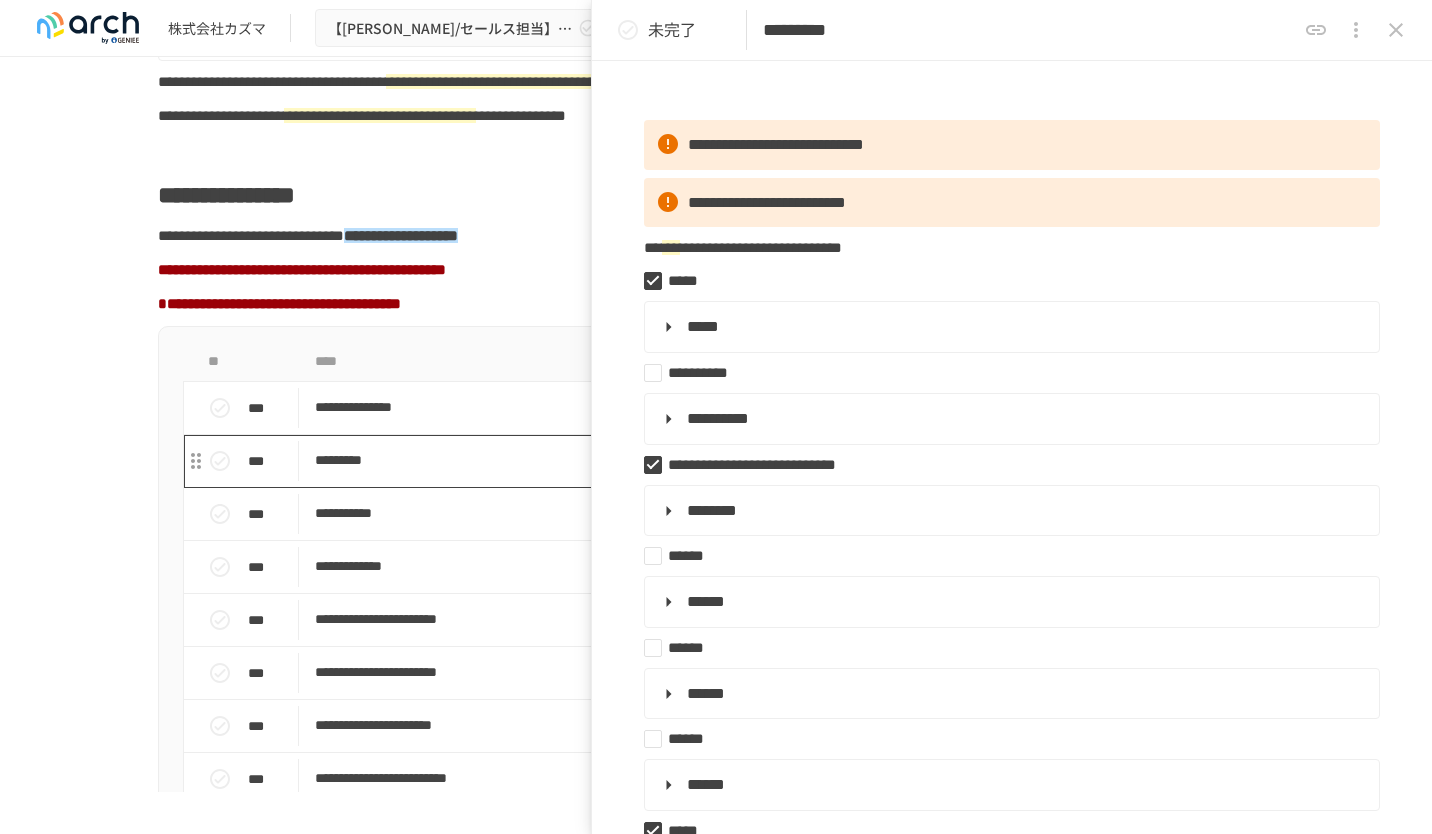scroll, scrollTop: 820, scrollLeft: 0, axis: vertical 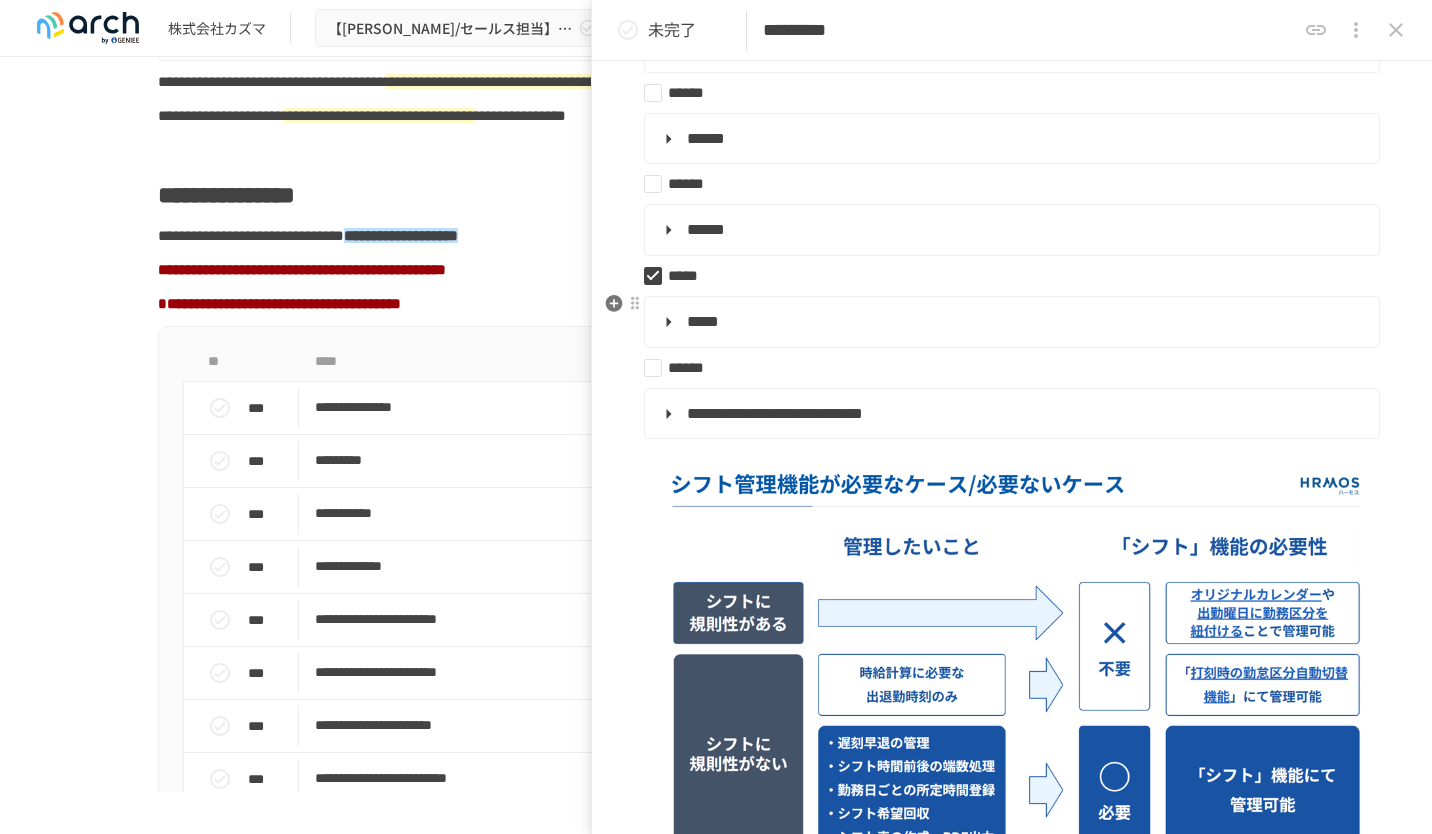 click on "*****" at bounding box center (1010, 322) 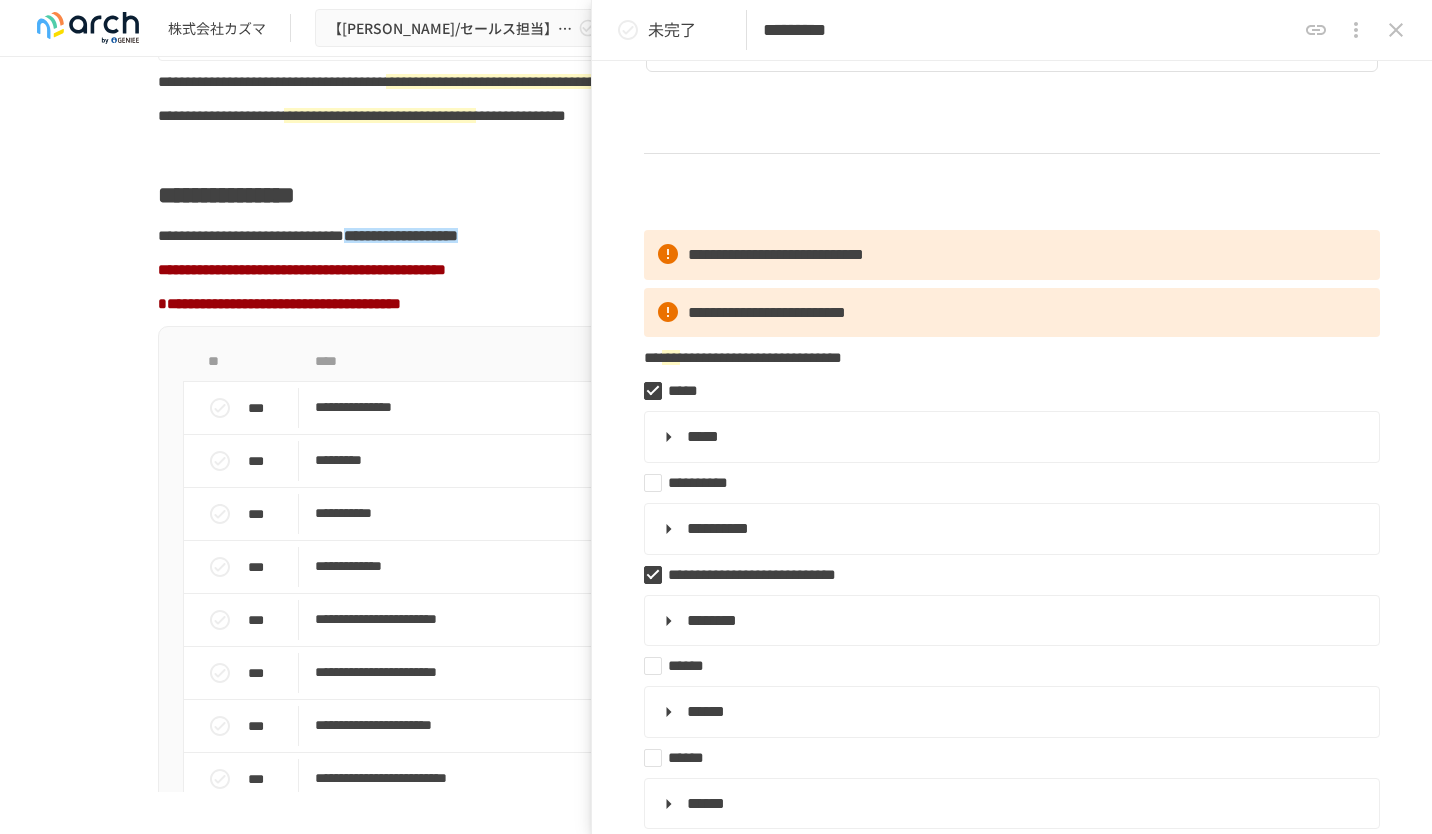 scroll, scrollTop: 549, scrollLeft: 0, axis: vertical 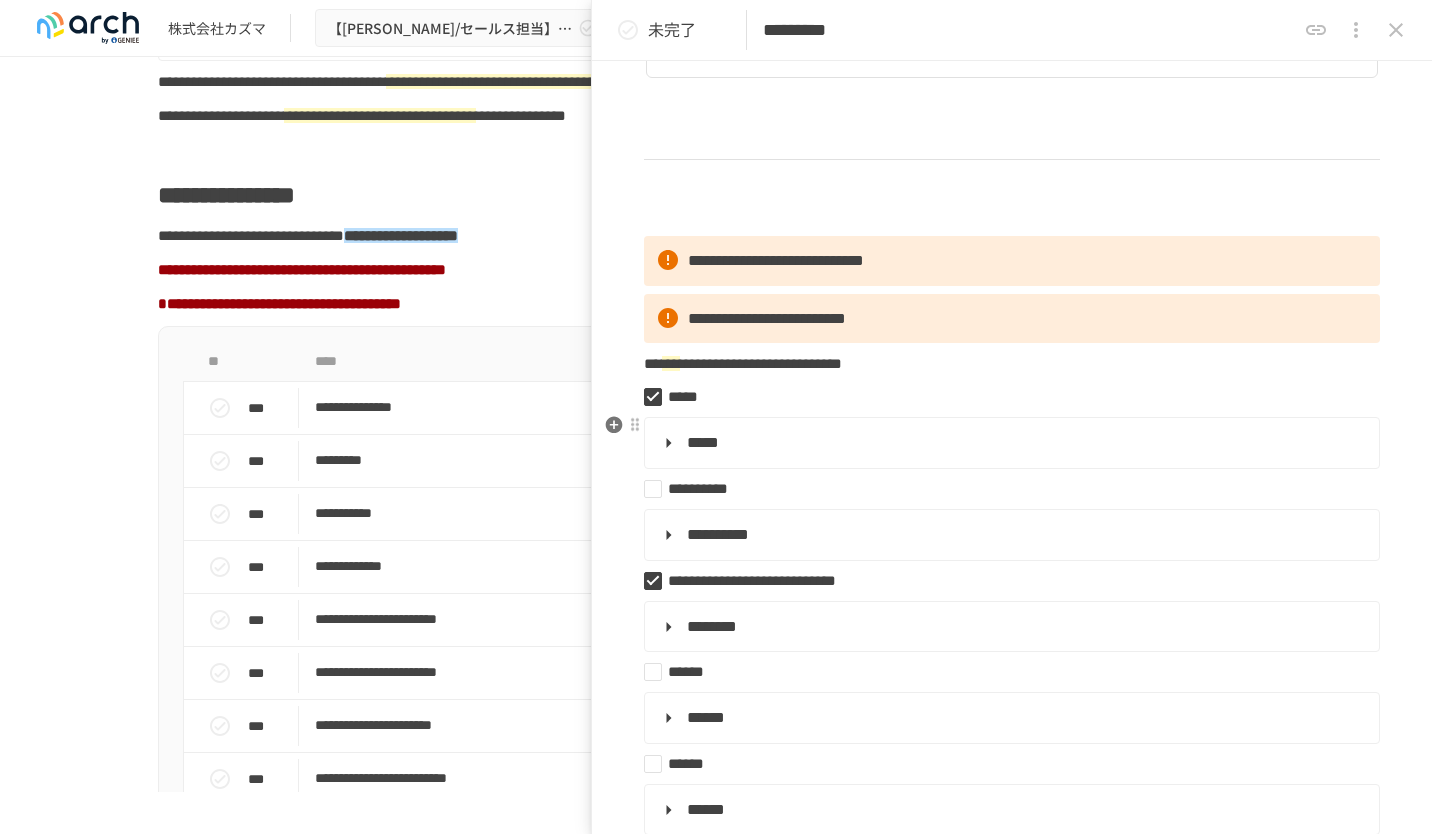 click on "*****" at bounding box center [1010, 443] 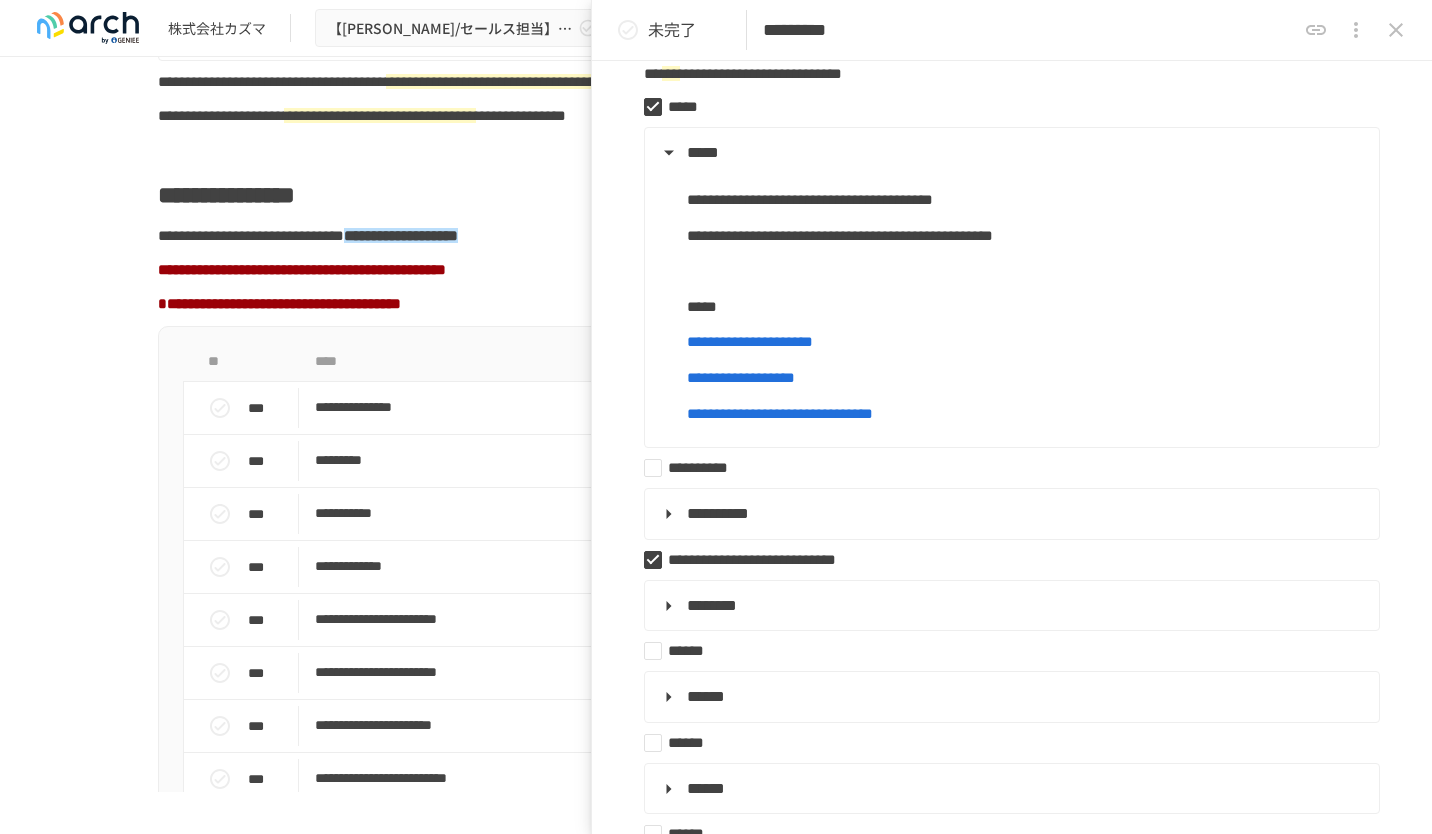 scroll, scrollTop: 855, scrollLeft: 0, axis: vertical 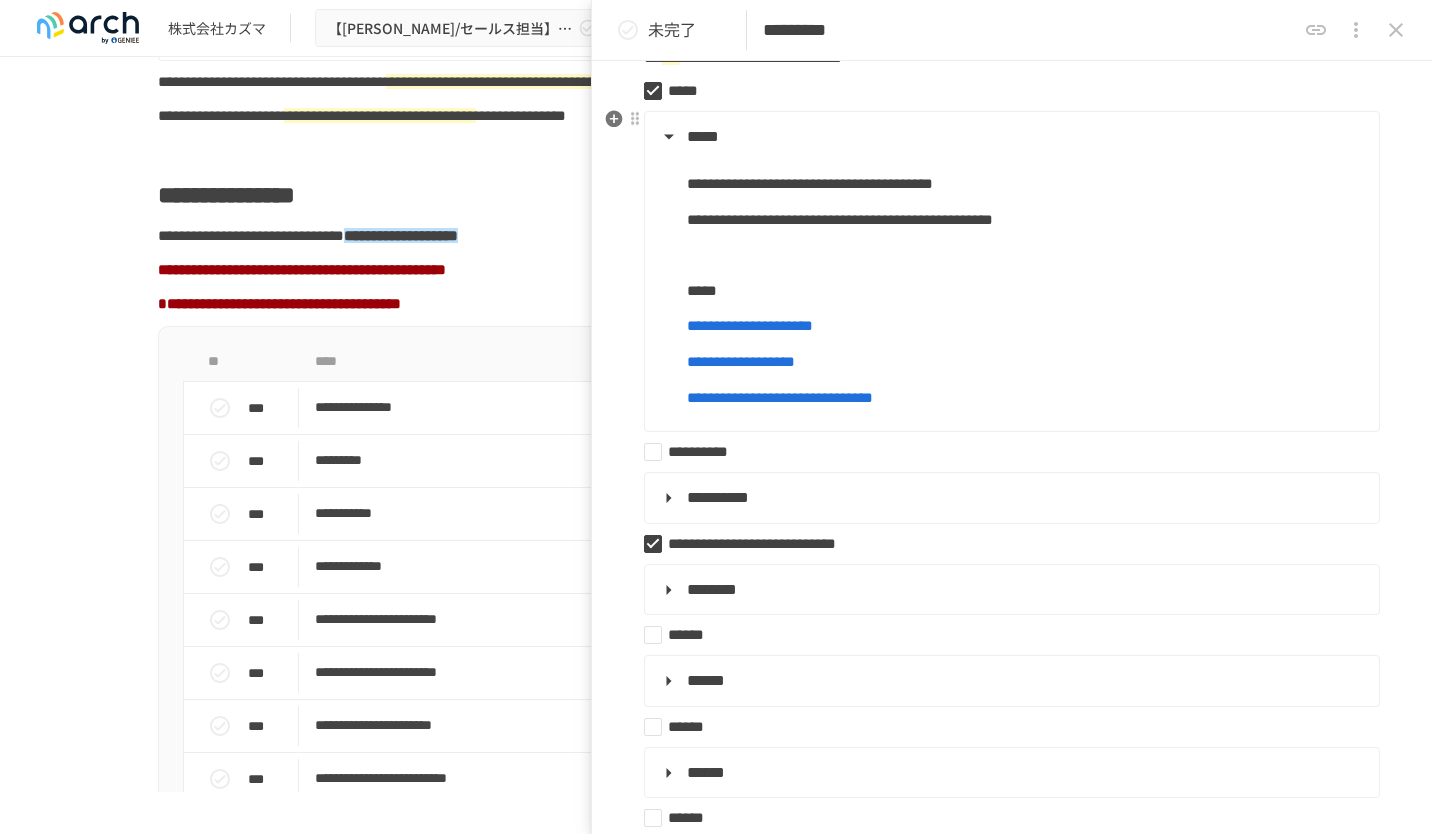 click on "**********" at bounding box center (741, 361) 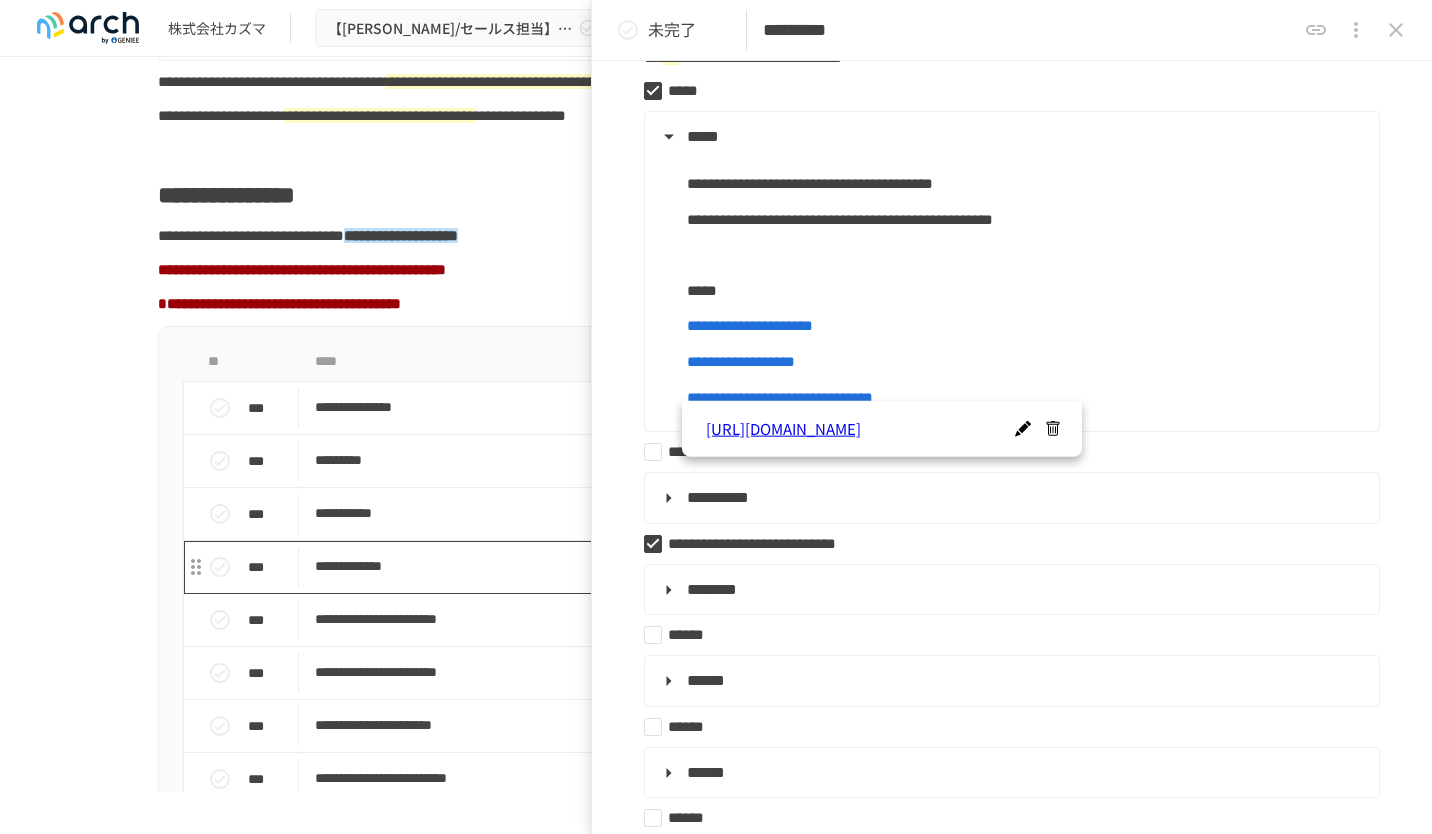 click on "**********" at bounding box center (674, 566) 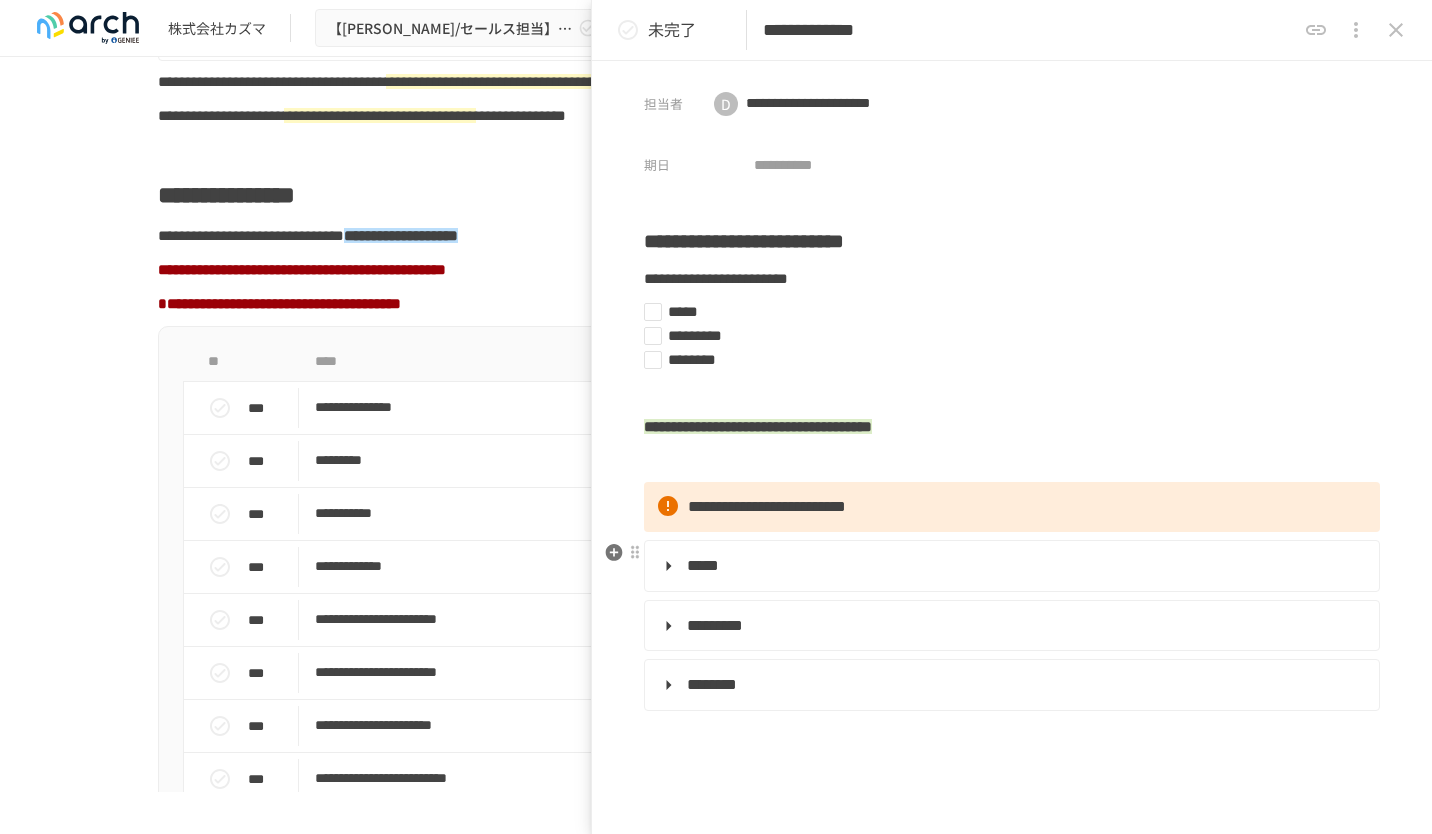 click on "*****" at bounding box center (703, 565) 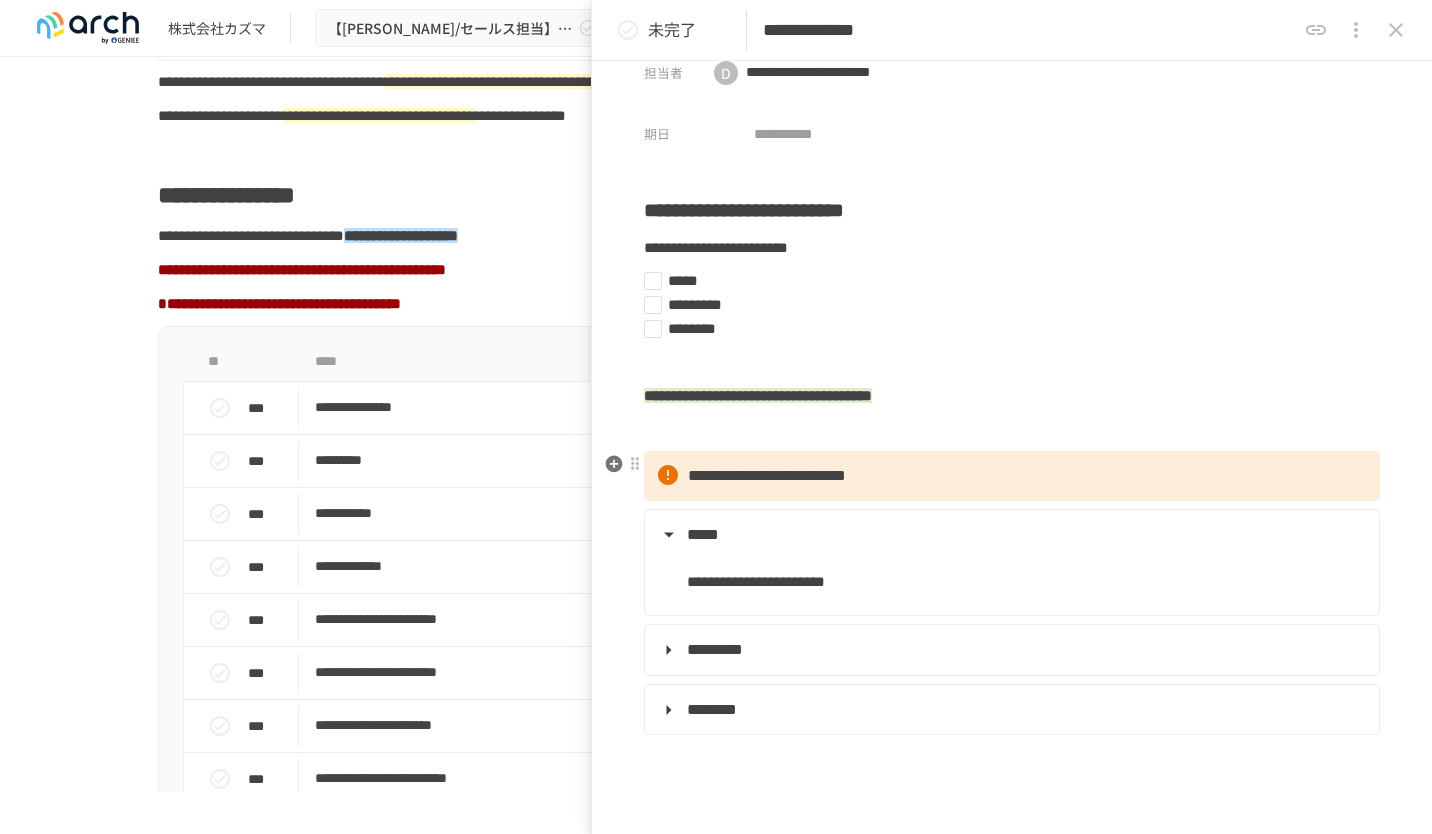 scroll, scrollTop: 32, scrollLeft: 0, axis: vertical 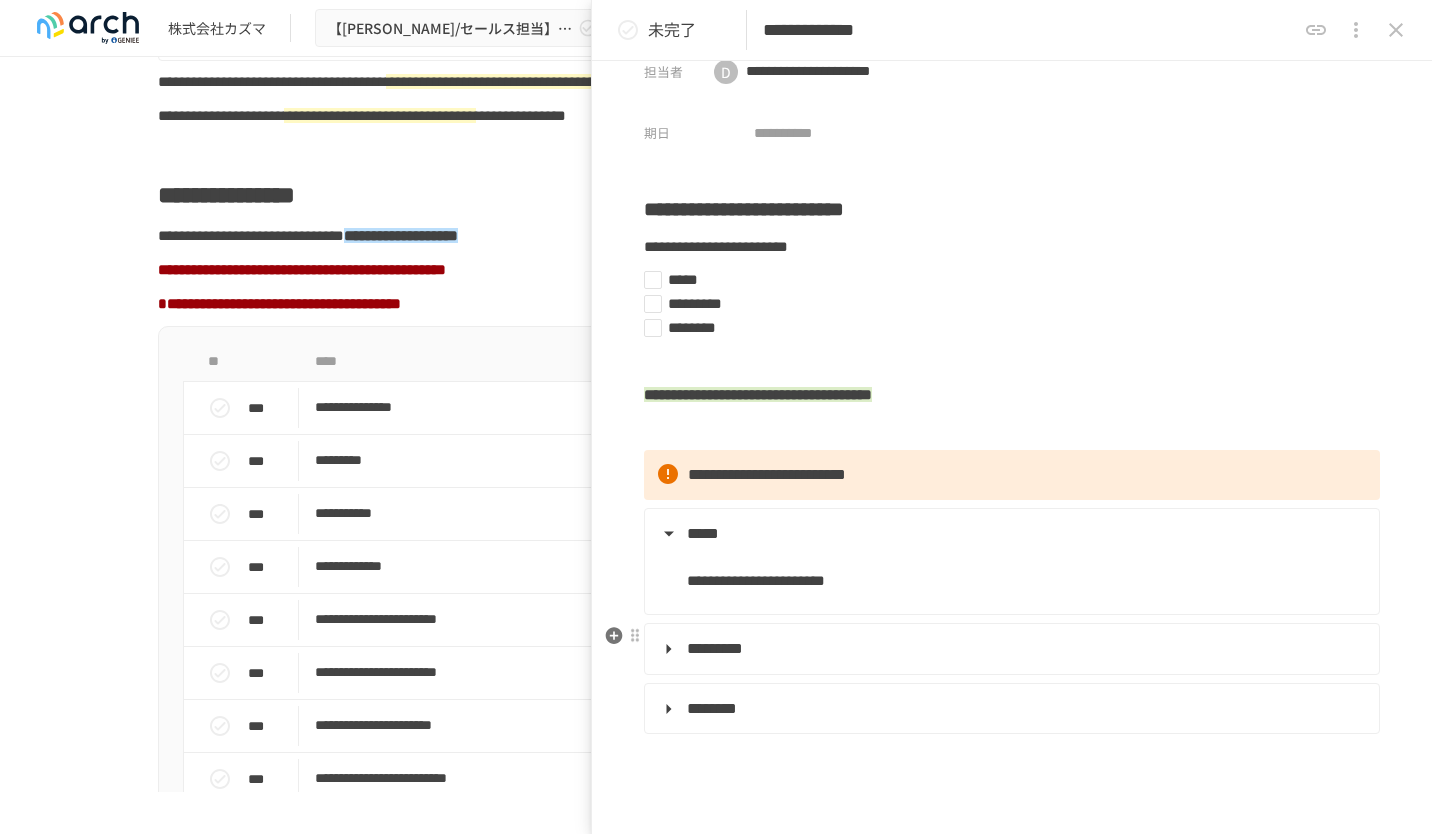click on "**********" at bounding box center (1012, 649) 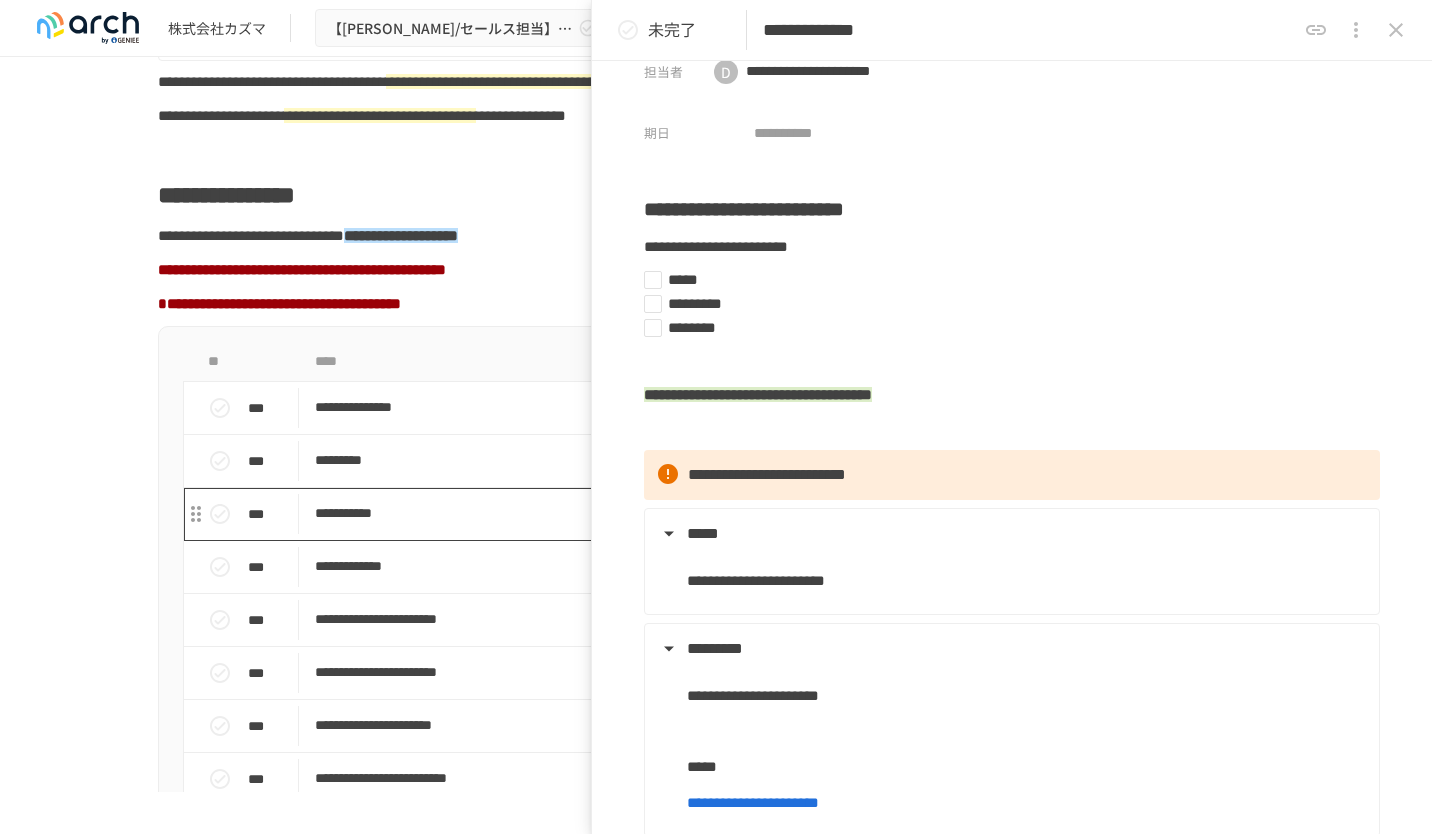 click on "**********" at bounding box center [674, 513] 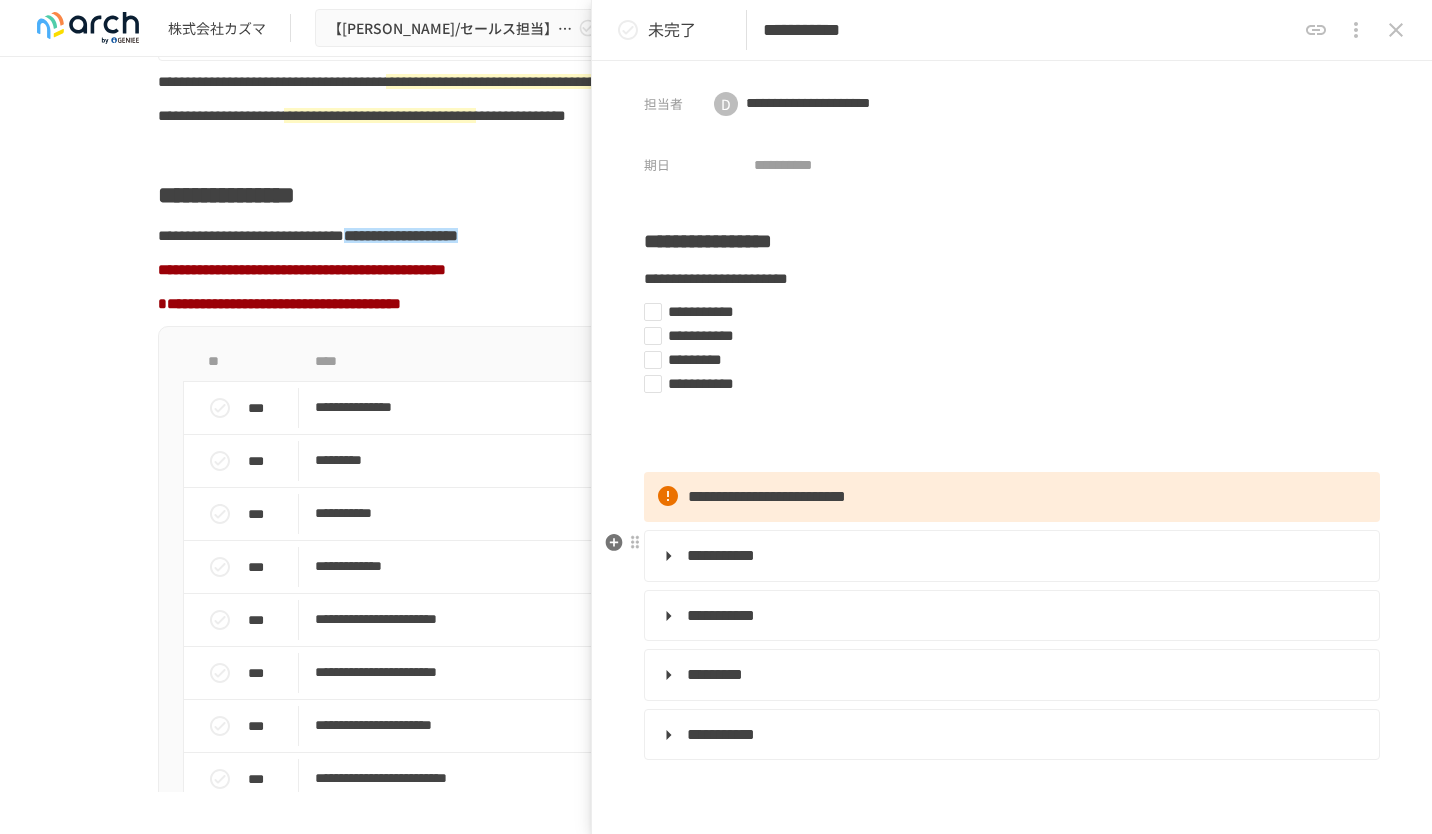 click on "**********" at bounding box center (721, 555) 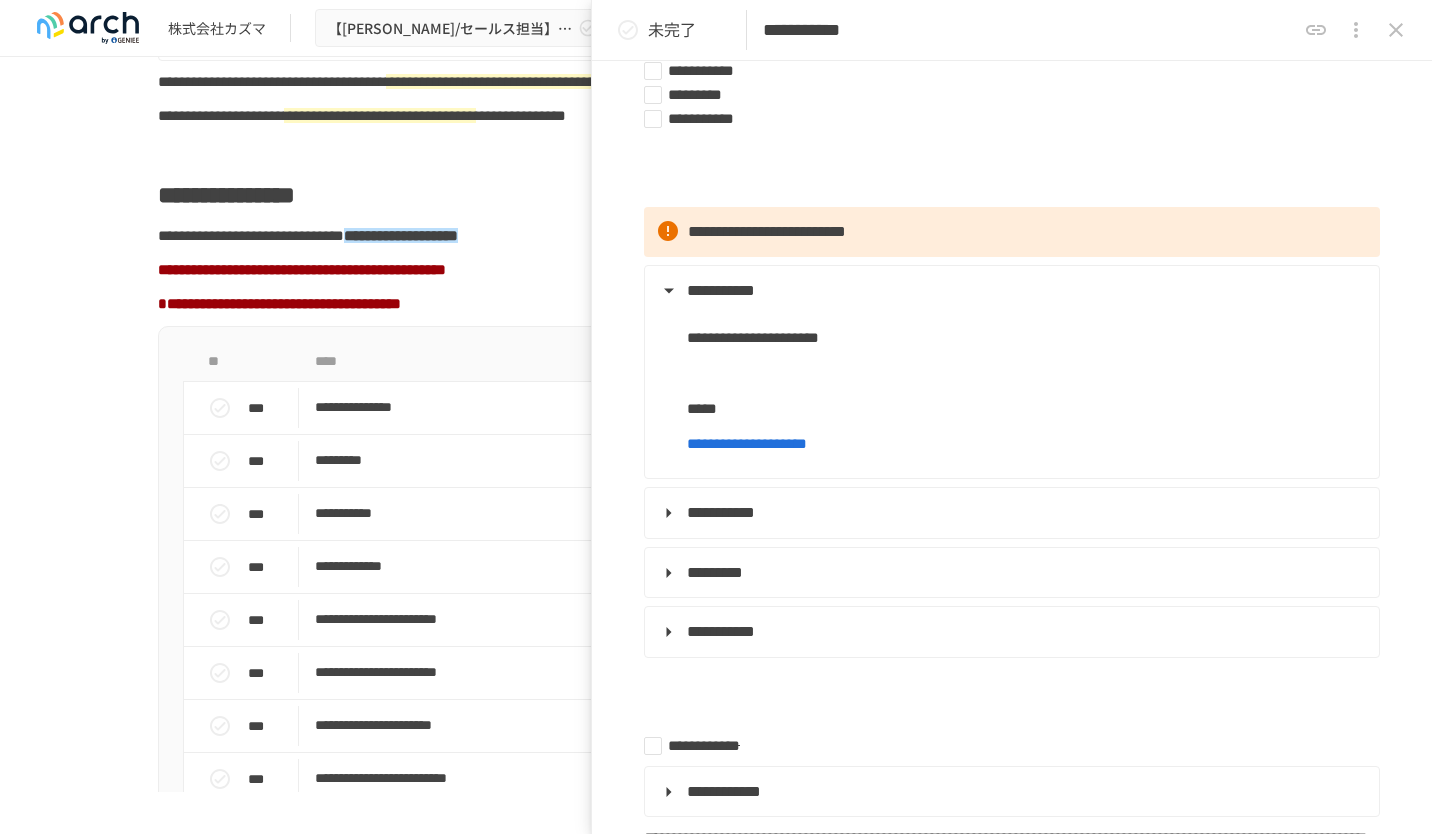 scroll, scrollTop: 322, scrollLeft: 0, axis: vertical 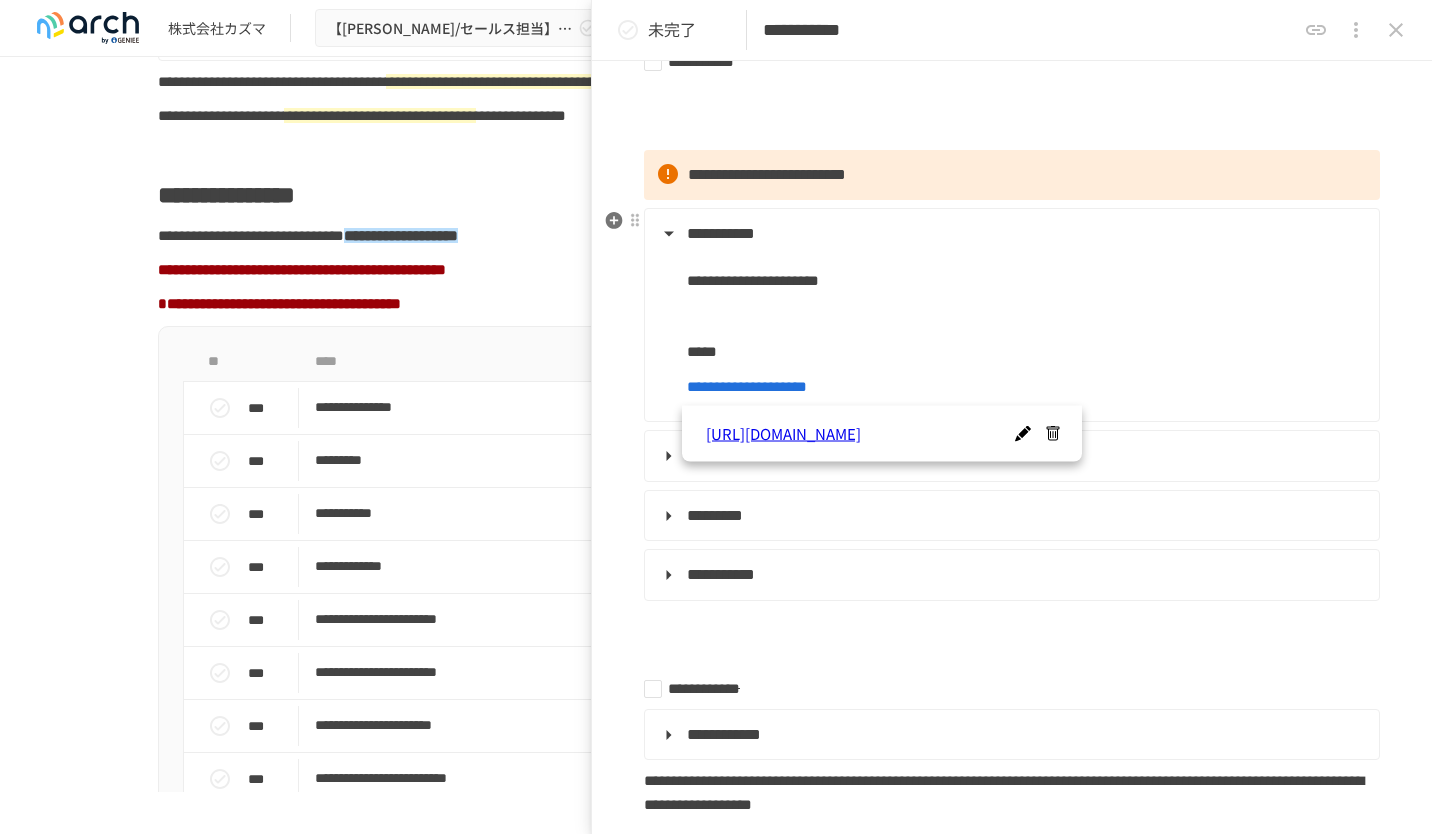 click on "**********" at bounding box center (747, 386) 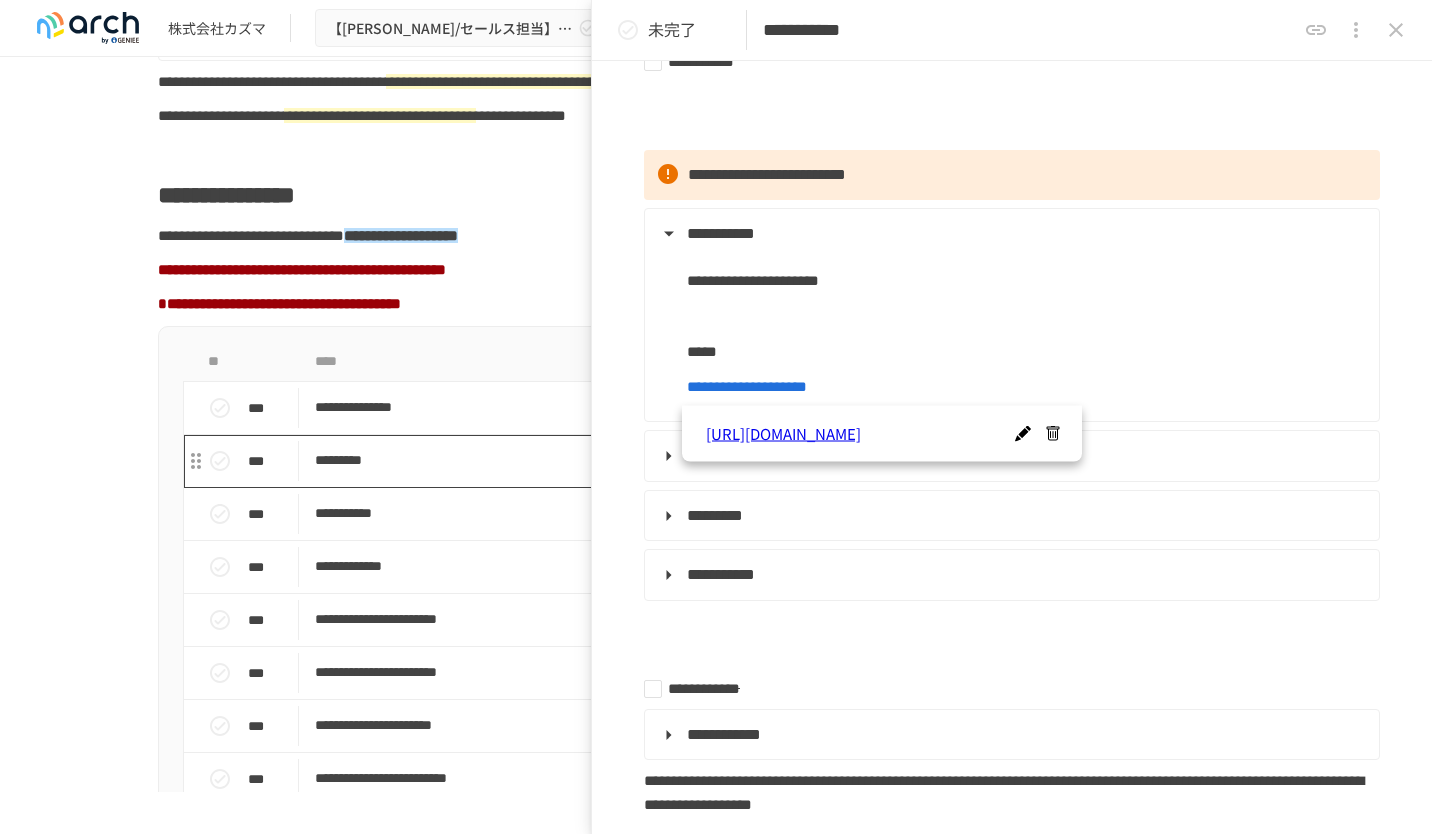 click on "*********" at bounding box center [674, 460] 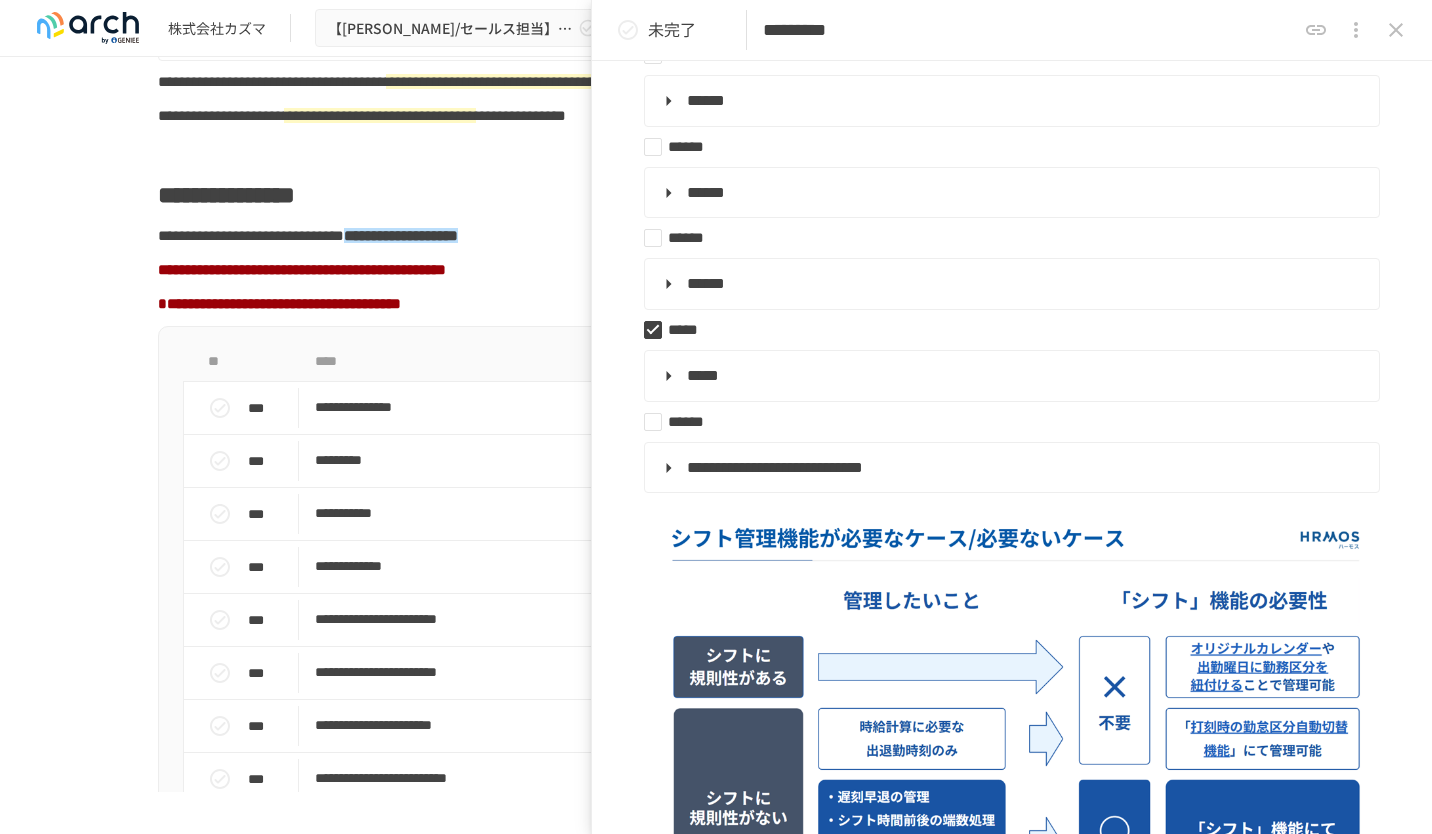 scroll, scrollTop: 1175, scrollLeft: 0, axis: vertical 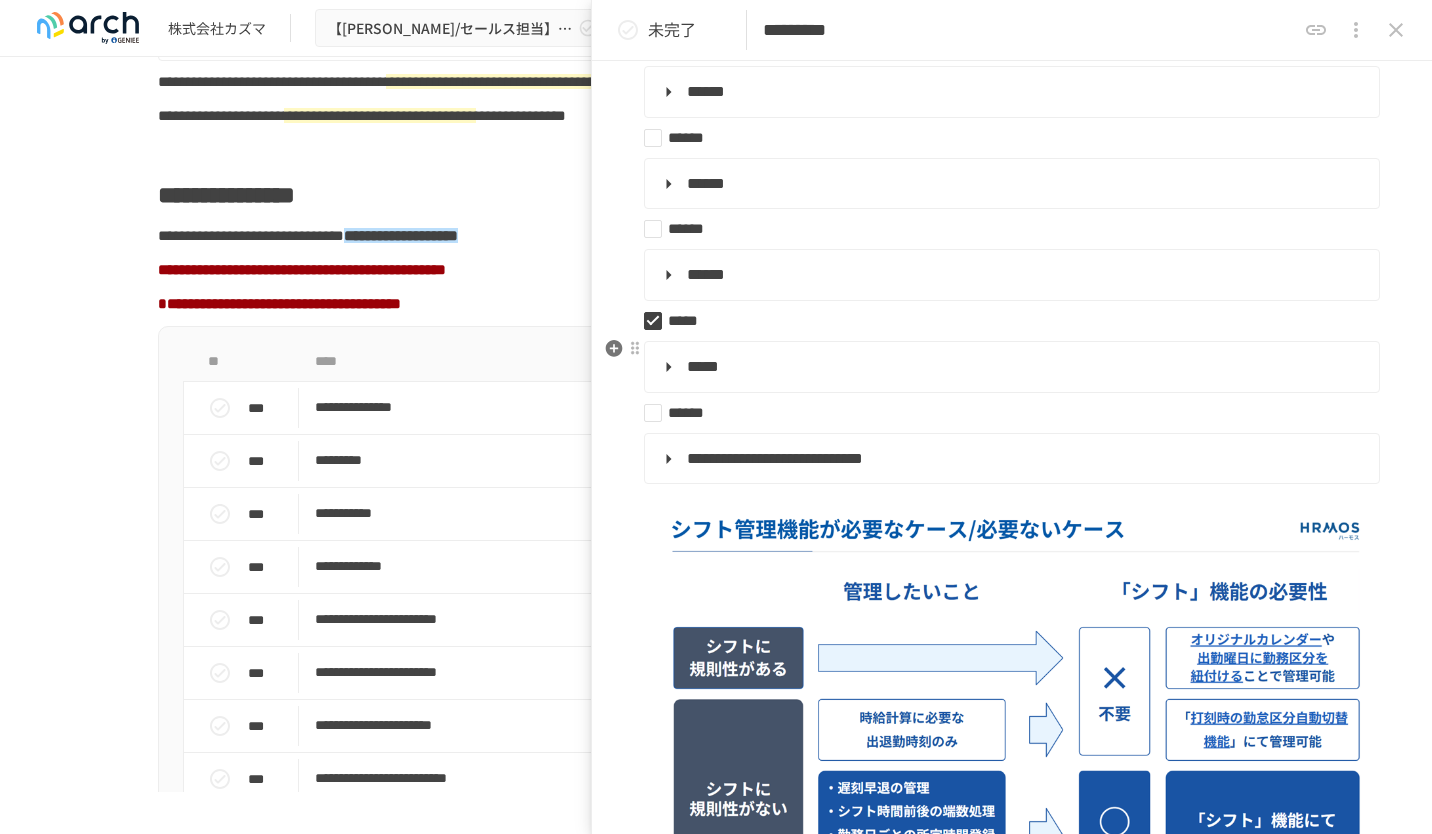 click on "*****" at bounding box center [703, 366] 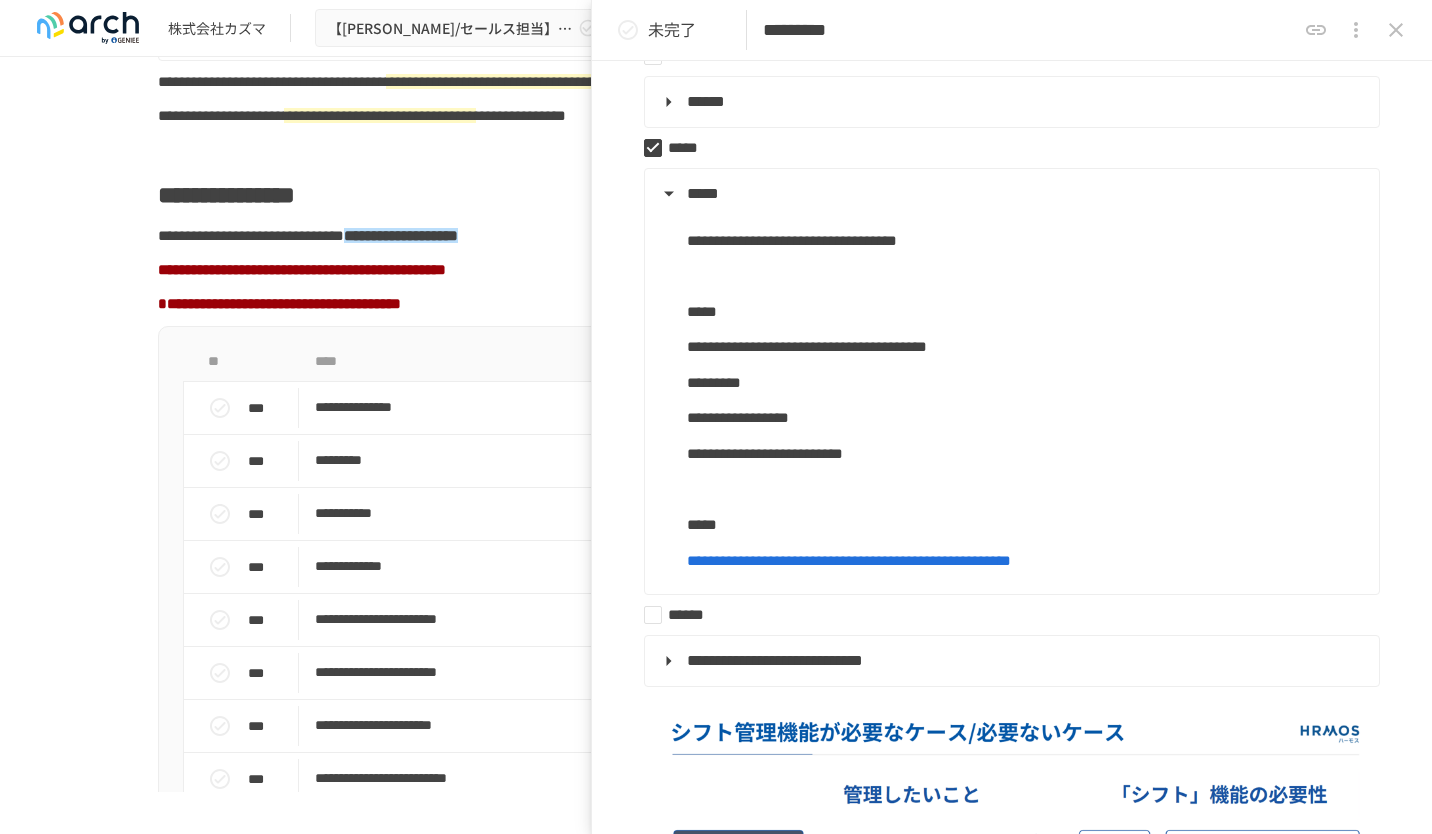 scroll, scrollTop: 1306, scrollLeft: 0, axis: vertical 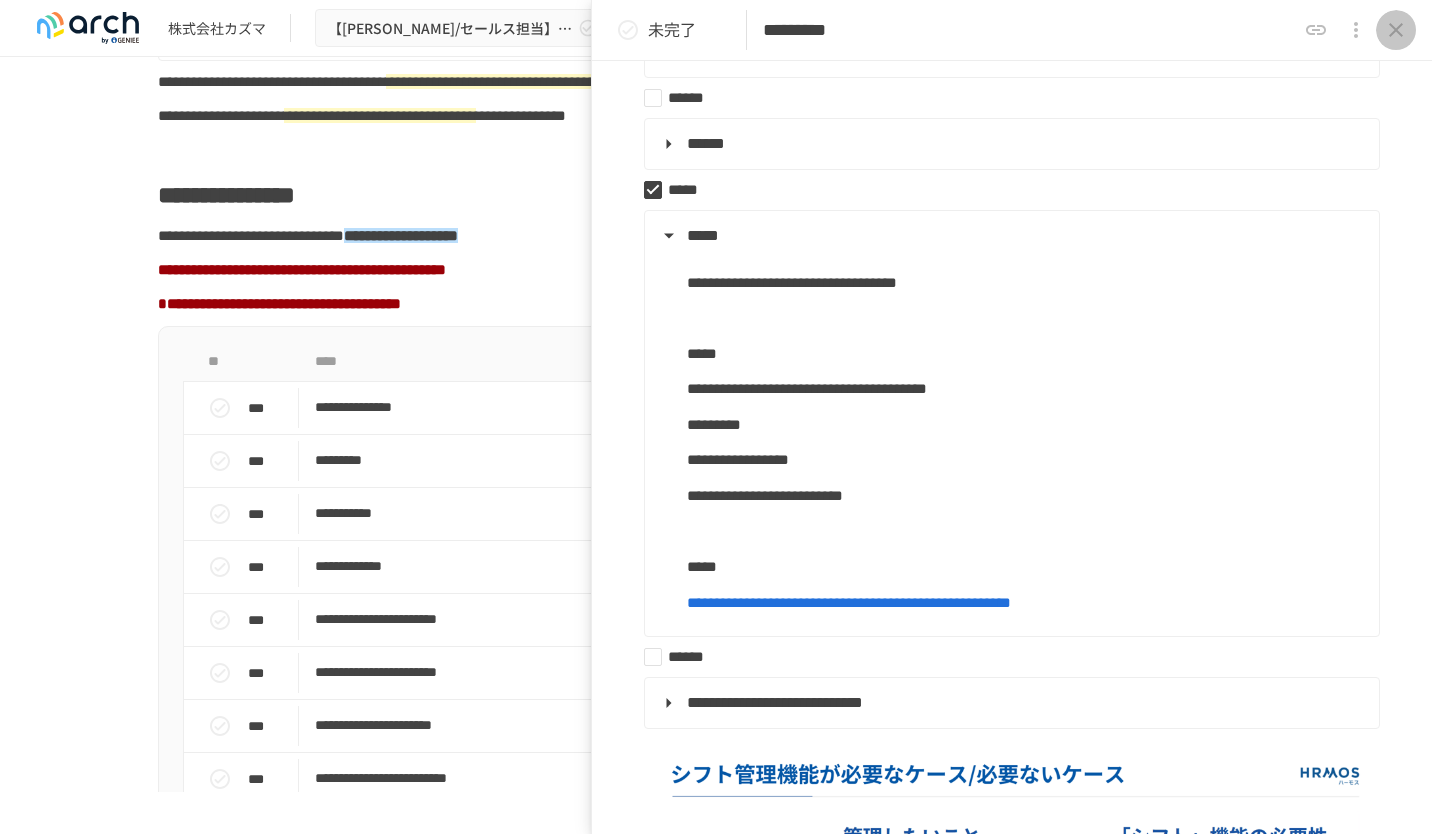 click at bounding box center [1396, 30] 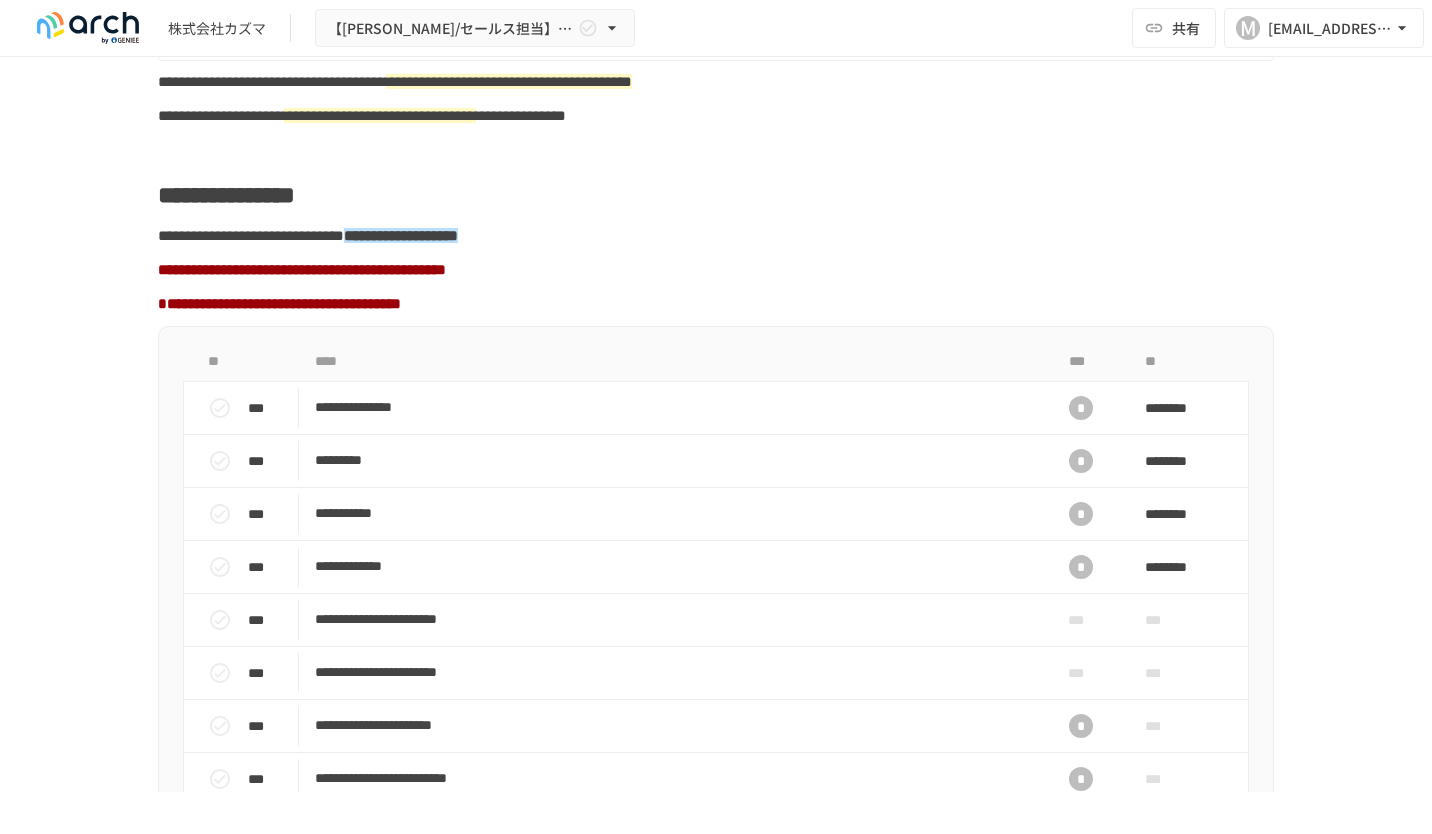 click on "**********" at bounding box center [716, 2226] 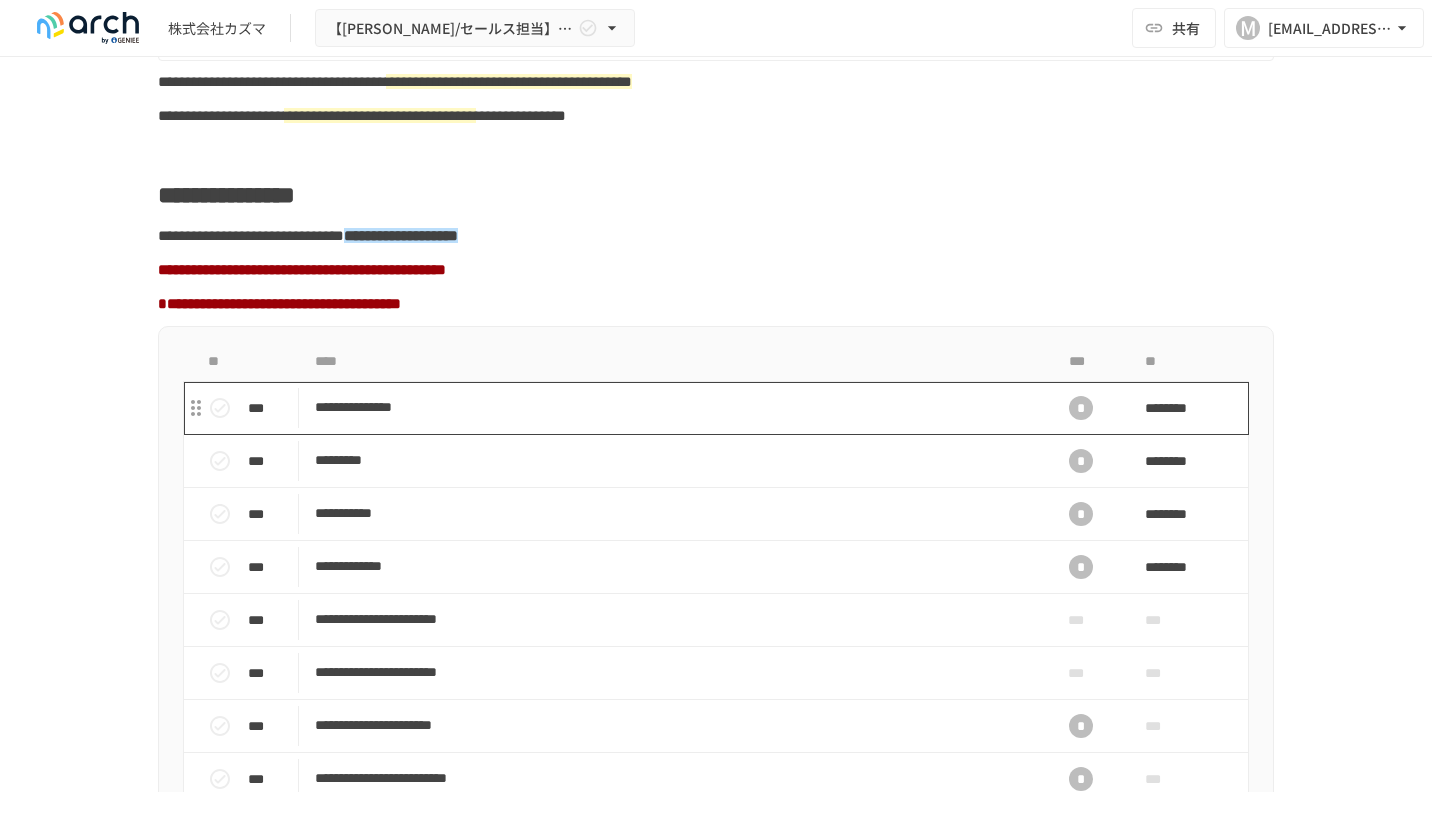 click on "**********" at bounding box center (674, 408) 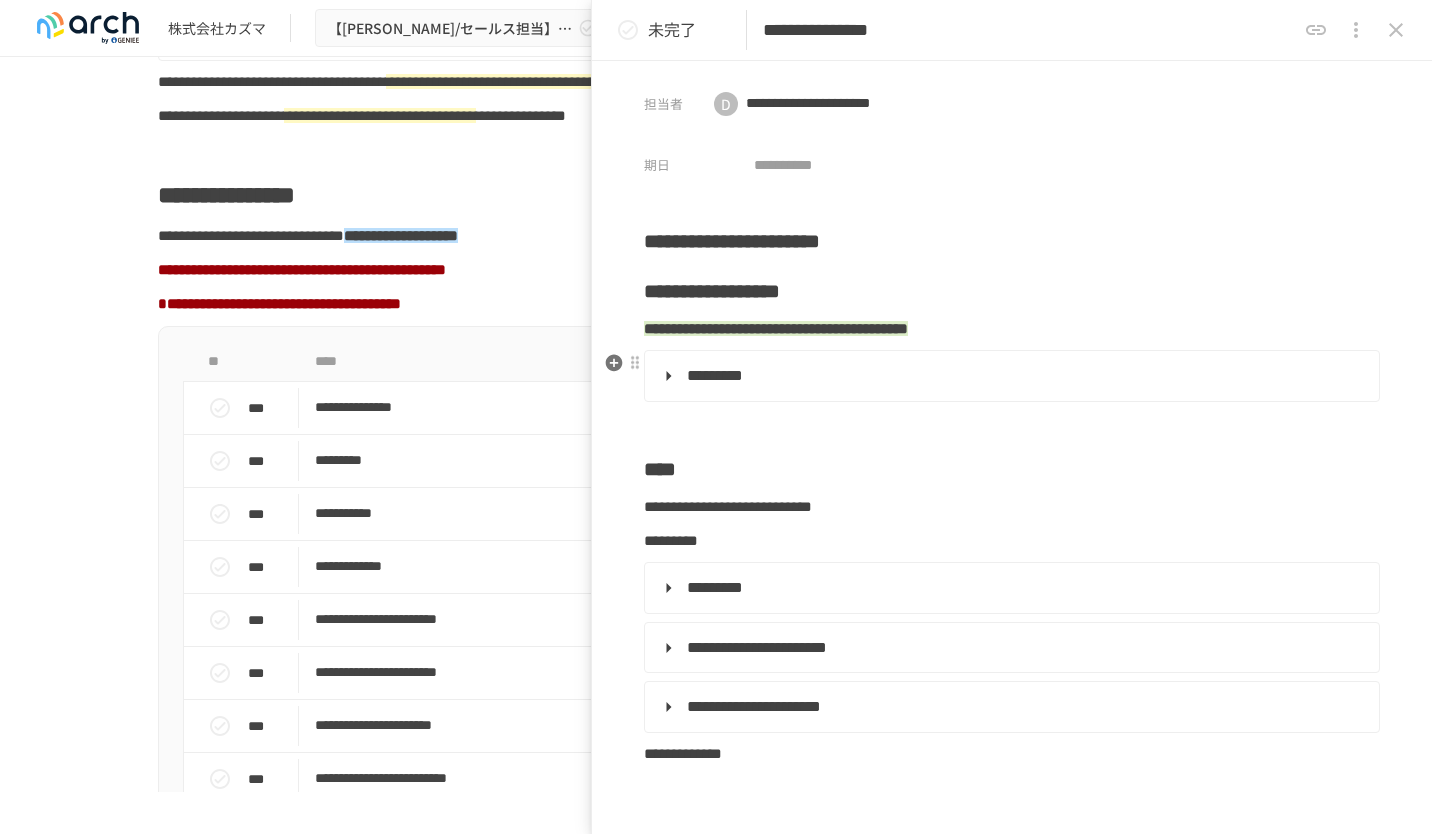 click on "*********" at bounding box center [715, 375] 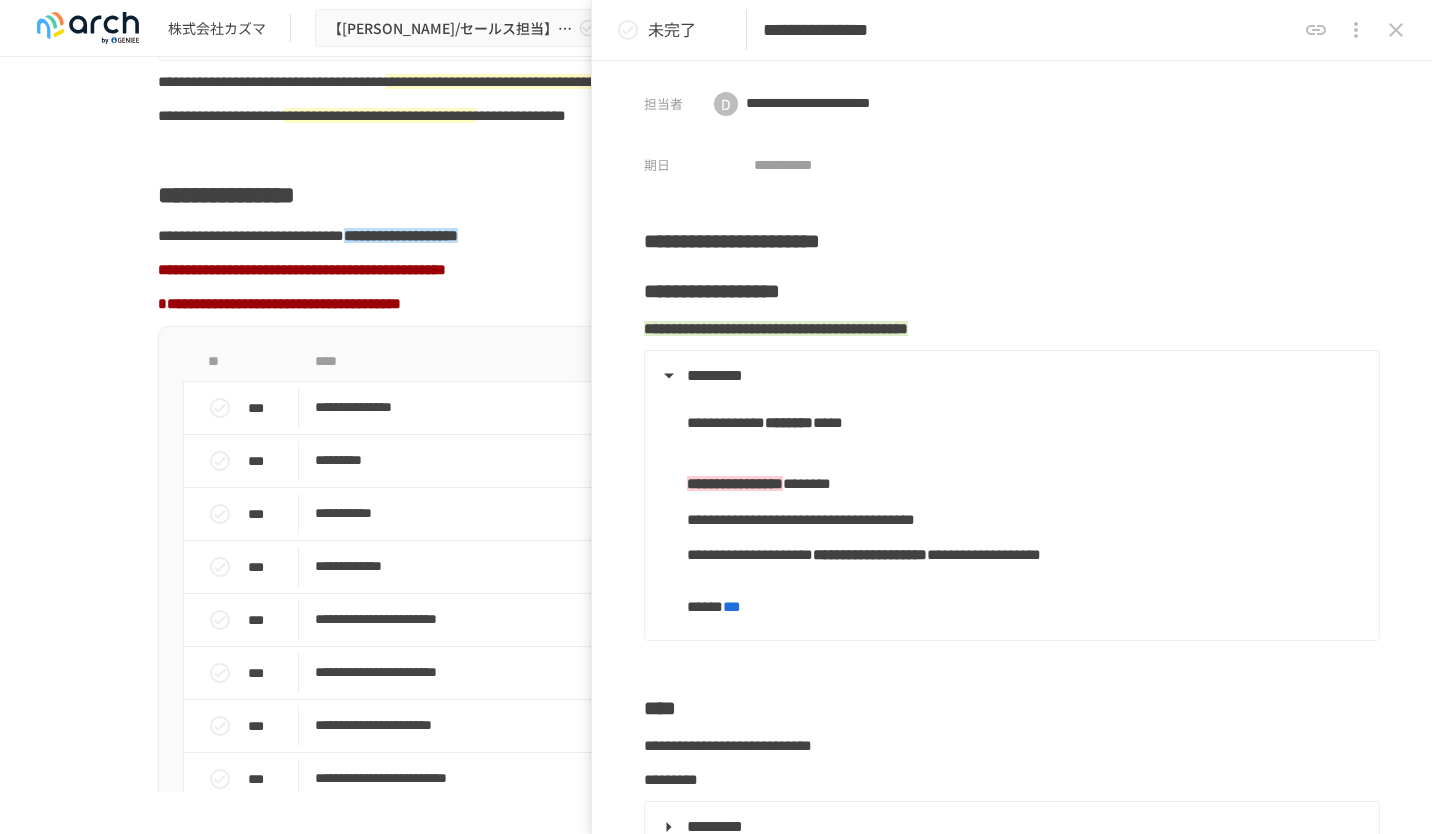 click on "**********" at bounding box center (716, 424) 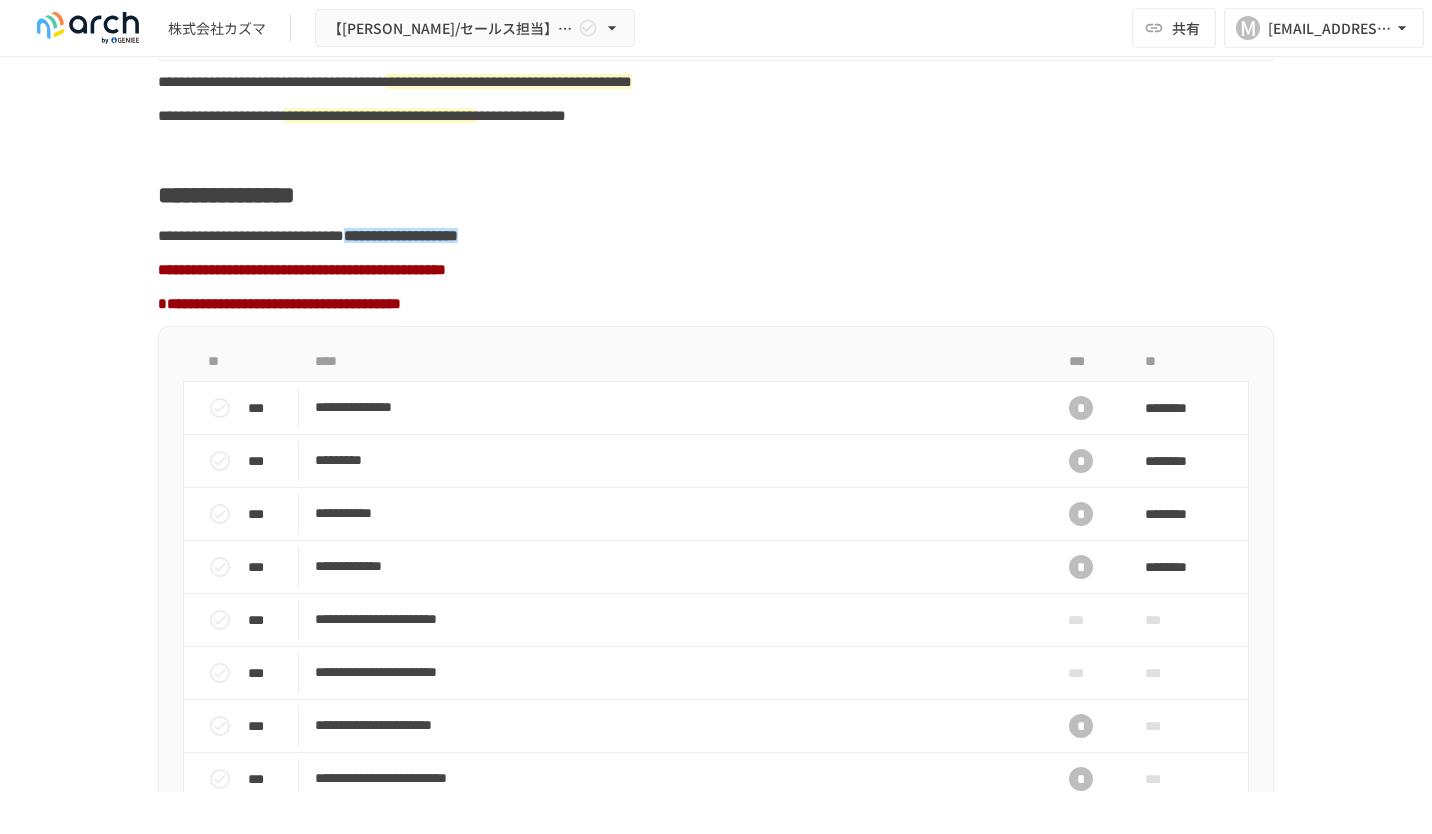 click on "**********" at bounding box center [716, 304] 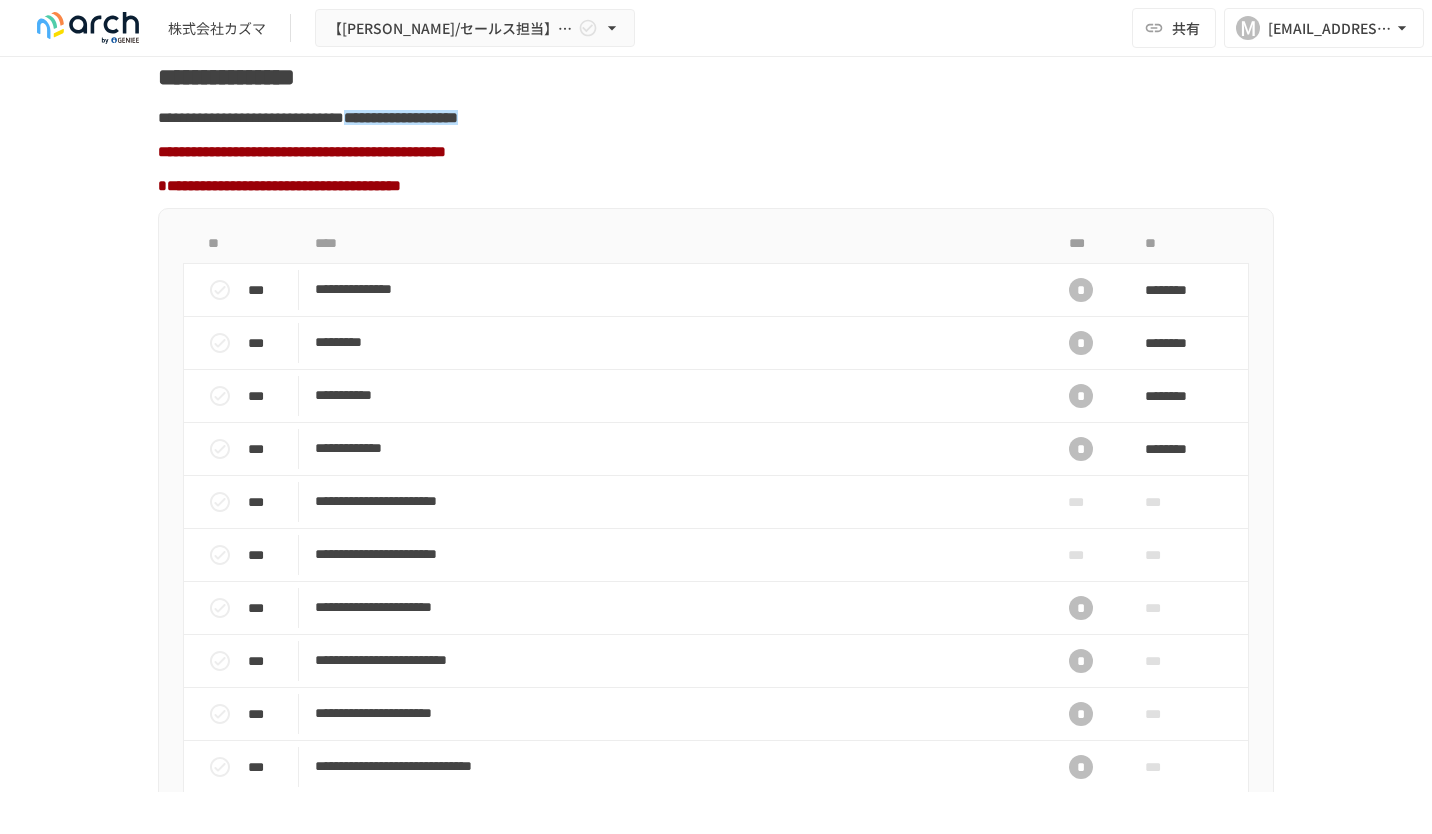 scroll, scrollTop: 1600, scrollLeft: 0, axis: vertical 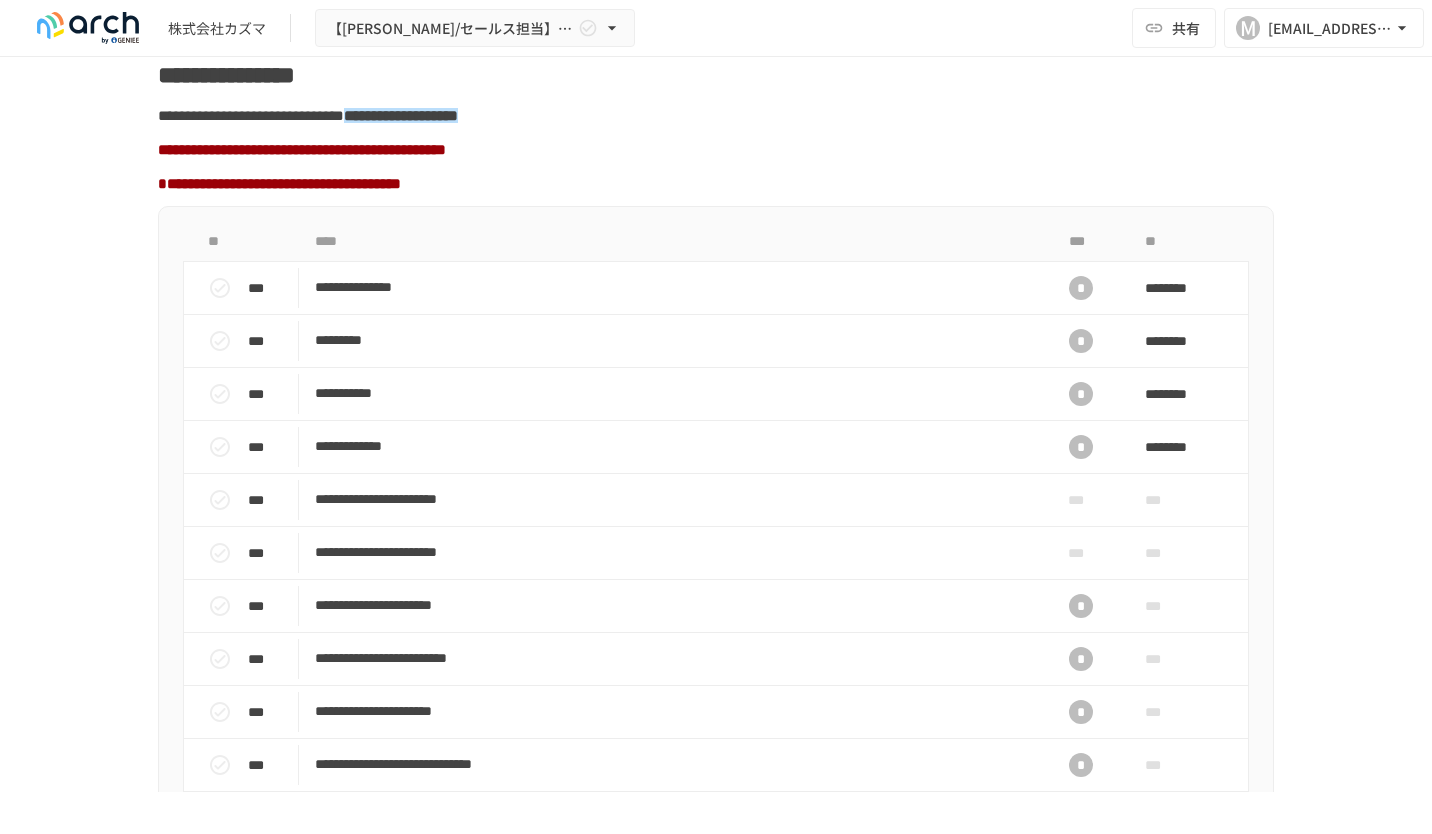 click on "**********" at bounding box center (716, 2106) 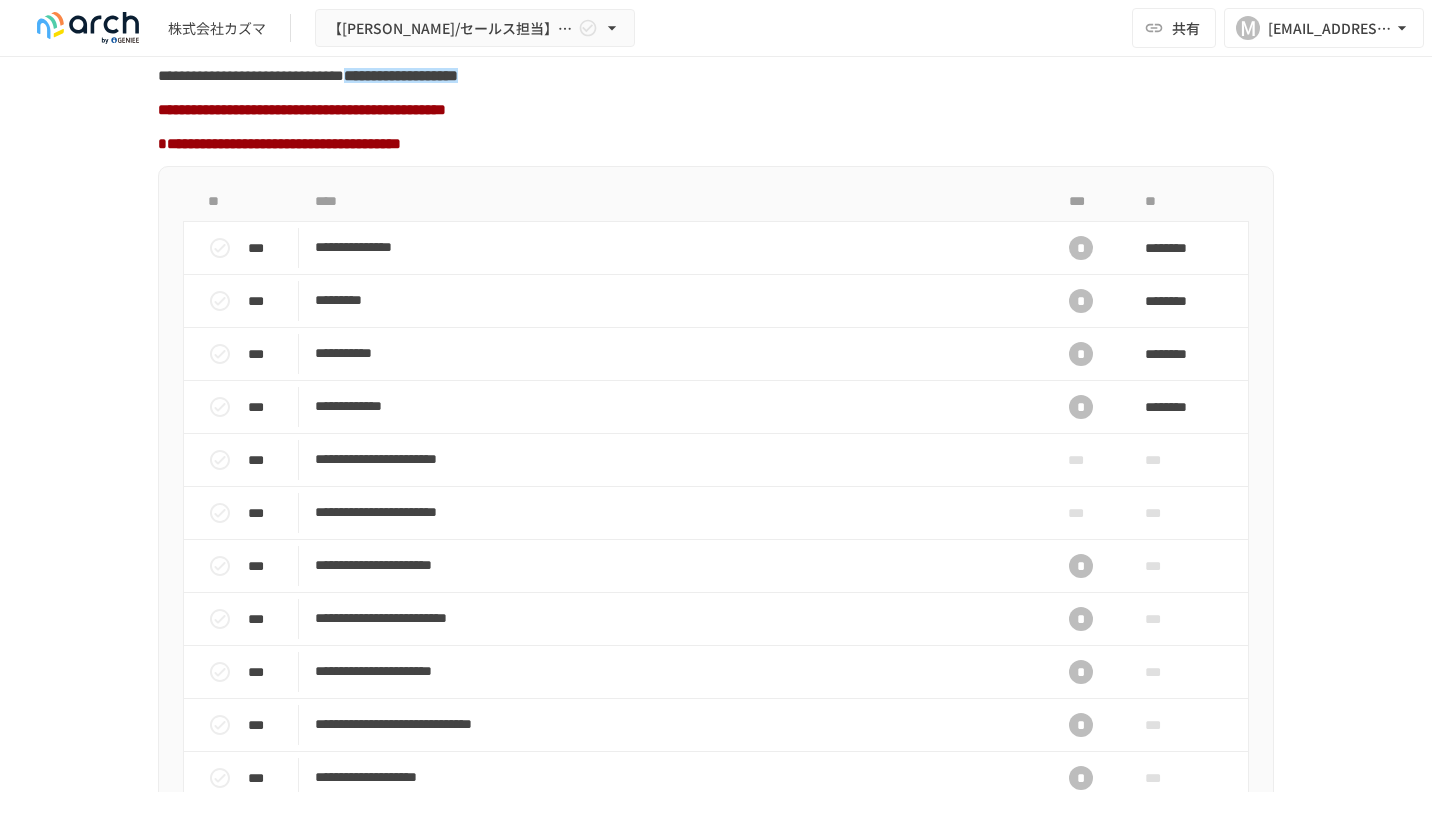 scroll, scrollTop: 1680, scrollLeft: 0, axis: vertical 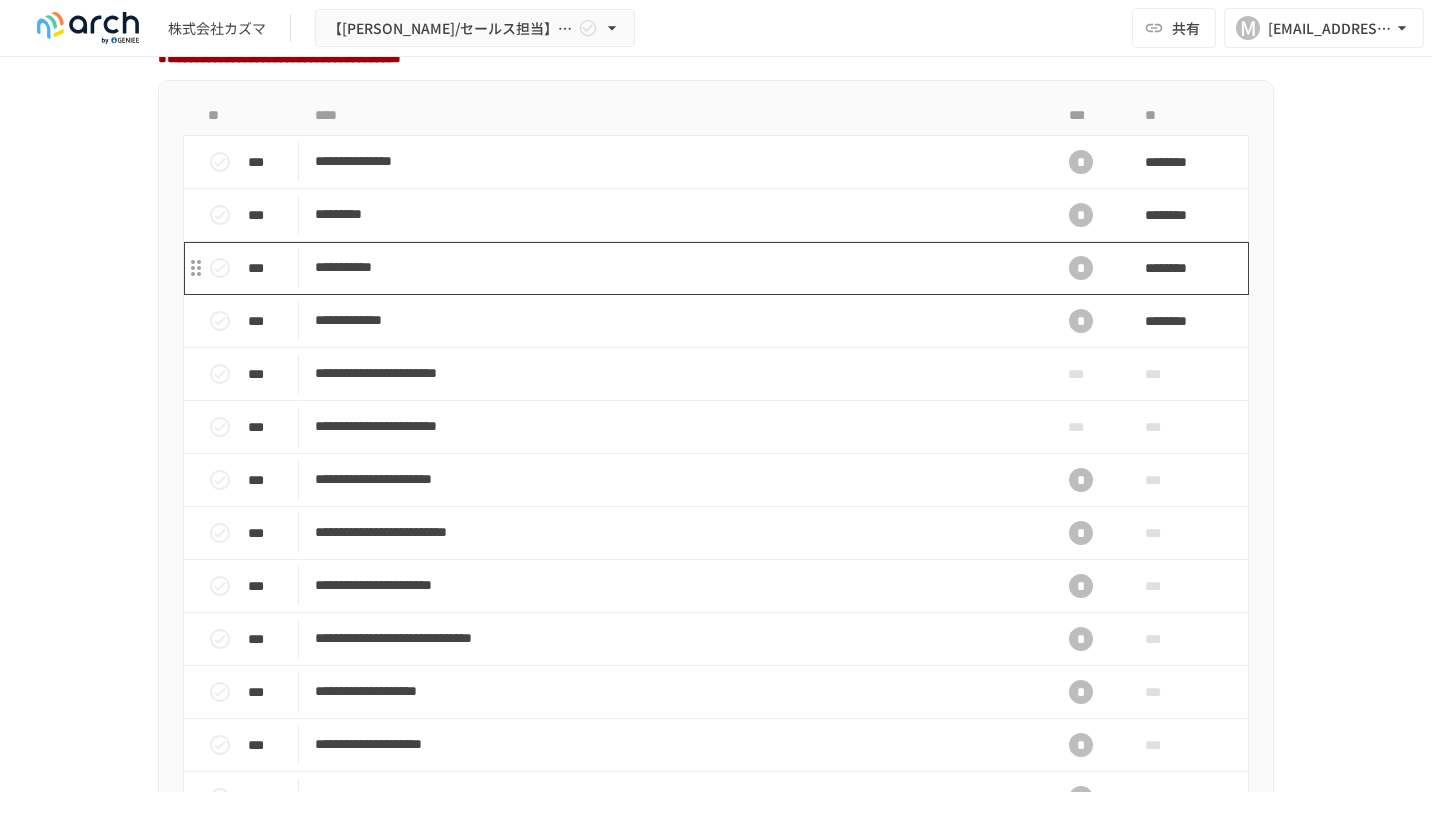 click on "**********" at bounding box center [674, 267] 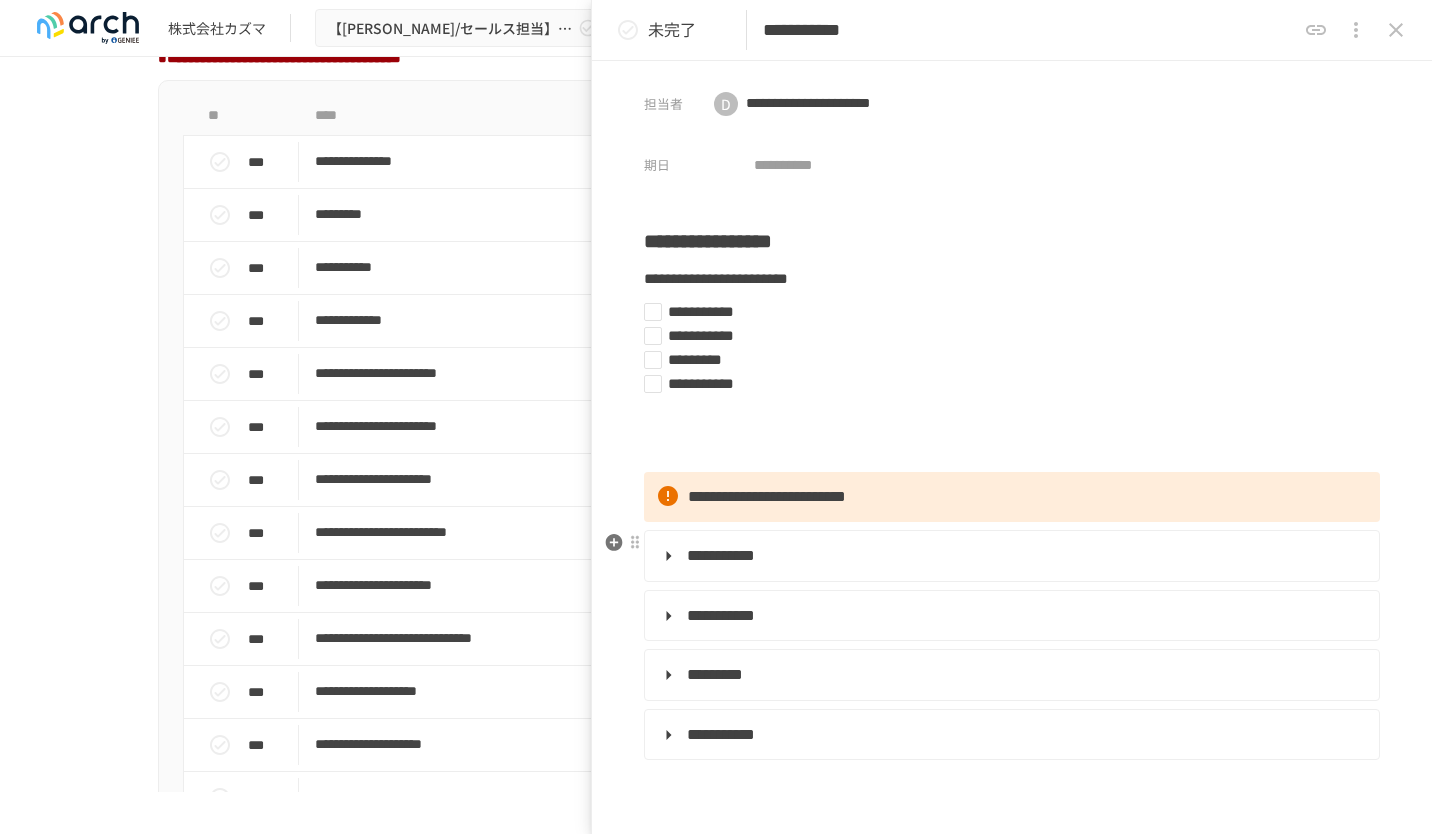 click on "**********" at bounding box center (721, 555) 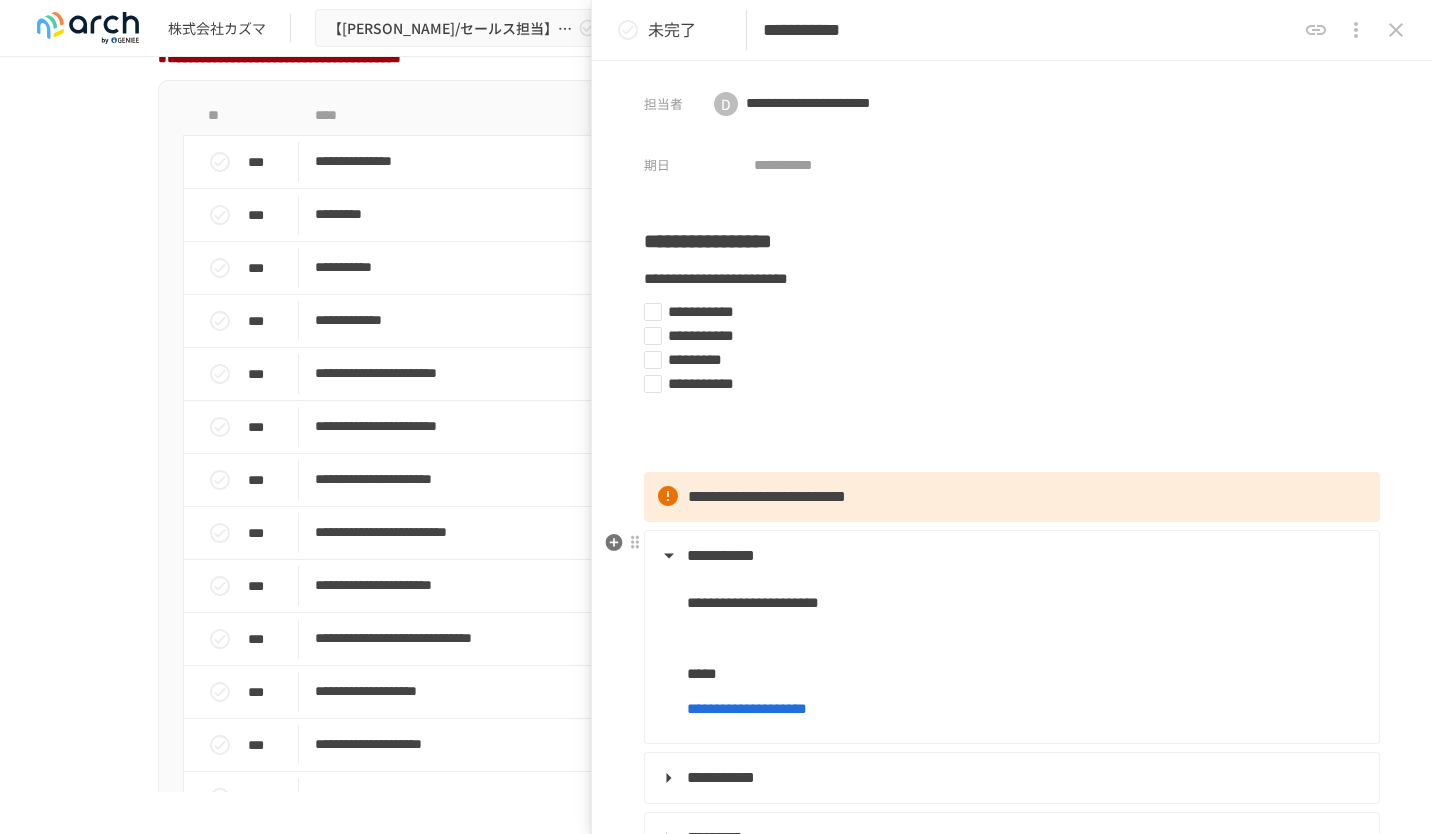 click at bounding box center (1025, 638) 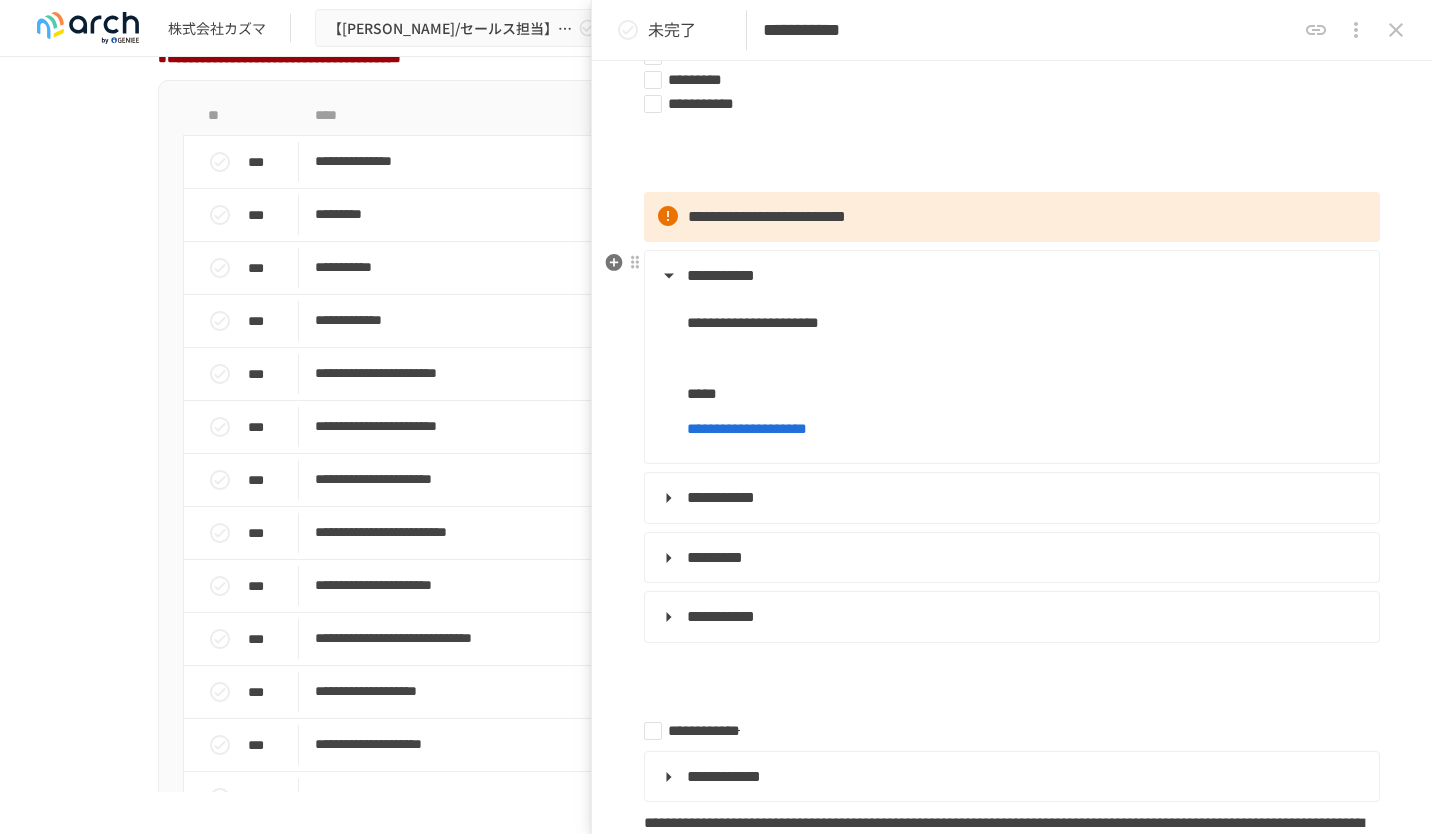 scroll, scrollTop: 330, scrollLeft: 0, axis: vertical 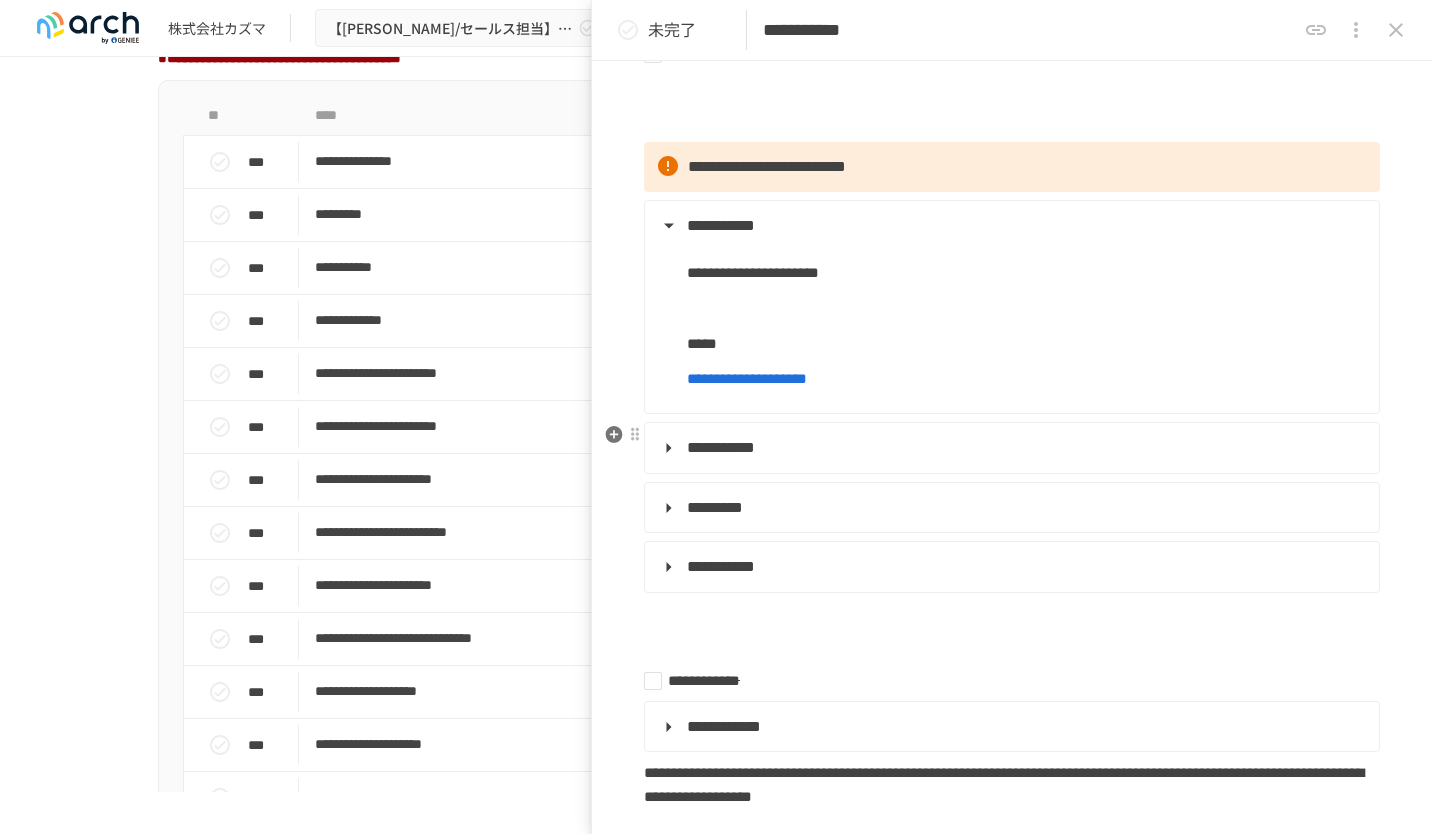 click on "**********" at bounding box center (721, 447) 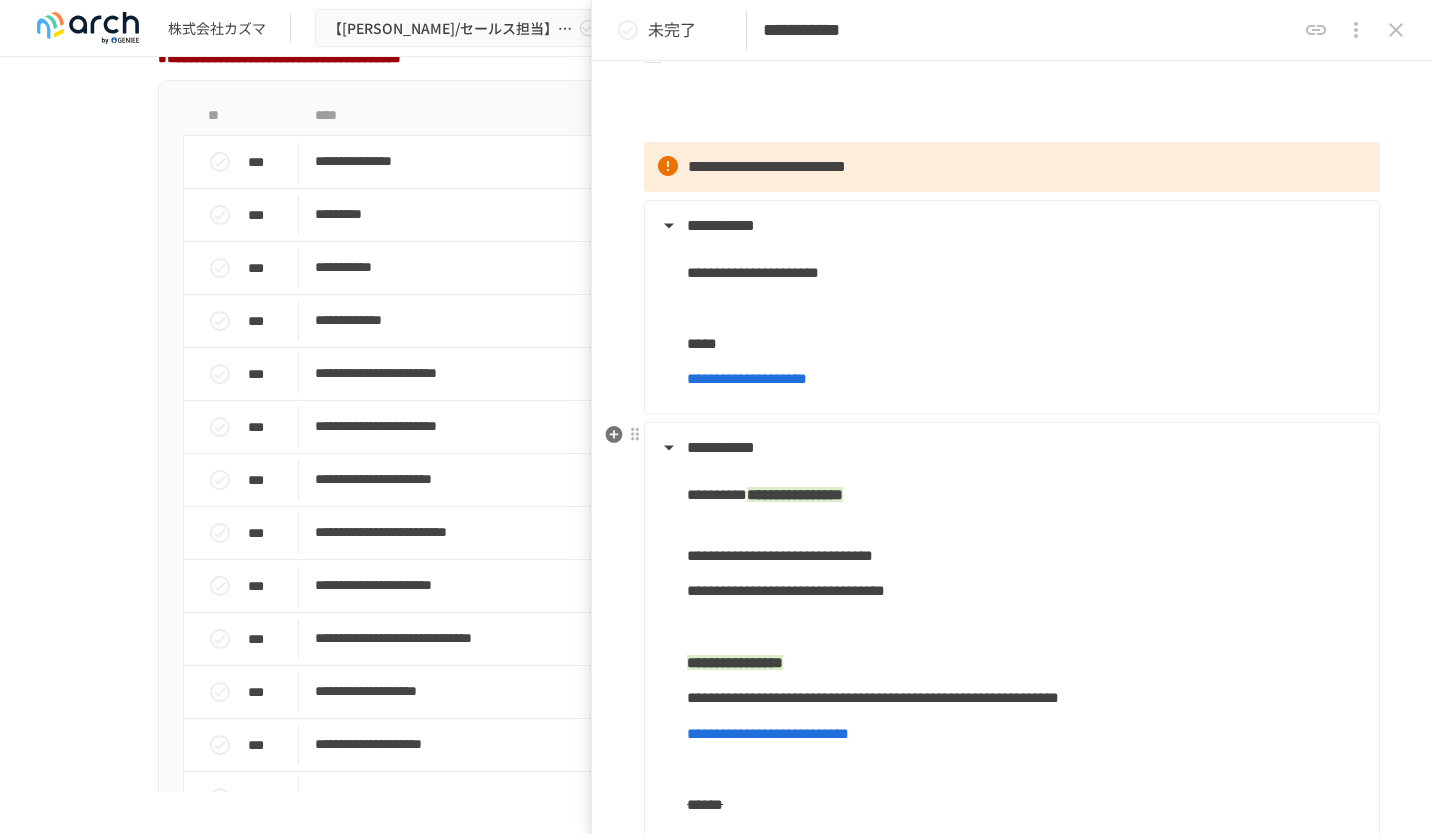 click on "**********" at bounding box center (1025, 542) 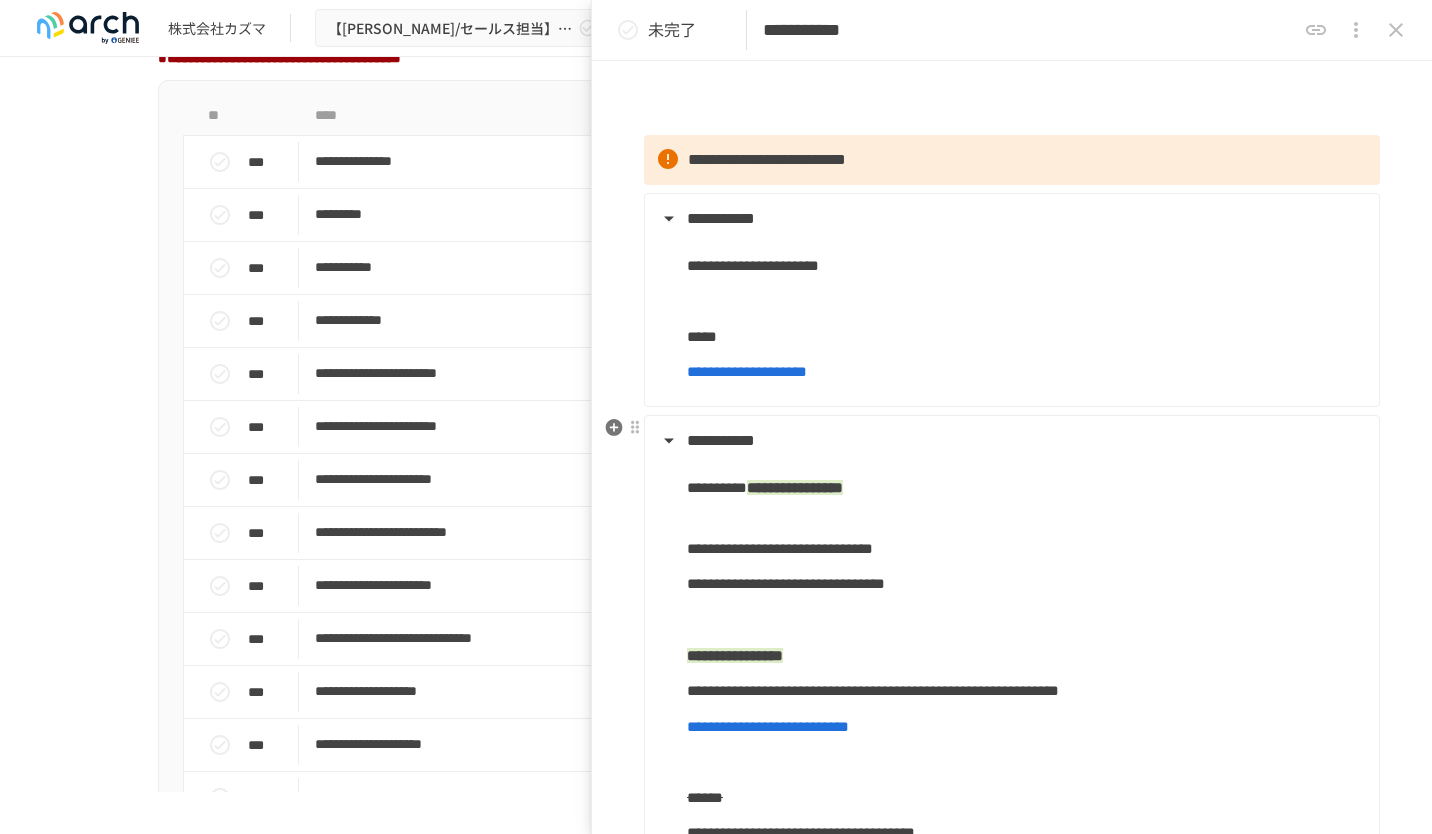 scroll, scrollTop: 586, scrollLeft: 0, axis: vertical 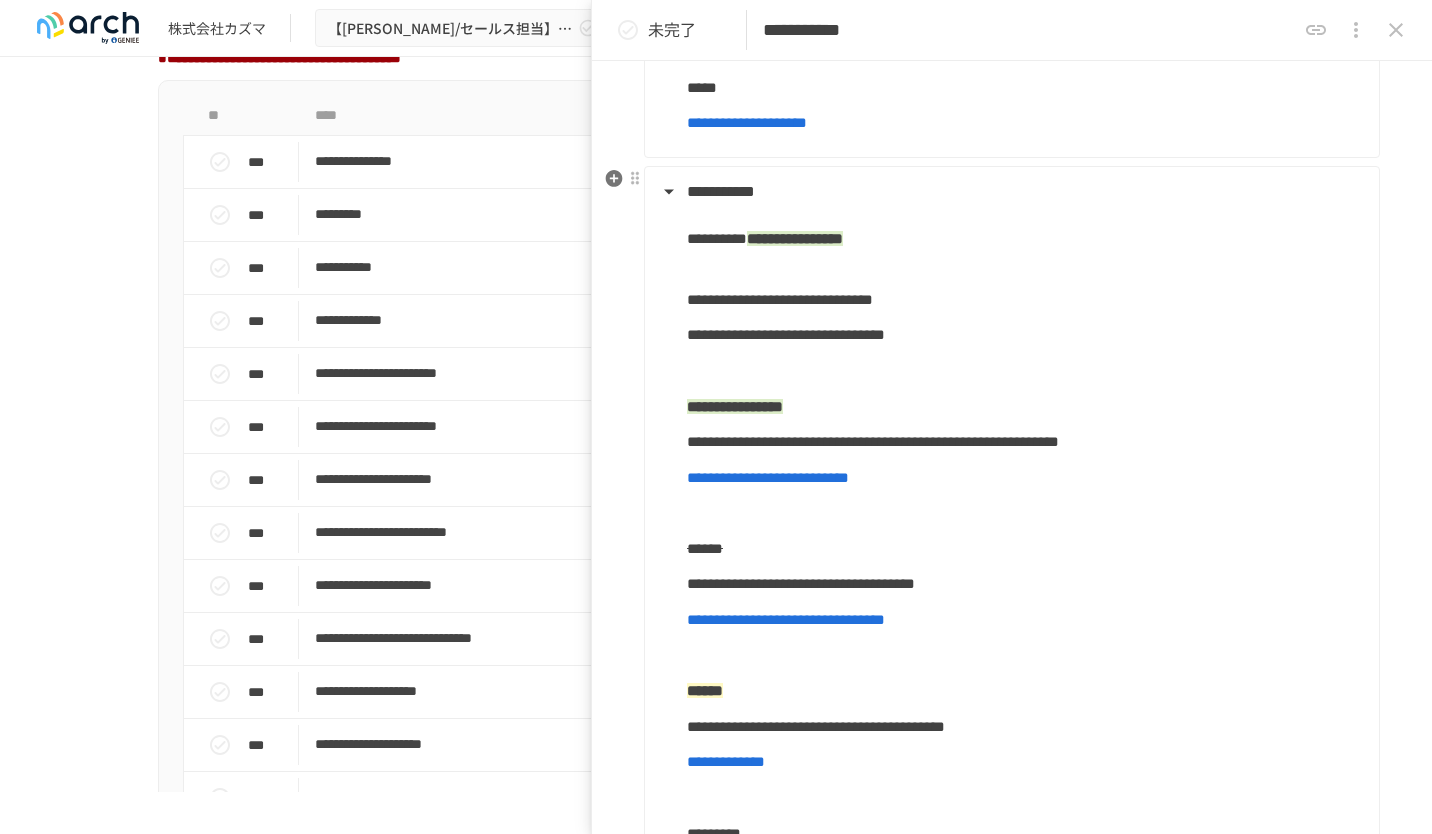 click on "******" at bounding box center (1025, 549) 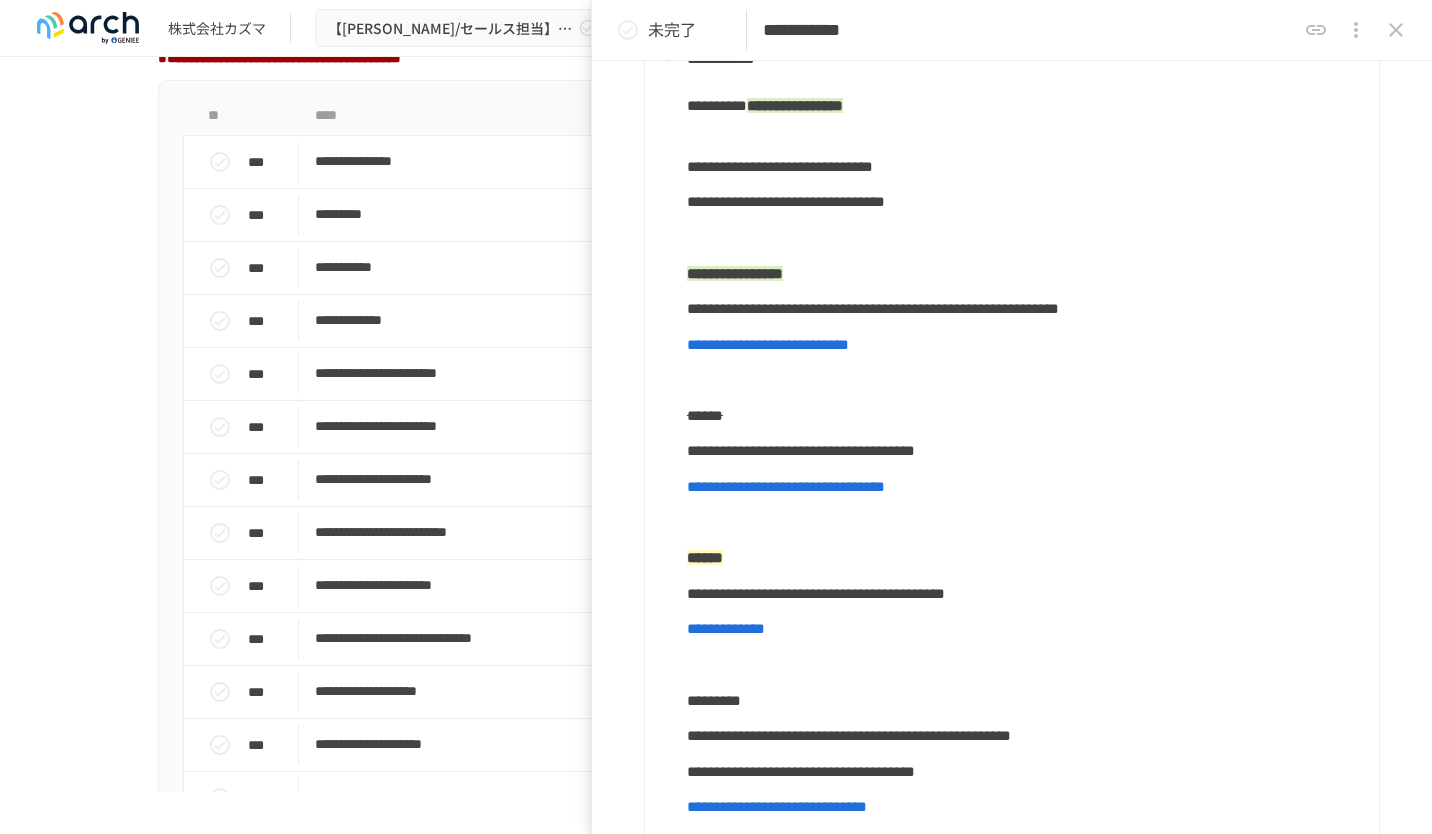 scroll, scrollTop: 930, scrollLeft: 0, axis: vertical 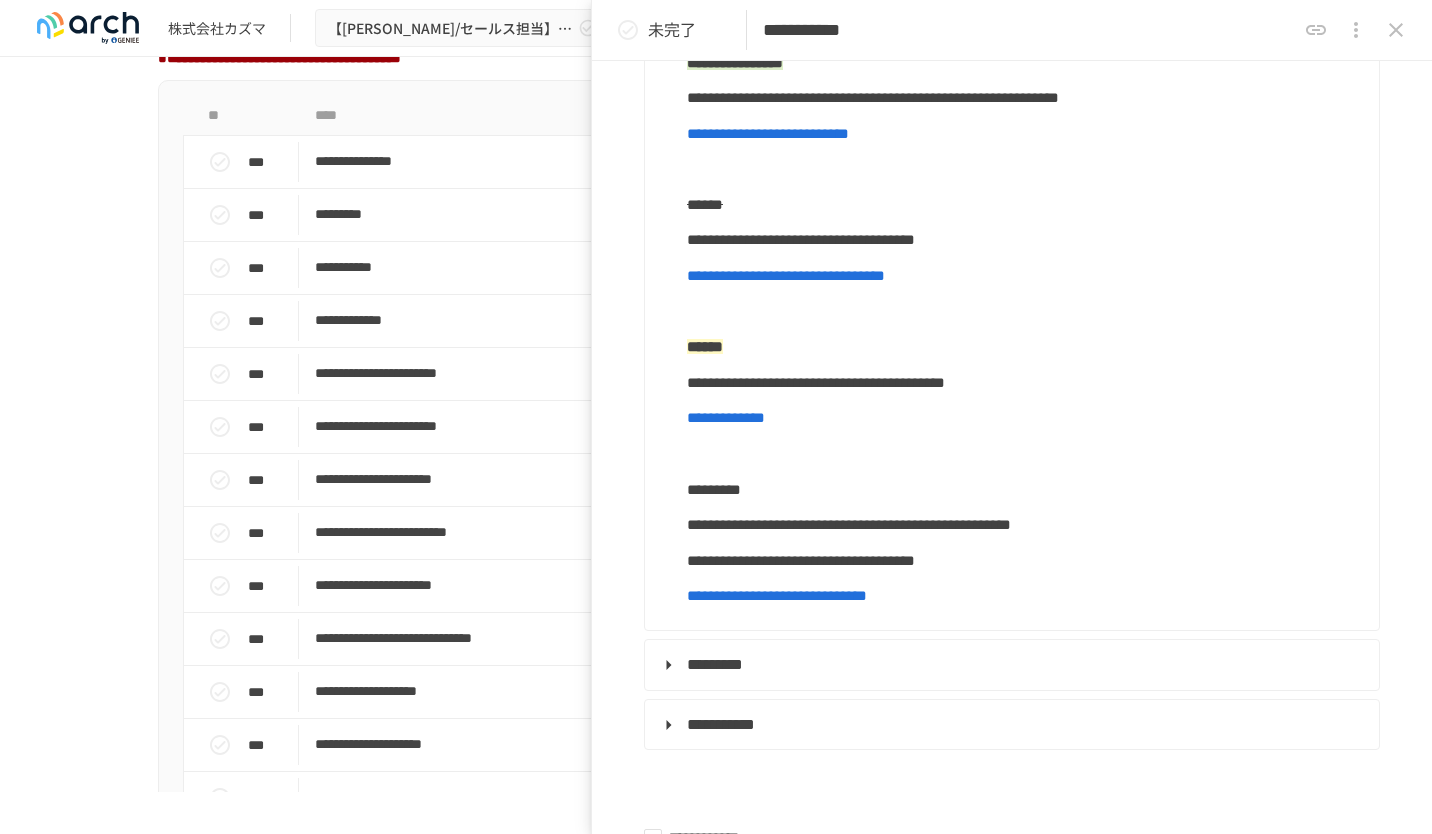 click on "**********" at bounding box center (726, 417) 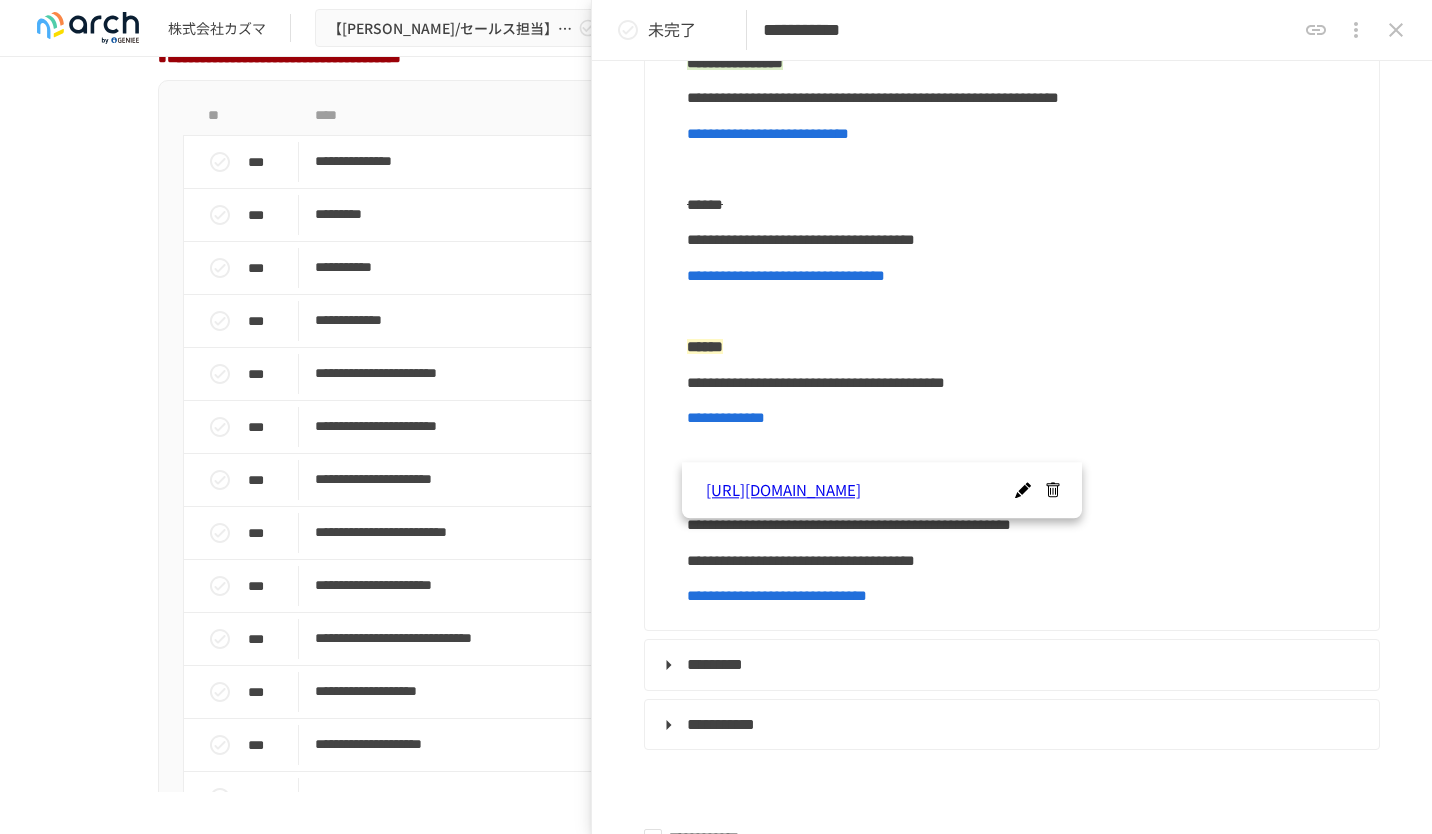 click on "**********" at bounding box center (1012, 226) 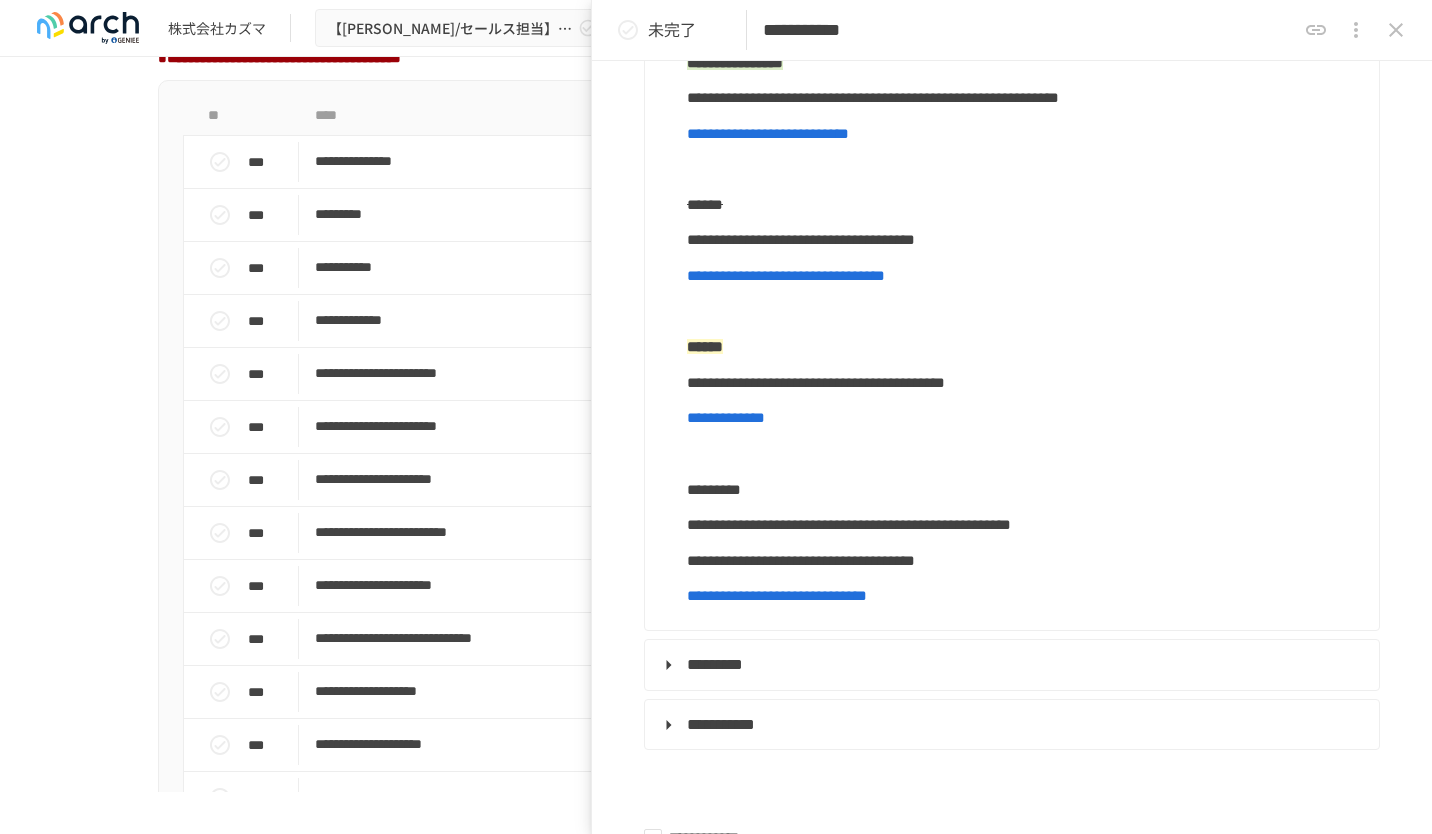 click on "**********" at bounding box center [716, 1980] 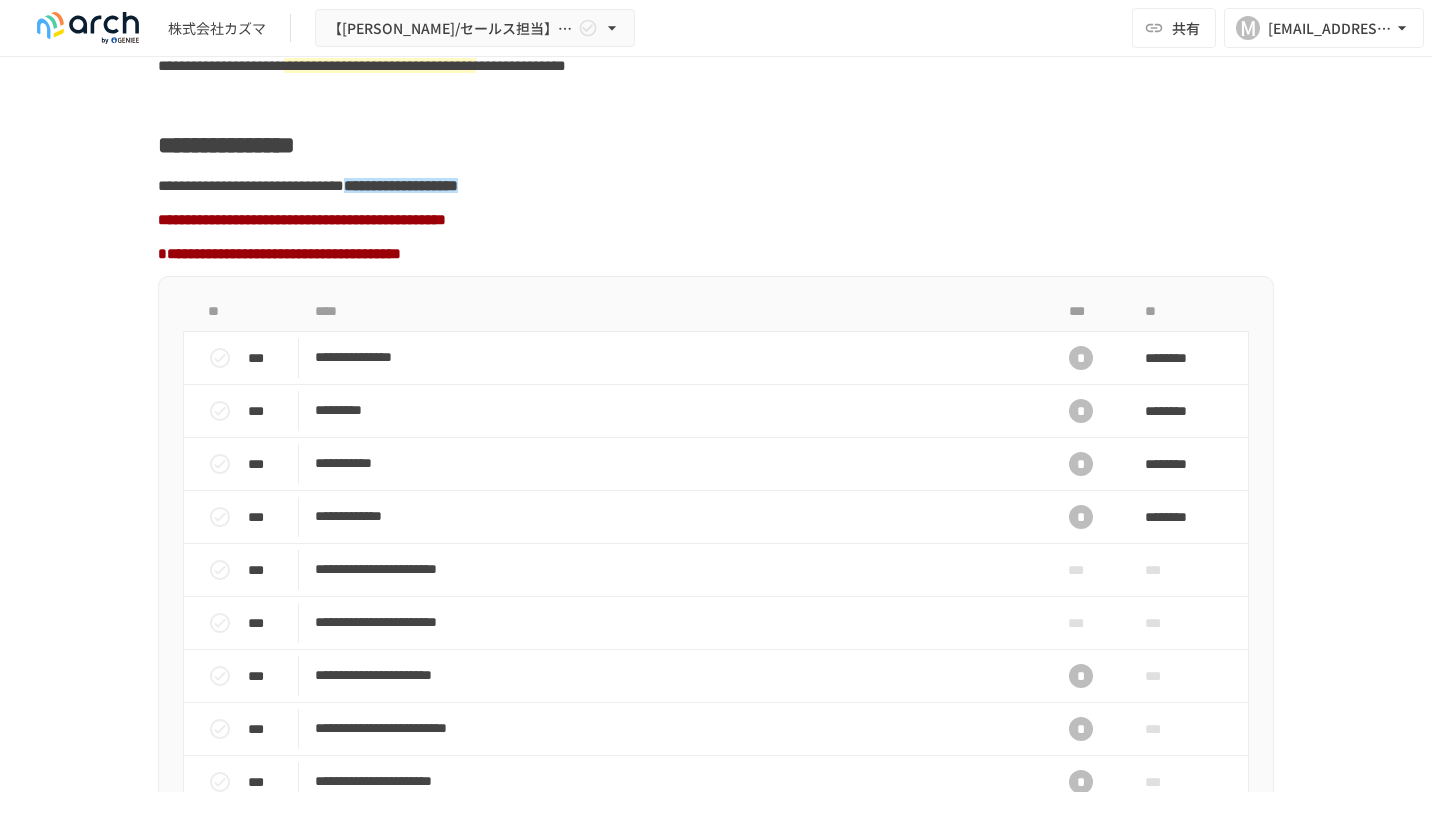 scroll, scrollTop: 1542, scrollLeft: 0, axis: vertical 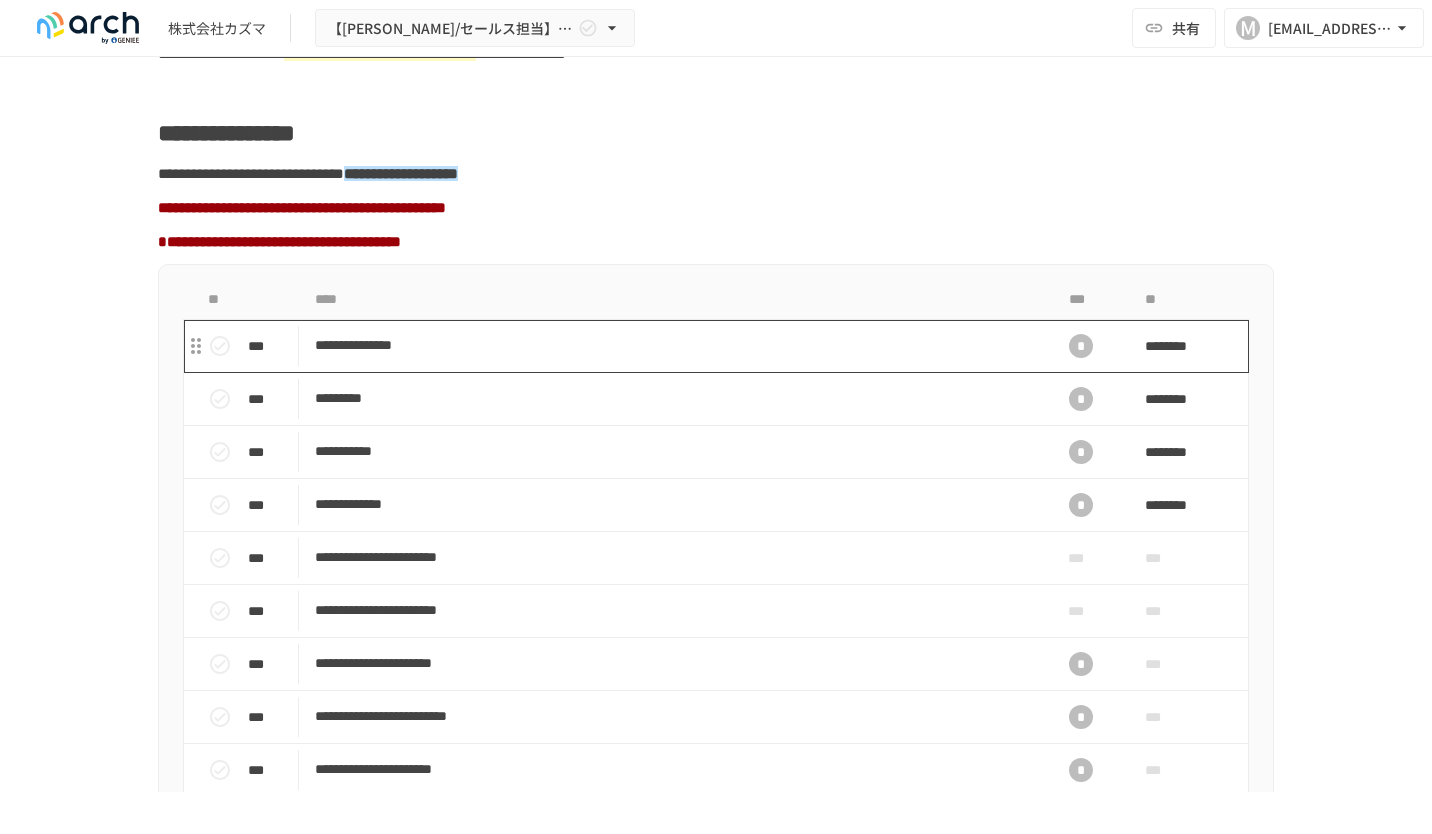 click on "**********" at bounding box center (674, 345) 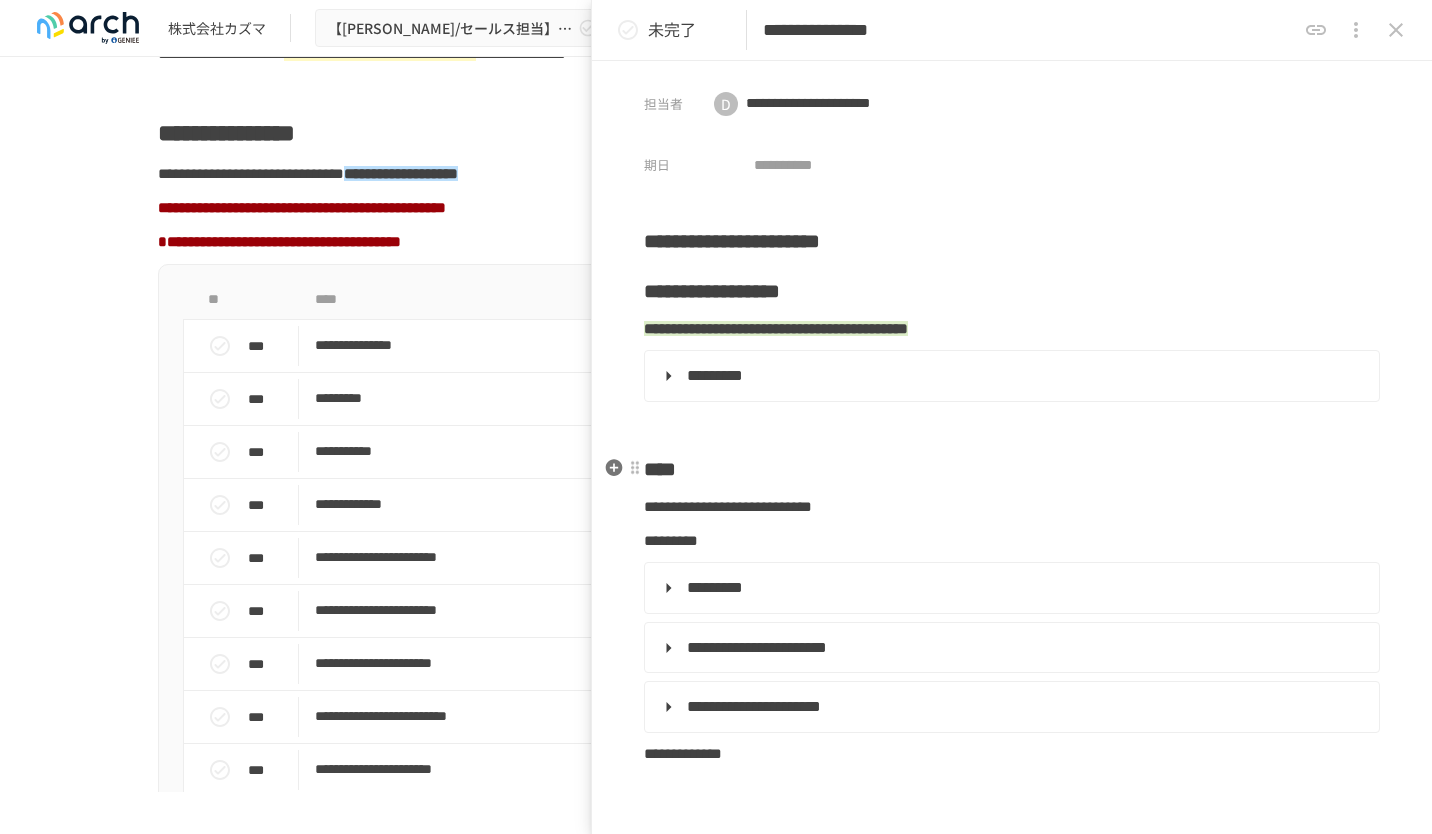 click on "****" at bounding box center (1012, 469) 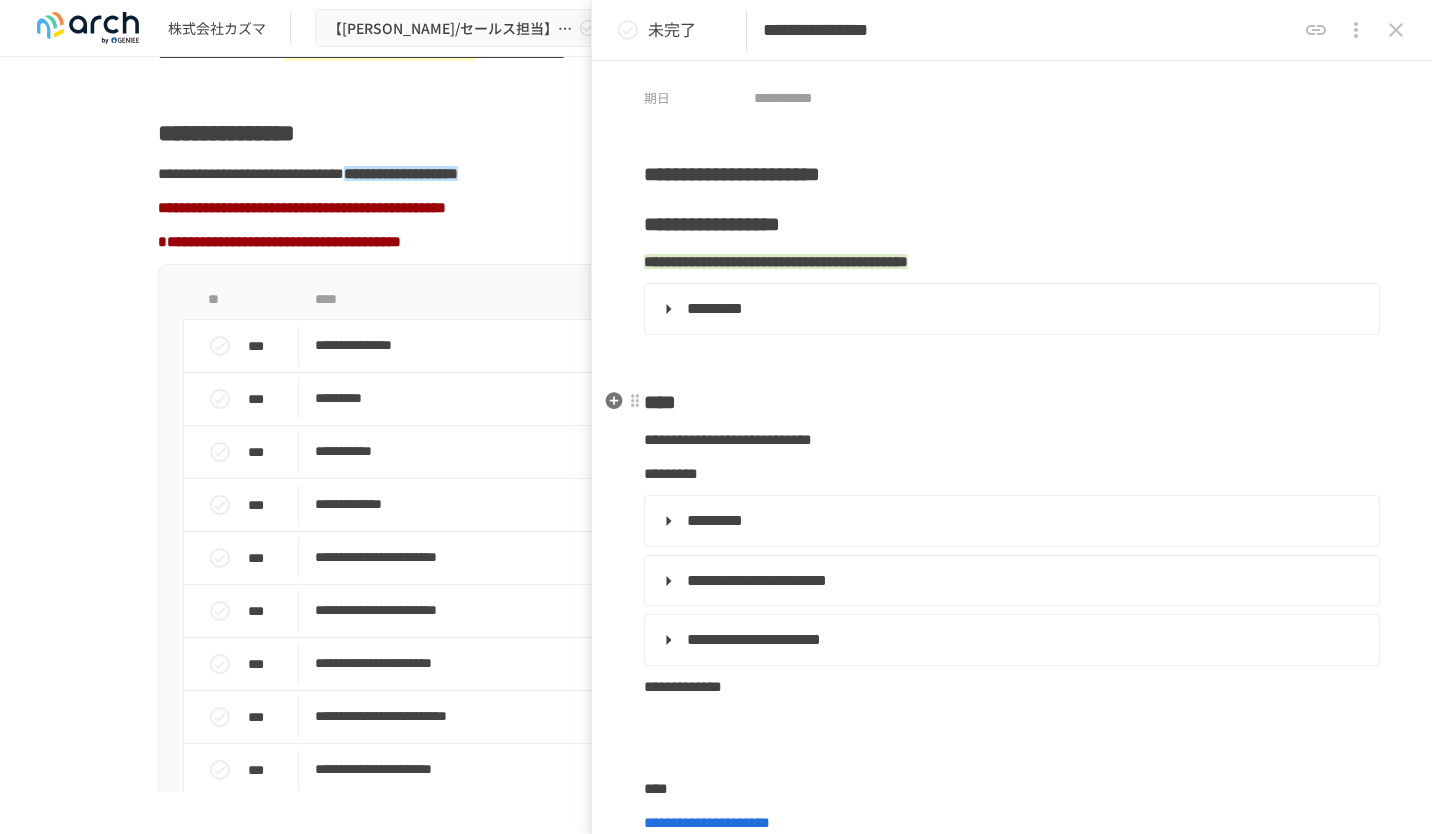 scroll, scrollTop: 101, scrollLeft: 0, axis: vertical 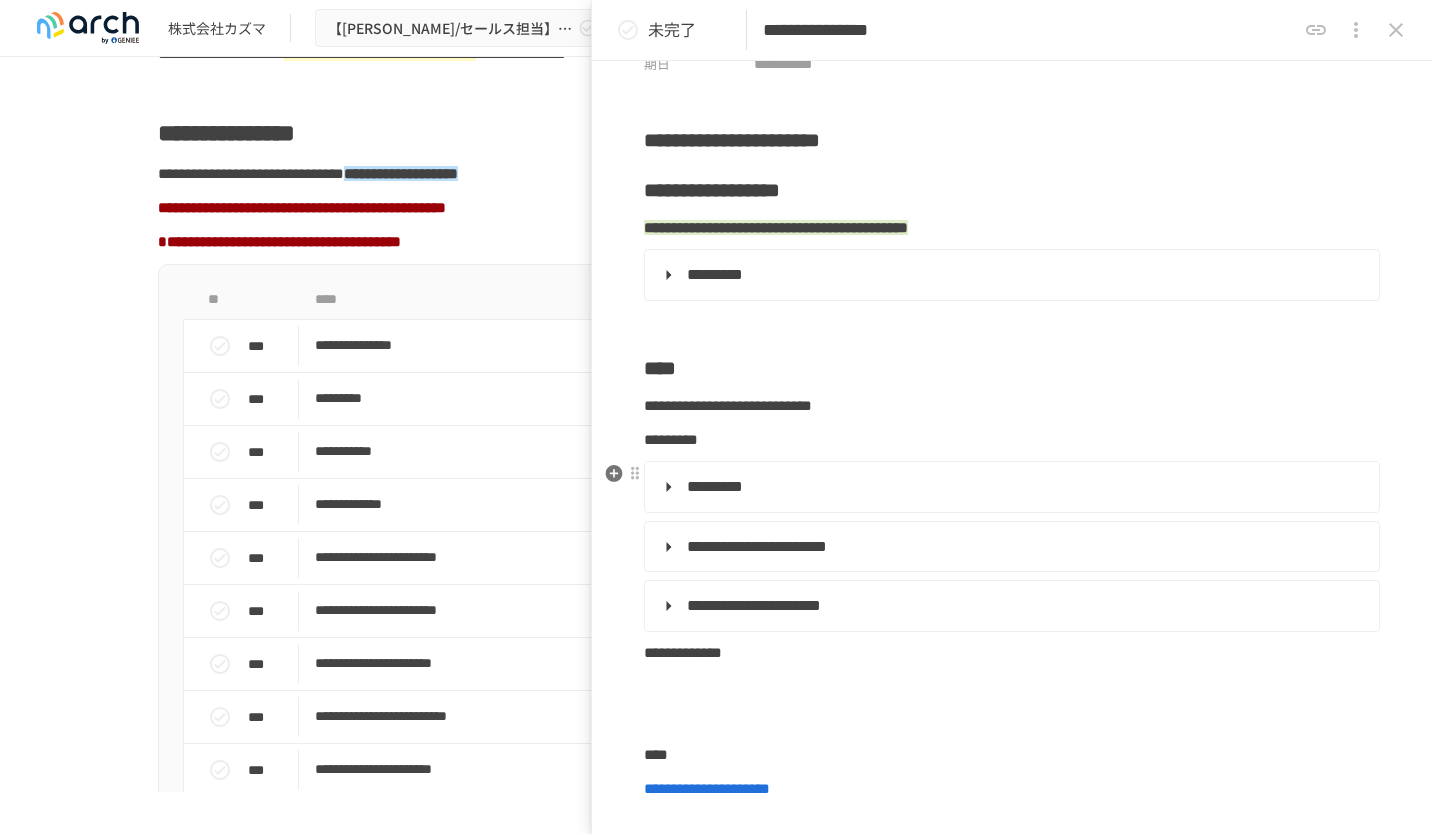 click on "*********" at bounding box center [1010, 487] 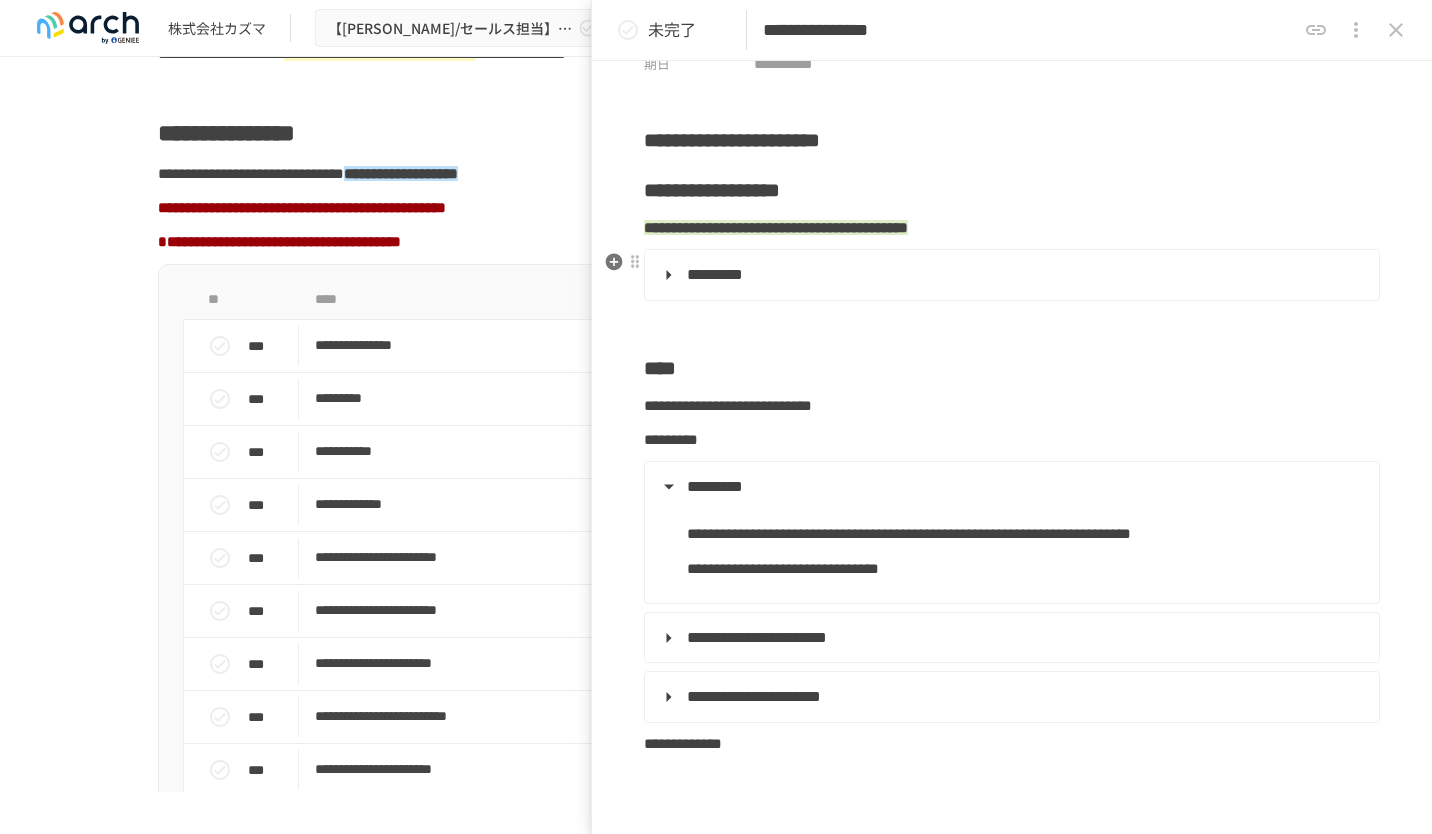 click on "*********" at bounding box center (715, 274) 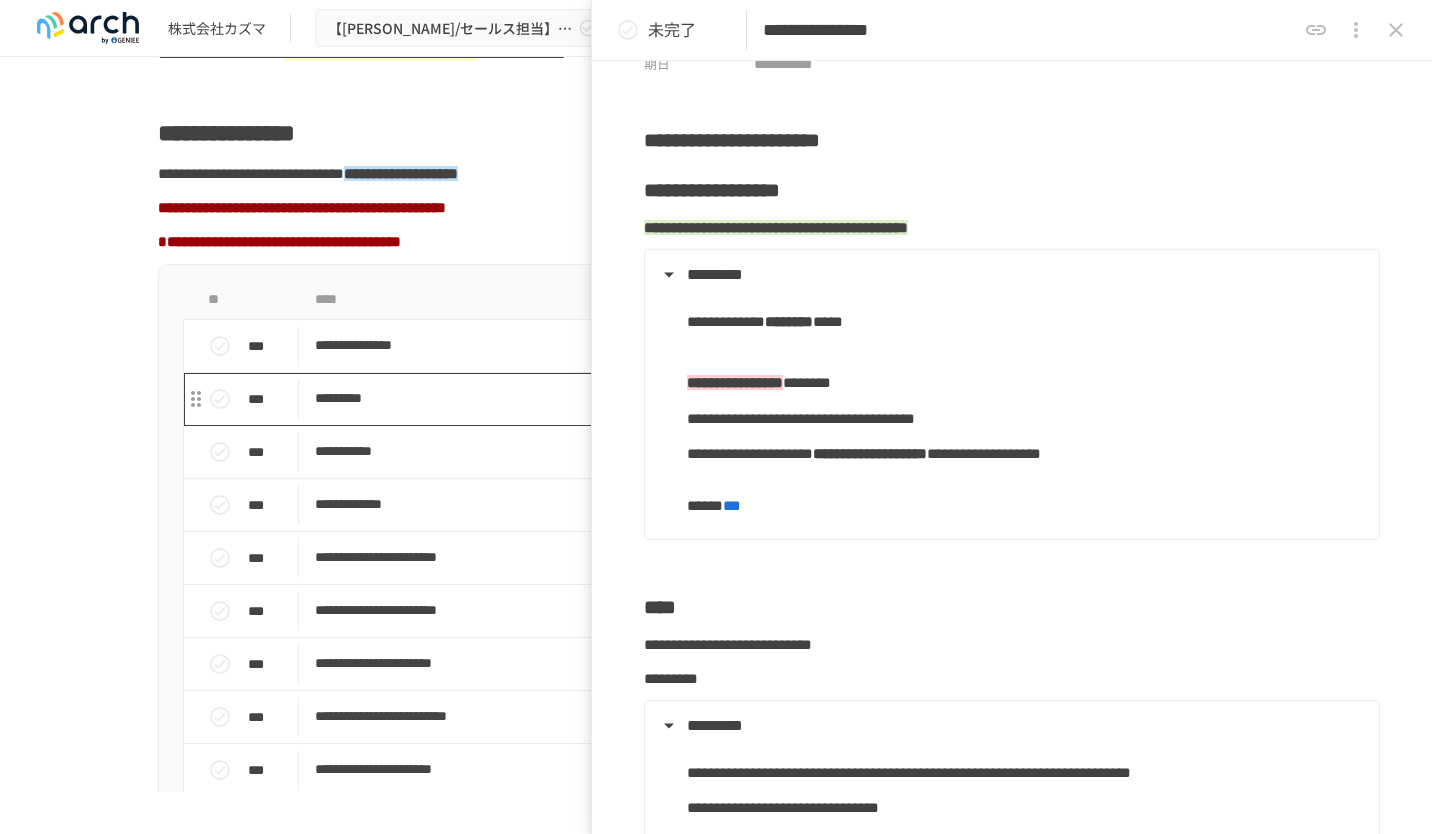 click on "*********" at bounding box center (674, 398) 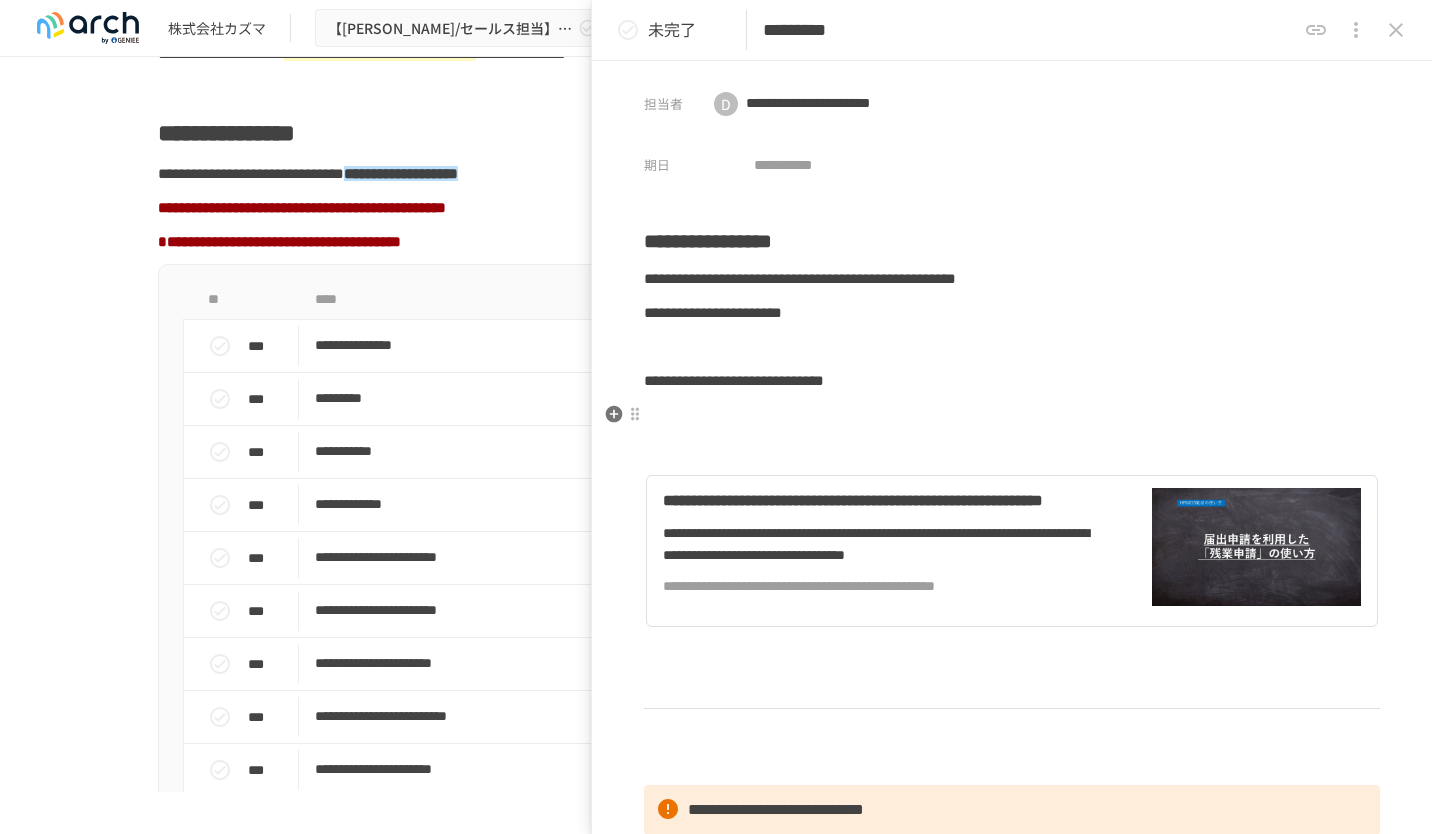 click at bounding box center [1012, 415] 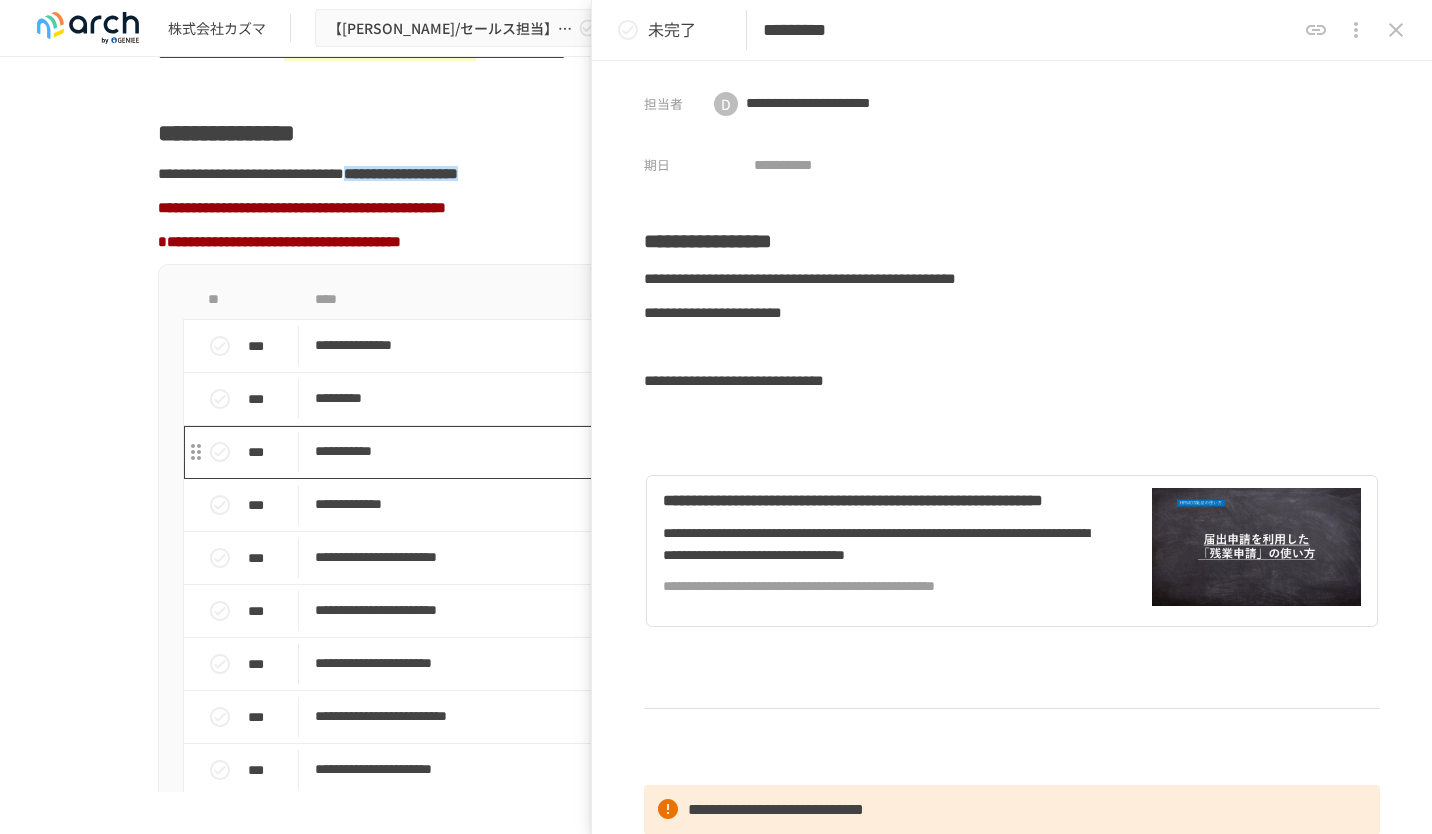 click on "**********" at bounding box center [674, 451] 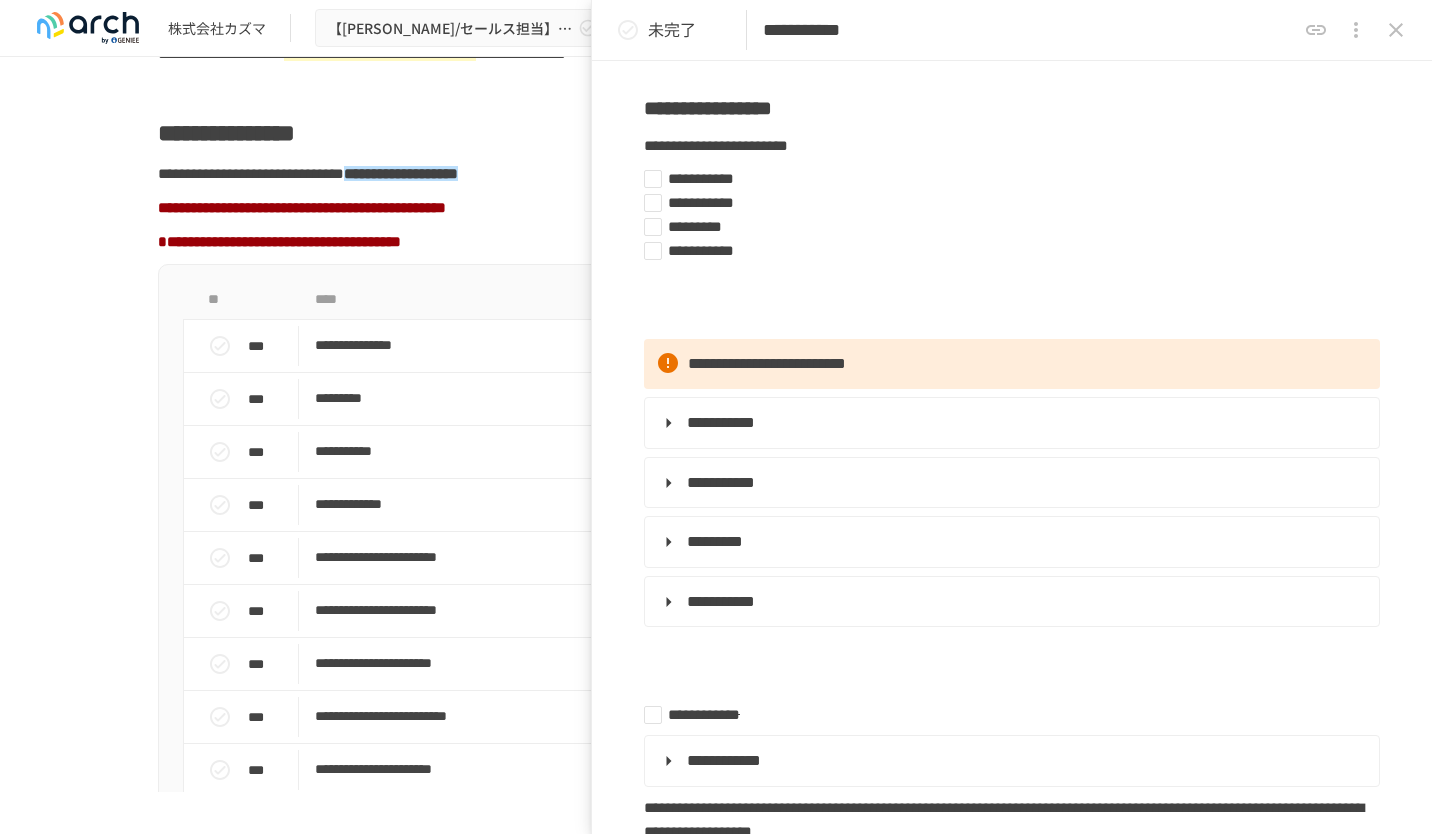 scroll, scrollTop: 0, scrollLeft: 0, axis: both 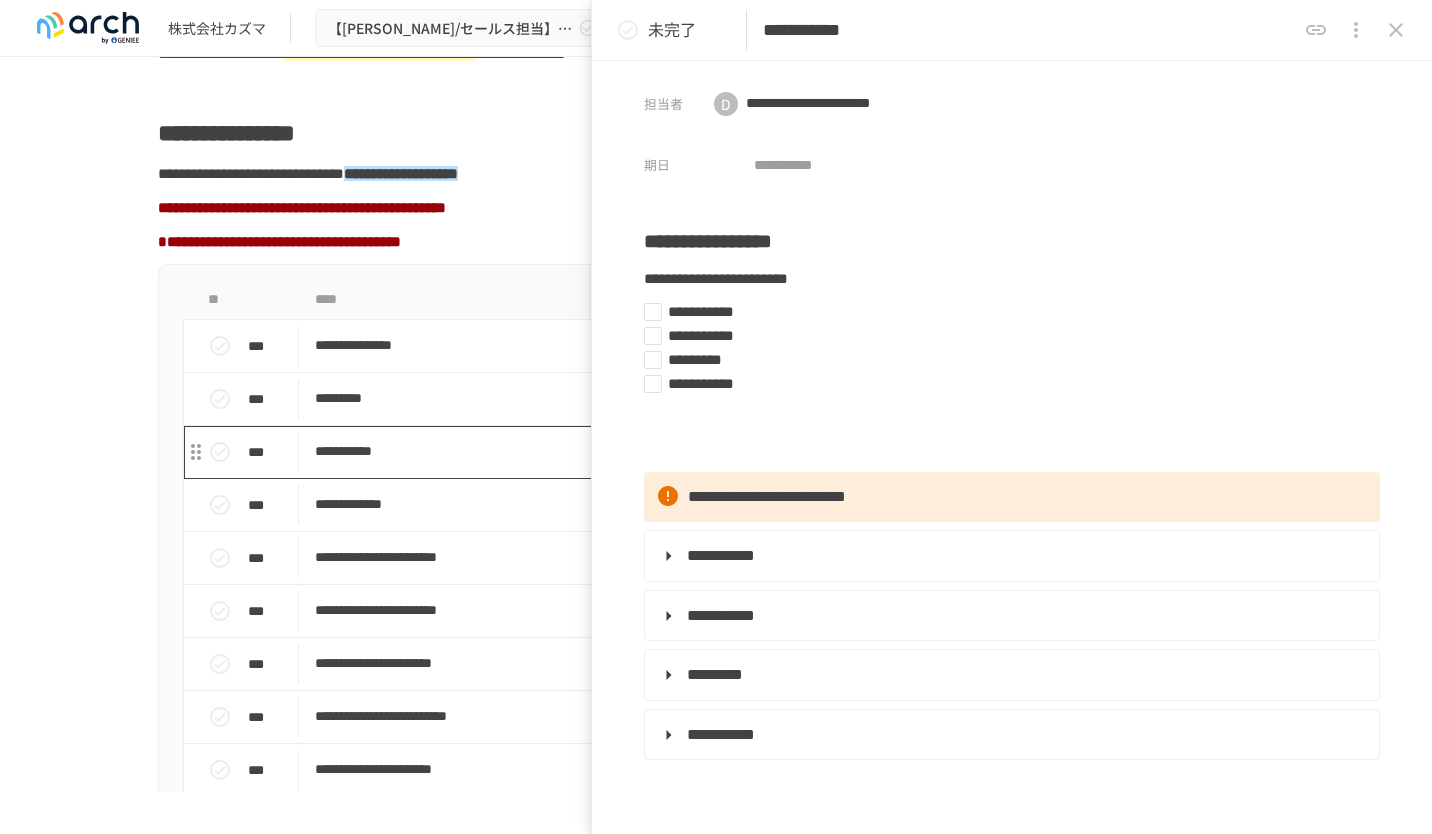 click on "**********" at bounding box center (674, 451) 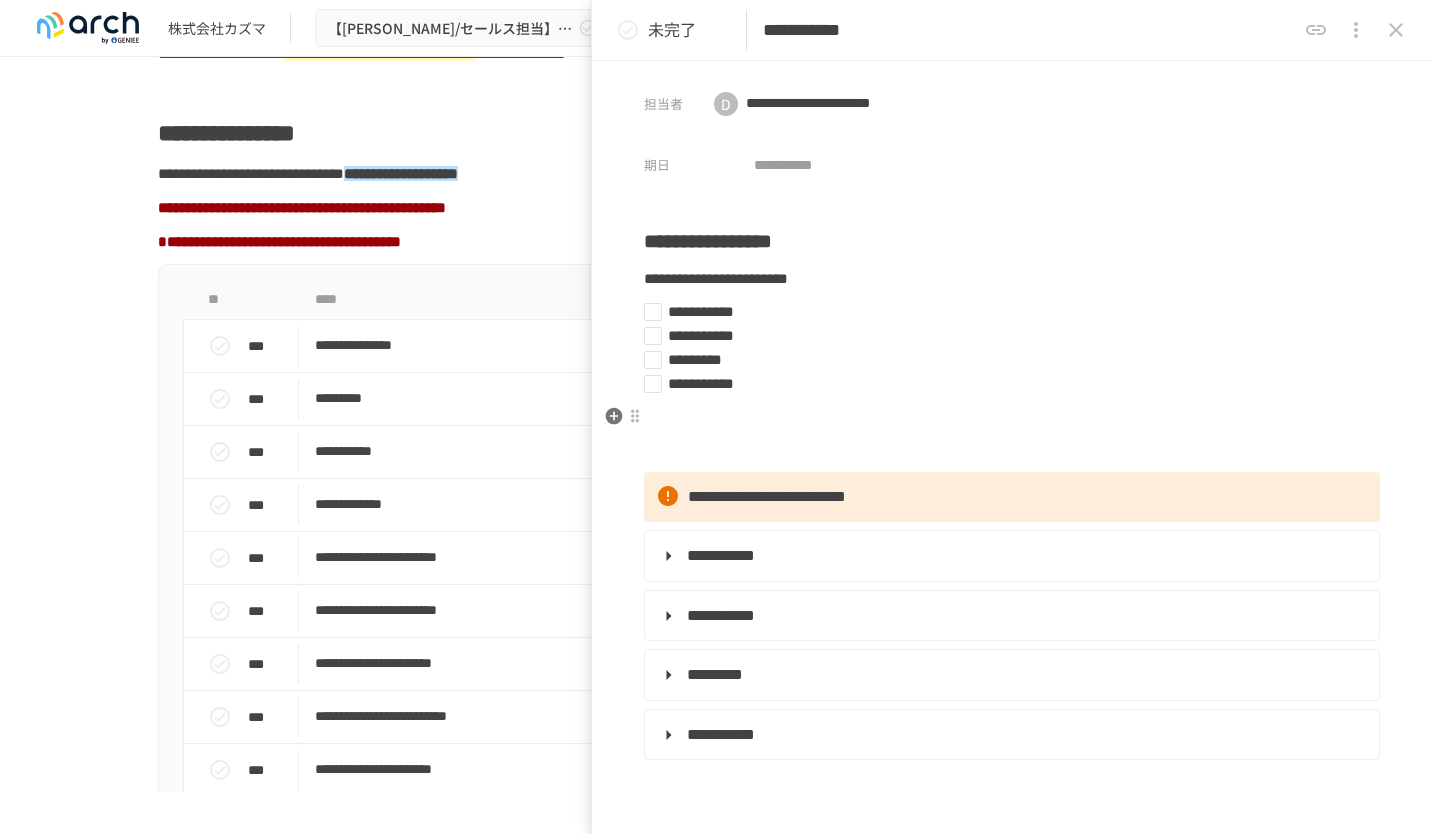 click at bounding box center [1012, 417] 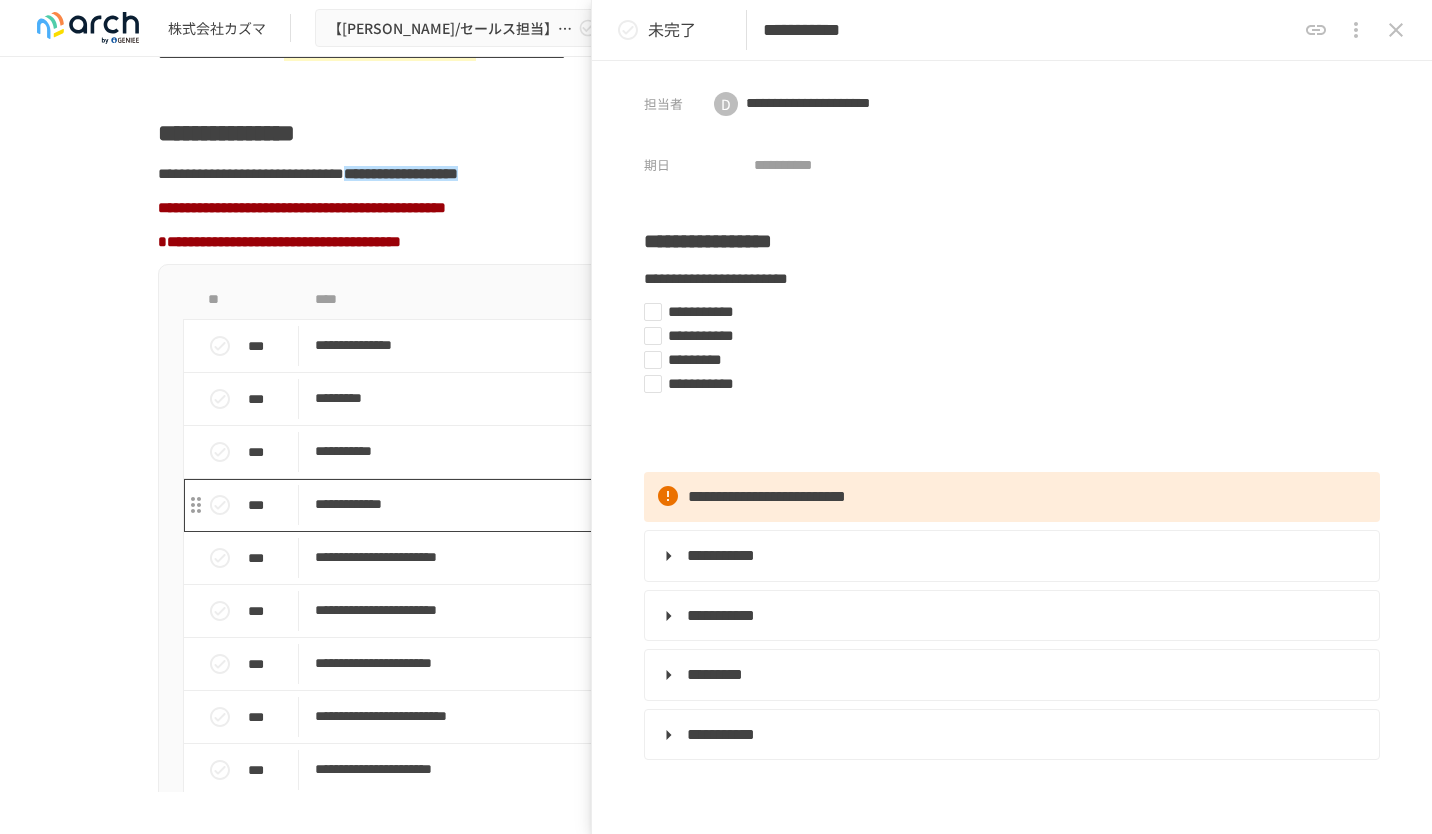 click on "**********" at bounding box center (674, 504) 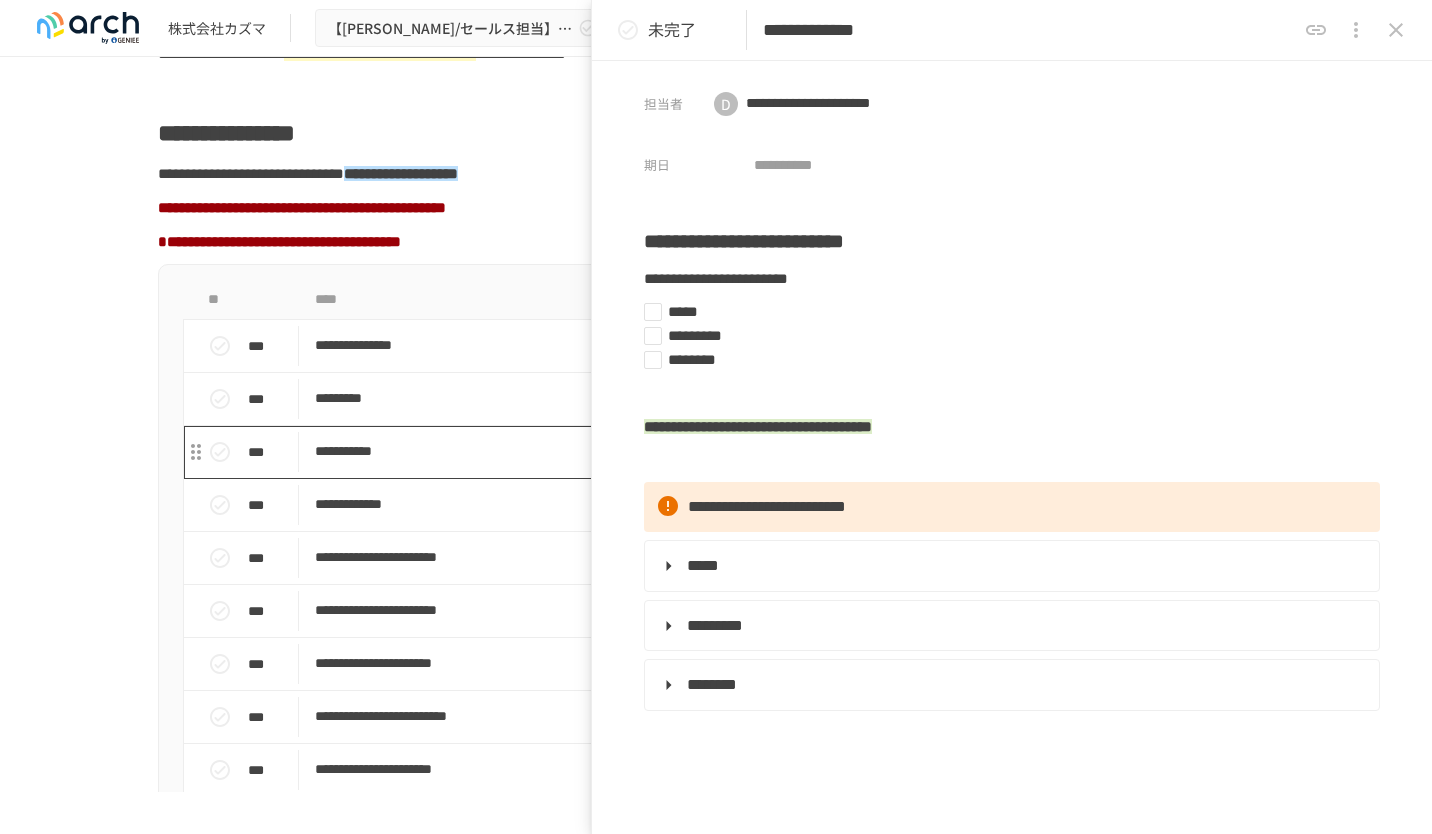 click on "**********" at bounding box center [674, 452] 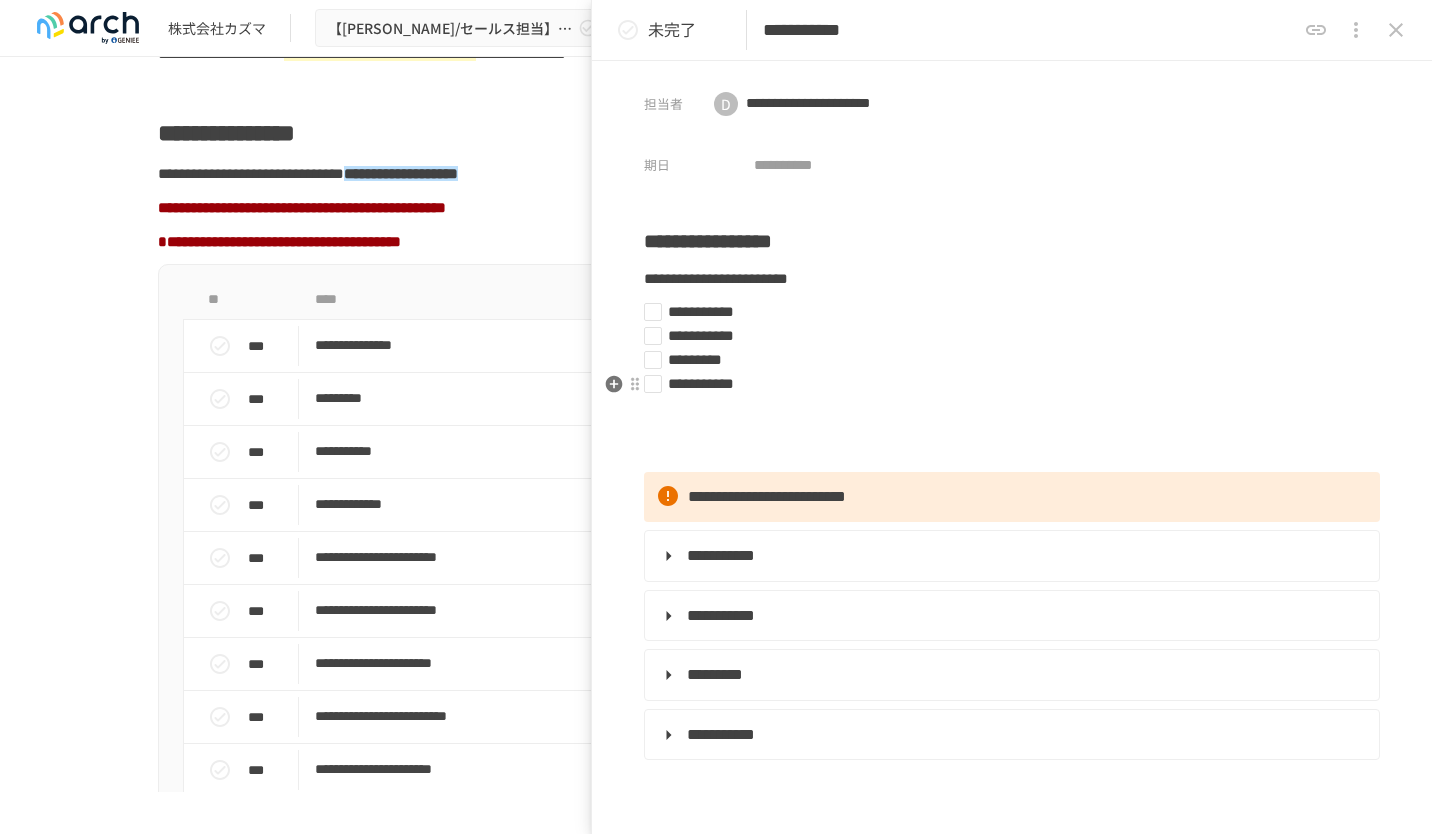 click on "**********" at bounding box center (1004, 384) 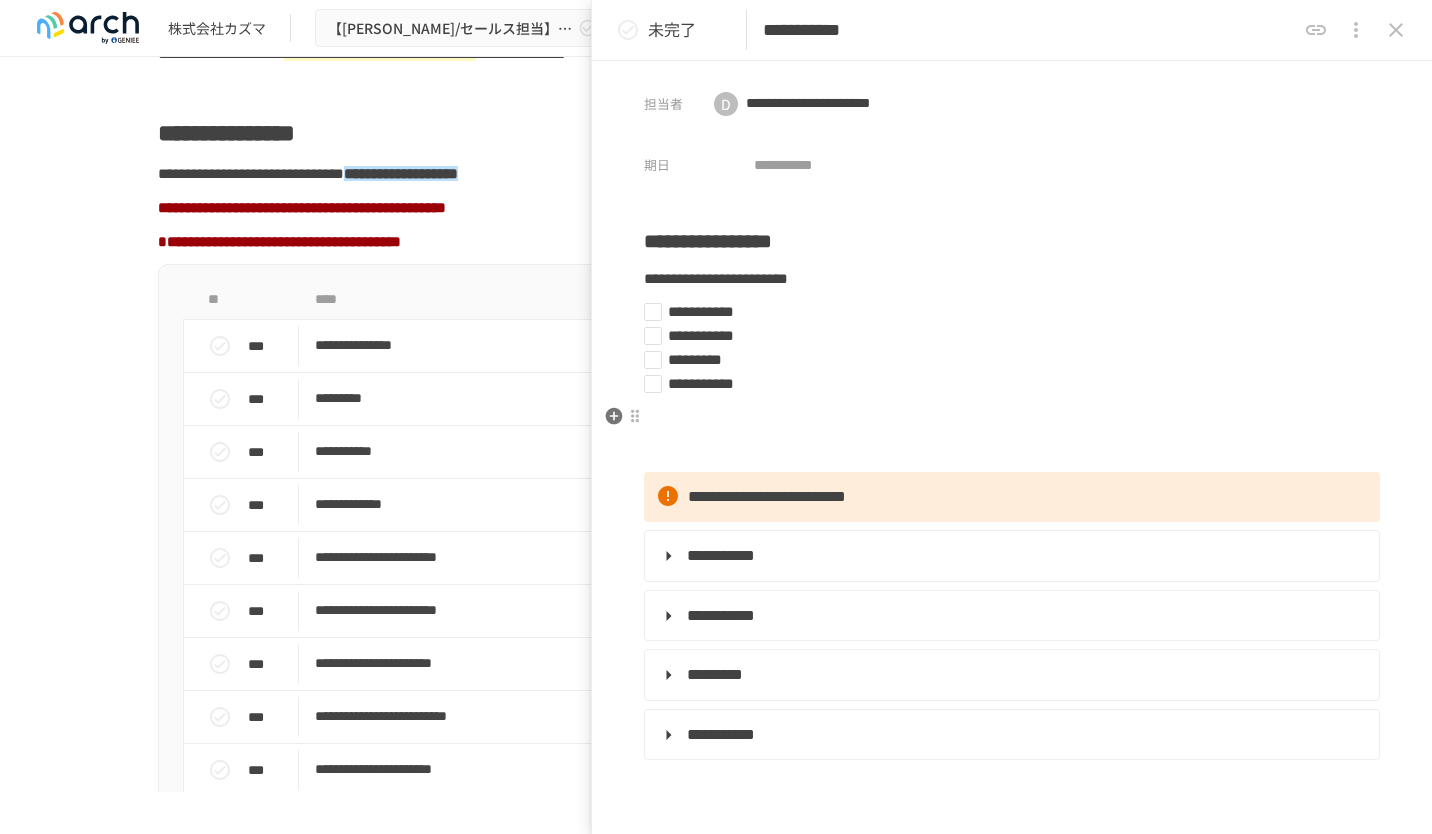 click on "**********" at bounding box center [1012, 1020] 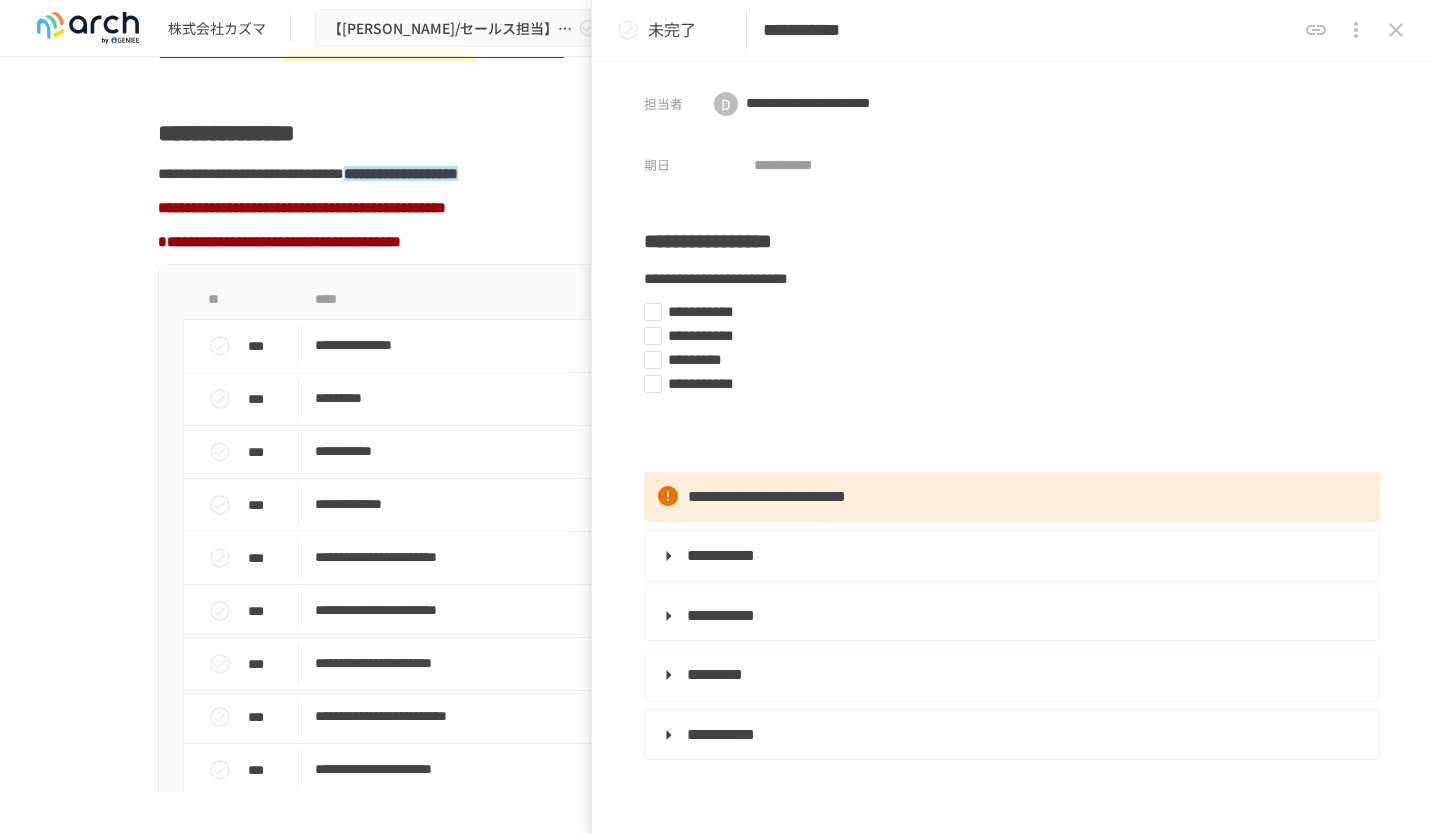 click on "**********" at bounding box center [716, 2164] 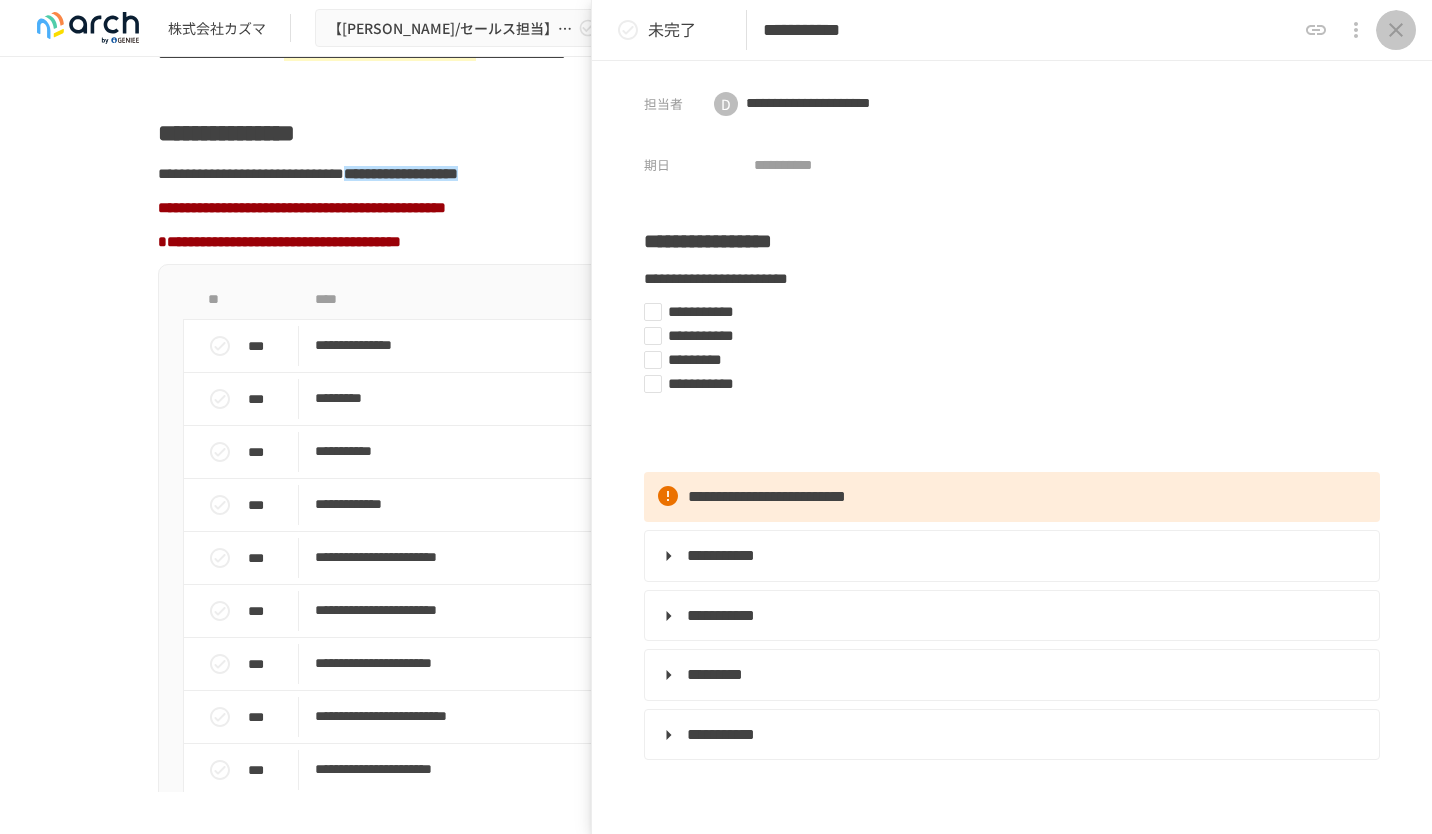 click 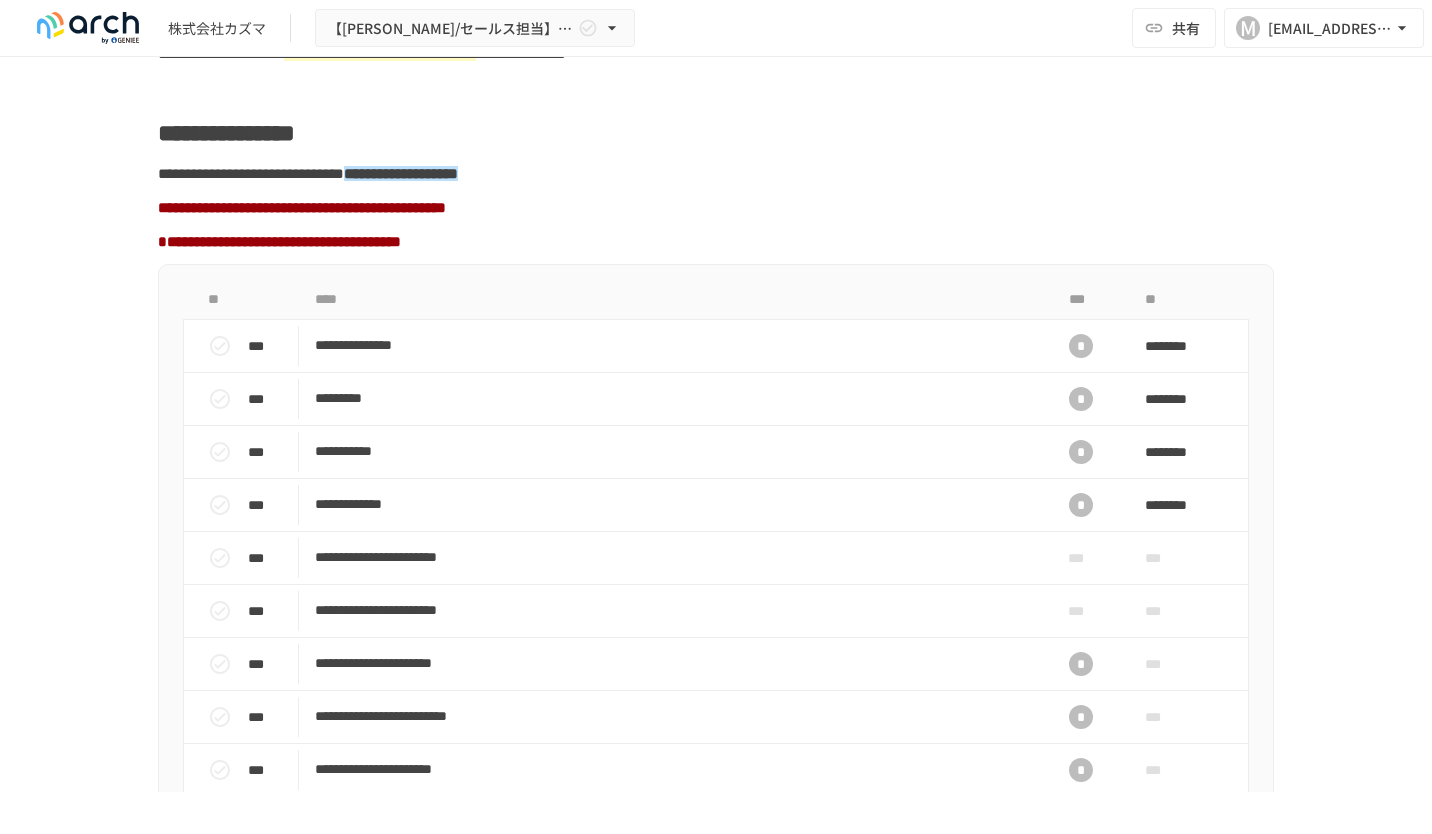 click on "**********" at bounding box center (716, 424) 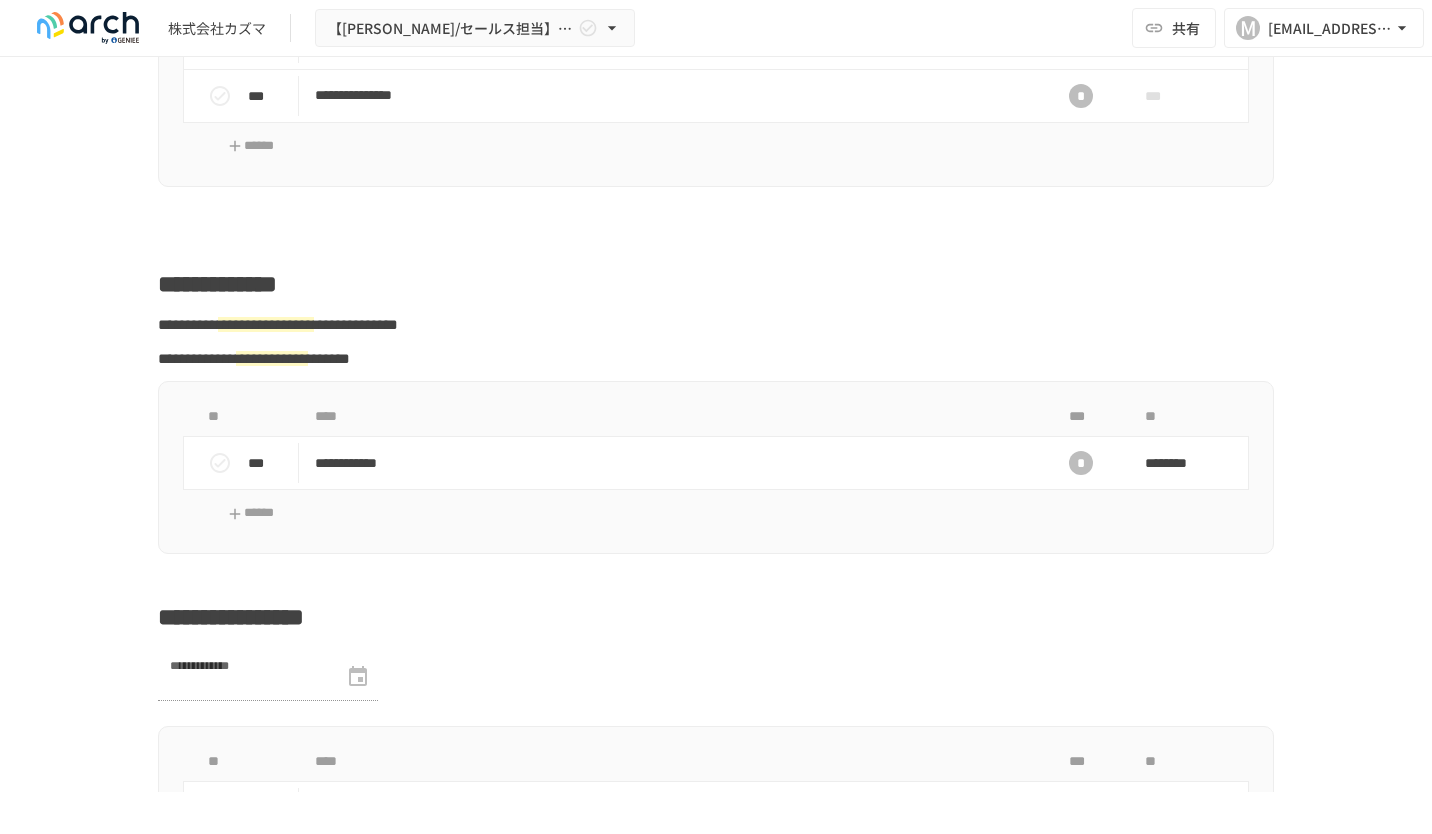 scroll, scrollTop: 2502, scrollLeft: 0, axis: vertical 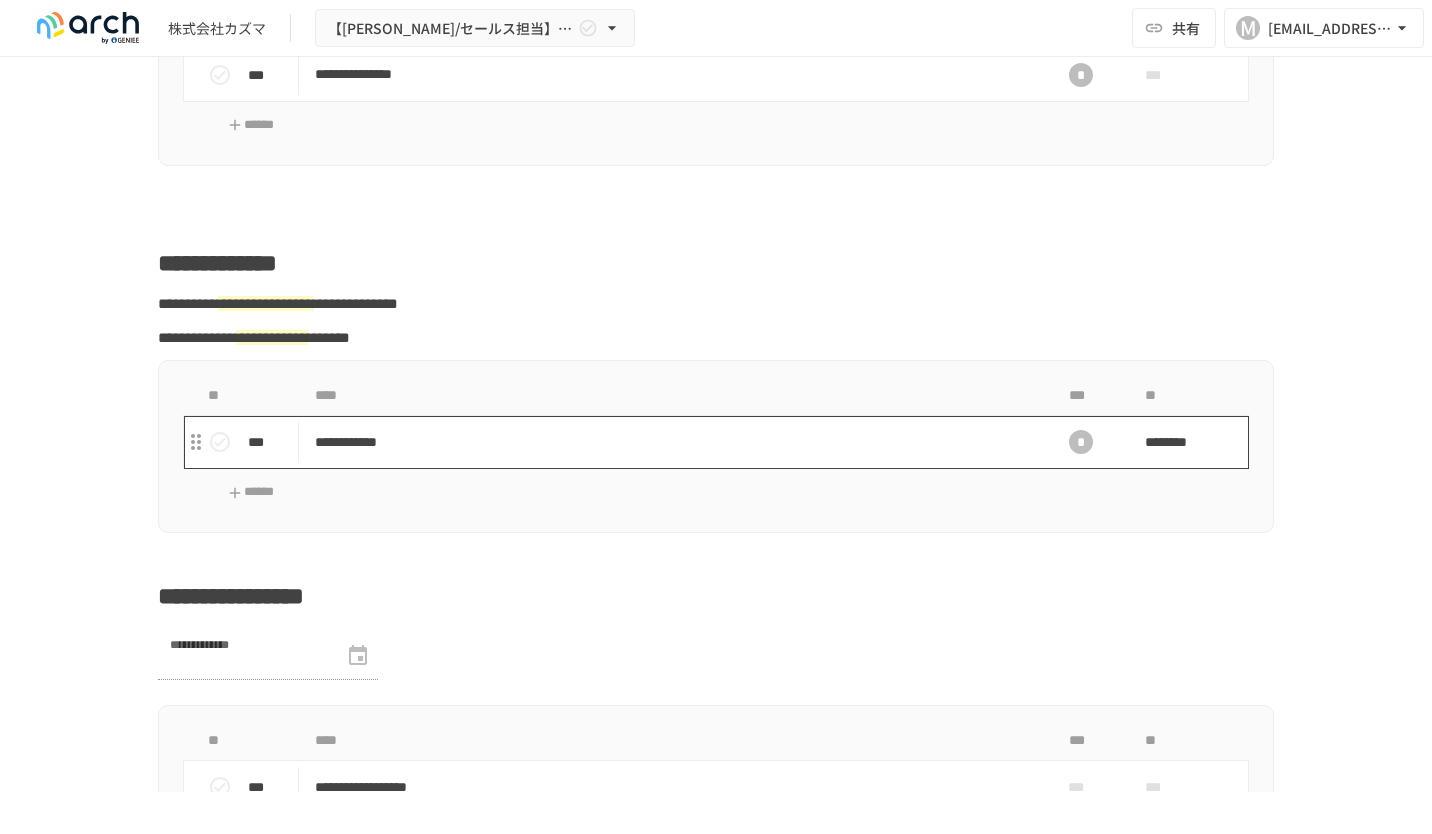 click on "**********" at bounding box center [674, 442] 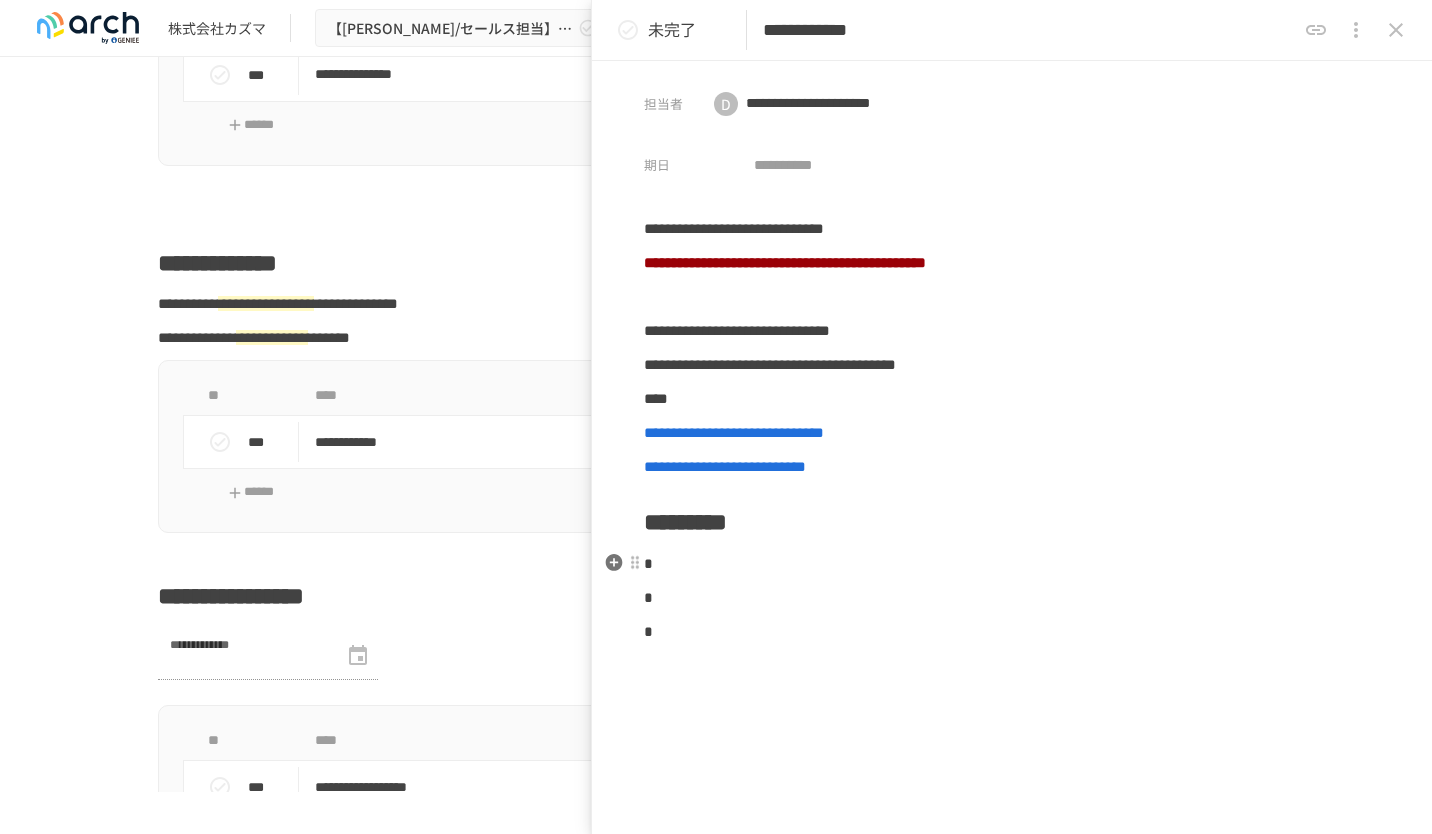 click on "*" at bounding box center [1012, 564] 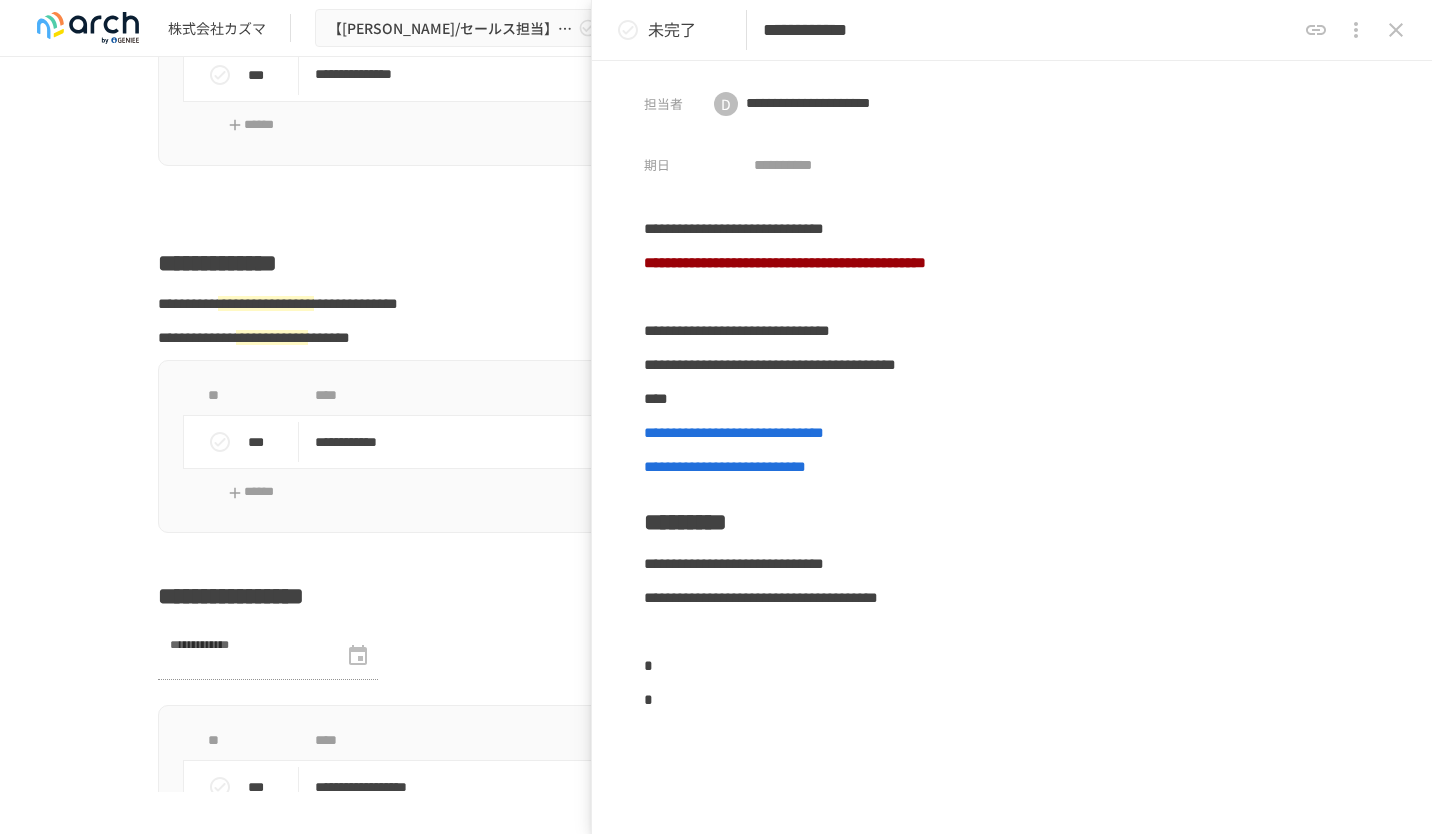 type 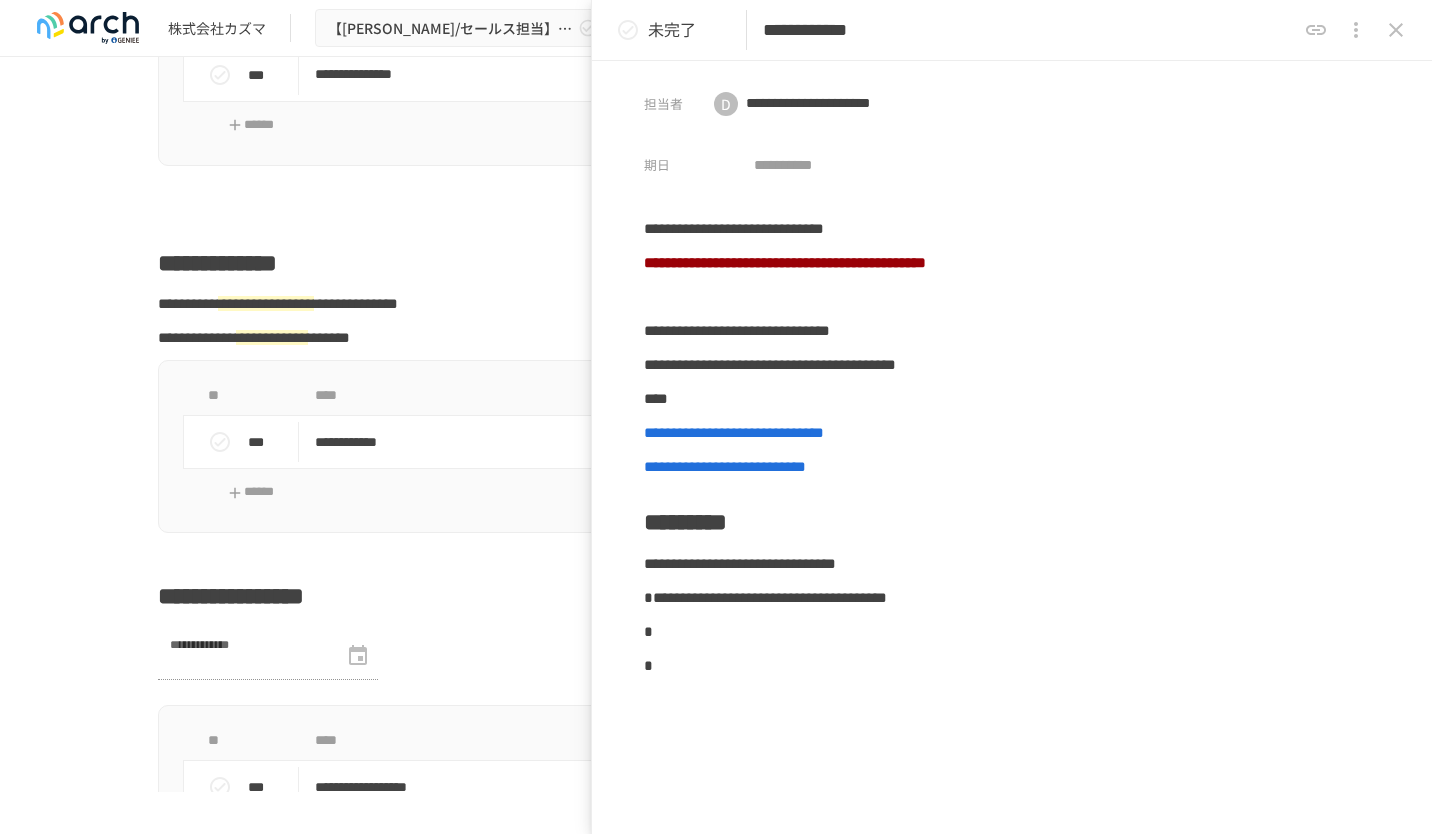 click 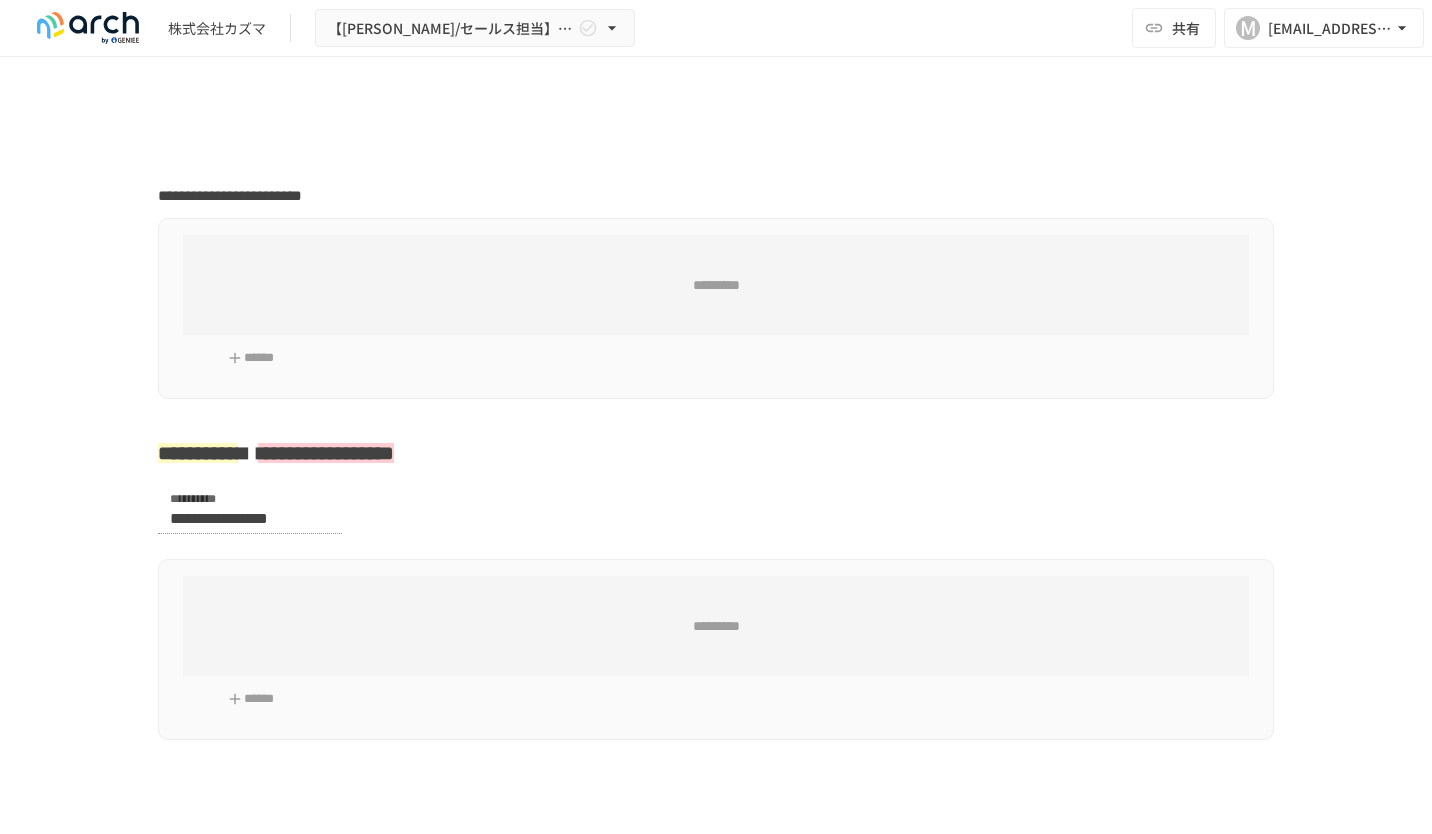 scroll, scrollTop: 0, scrollLeft: 0, axis: both 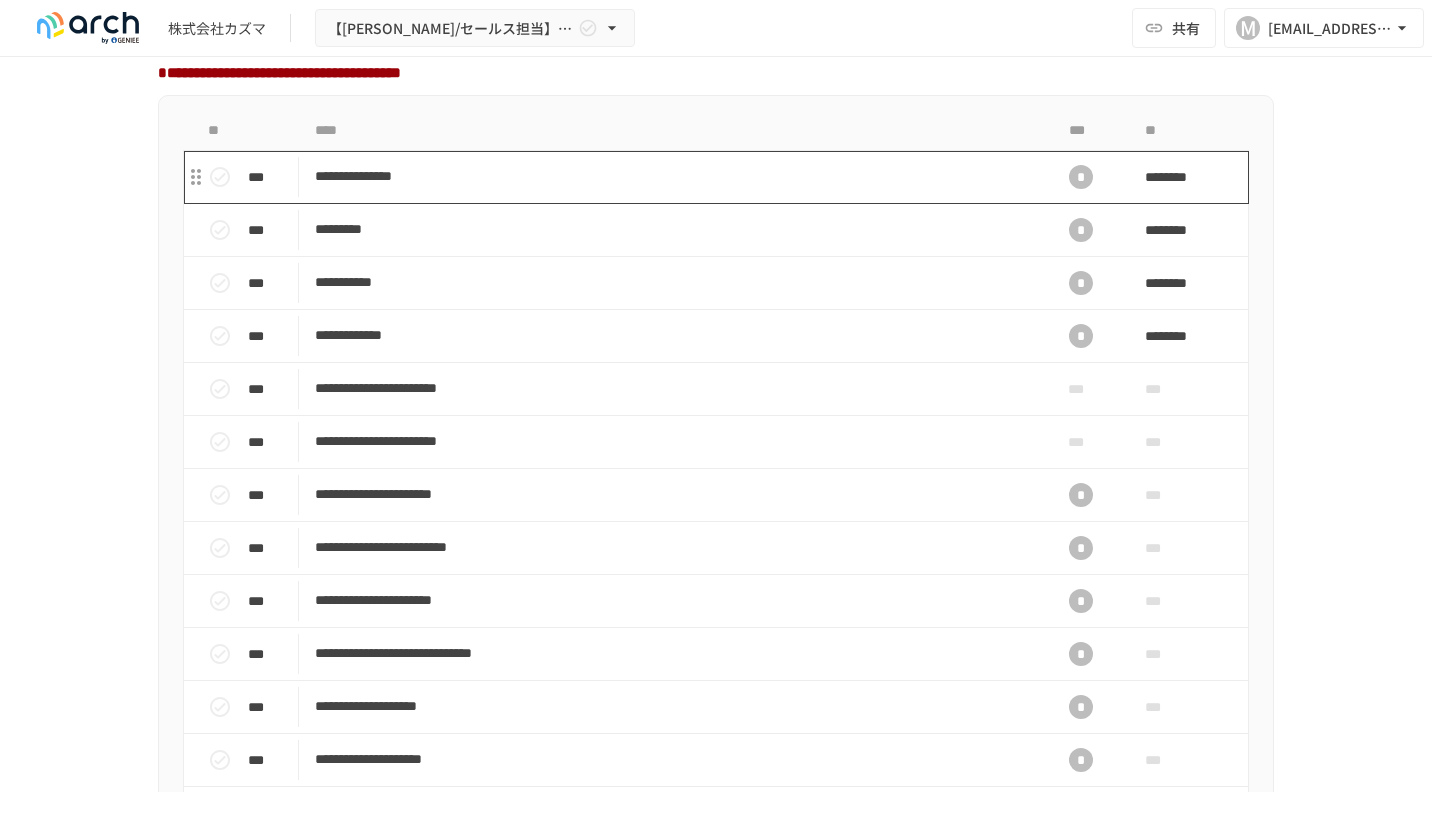 click on "**********" at bounding box center [674, 176] 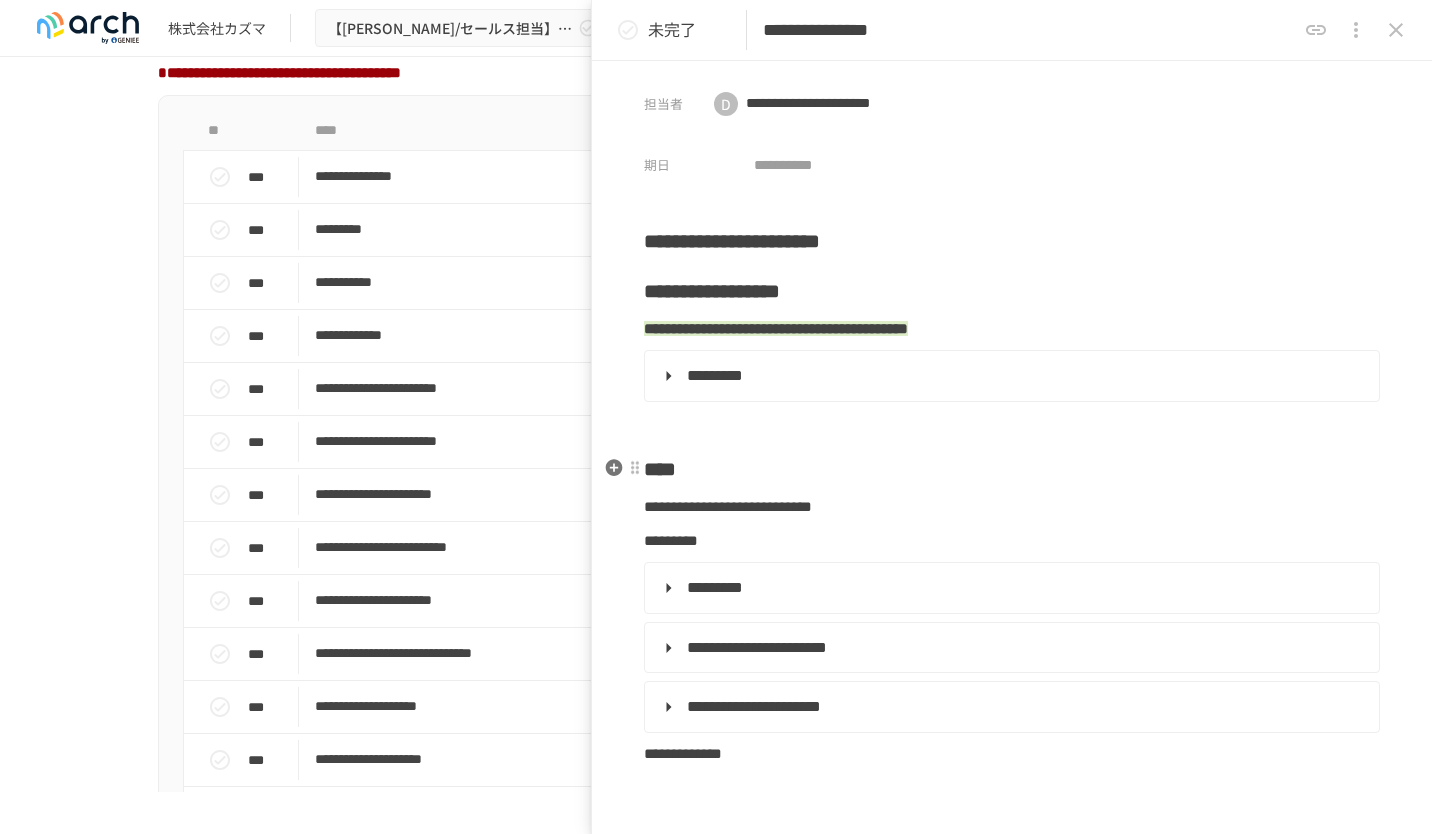 click on "****" at bounding box center [1012, 469] 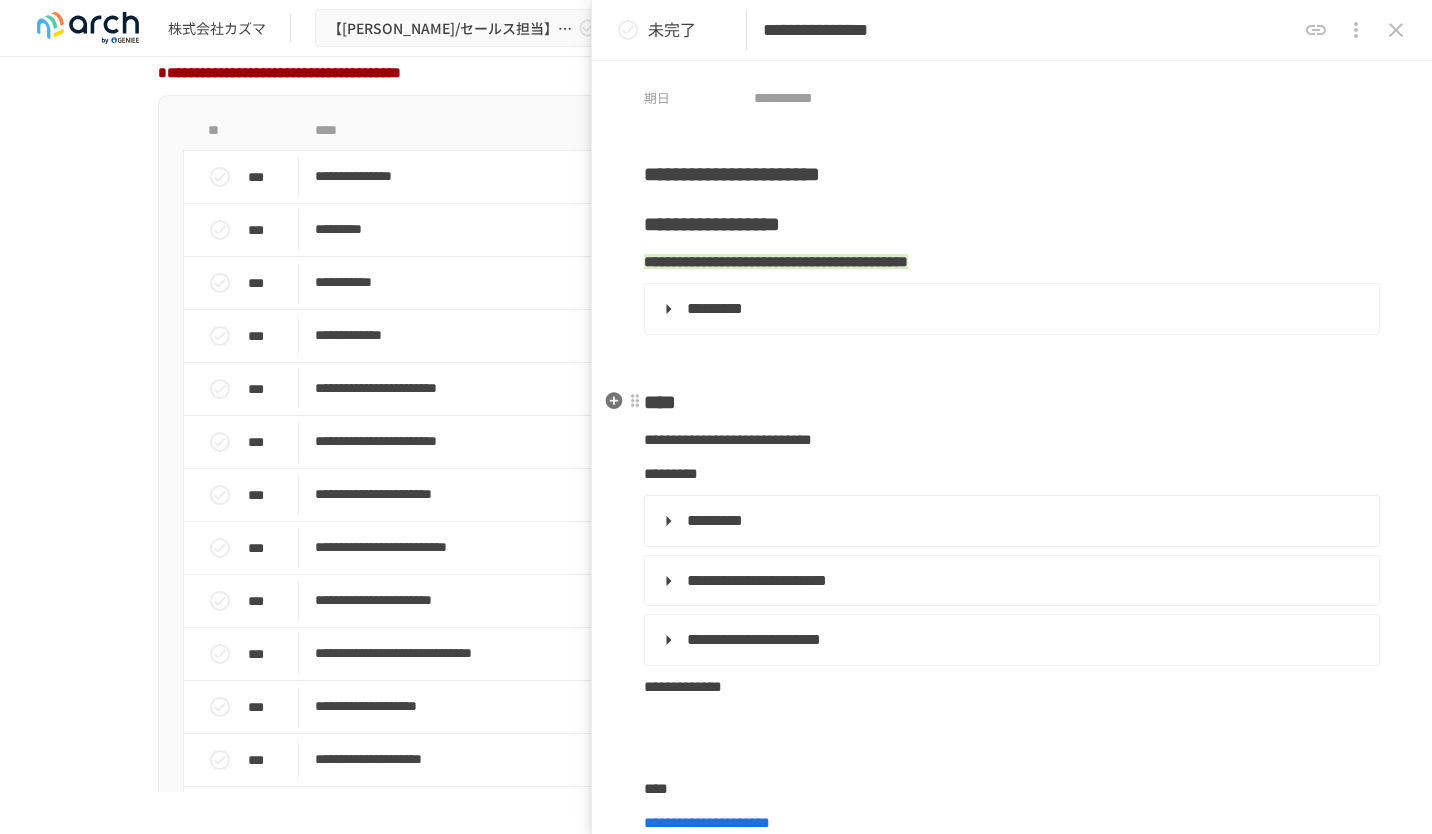 scroll, scrollTop: 101, scrollLeft: 0, axis: vertical 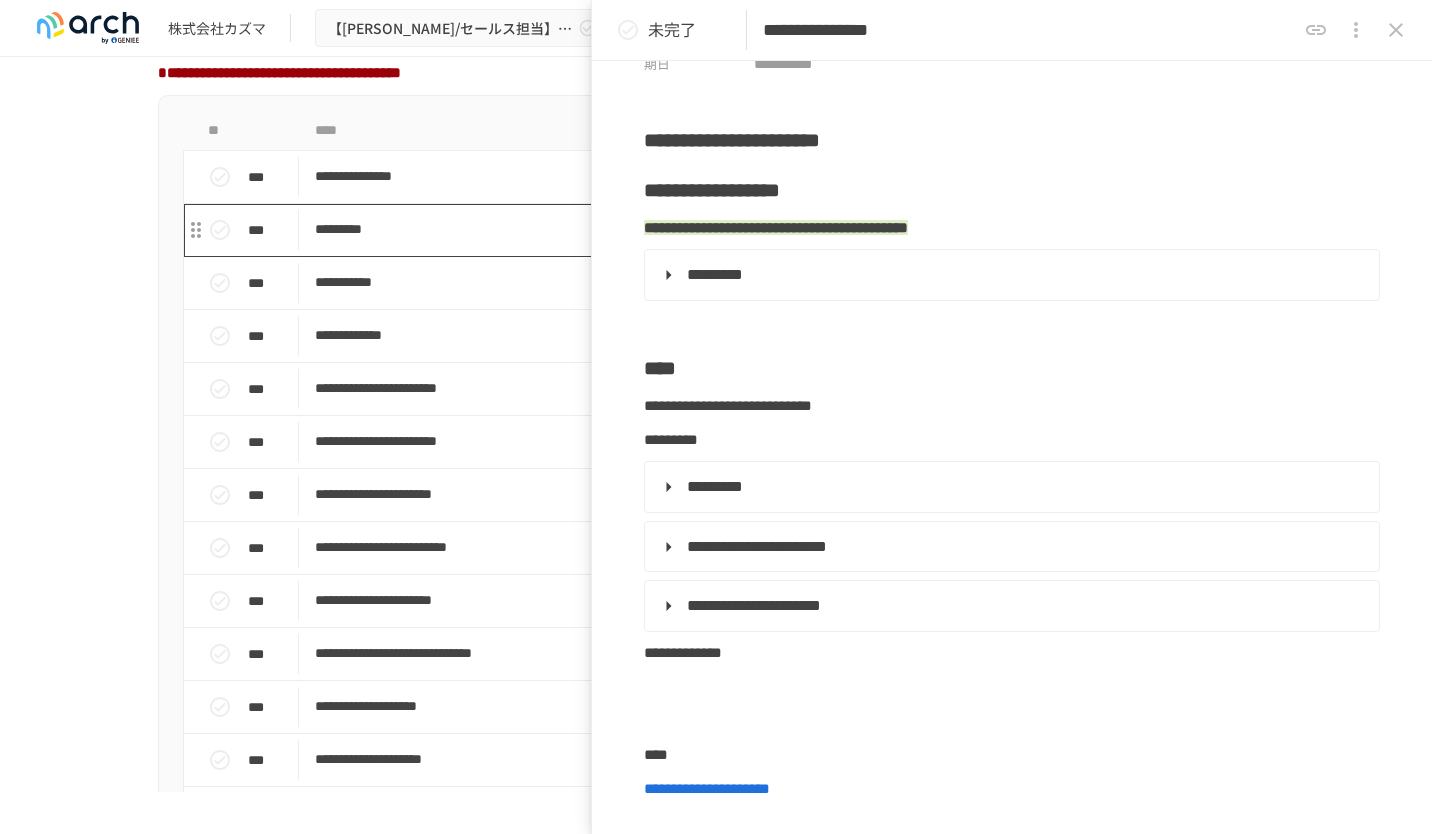 click on "*********" at bounding box center [674, 229] 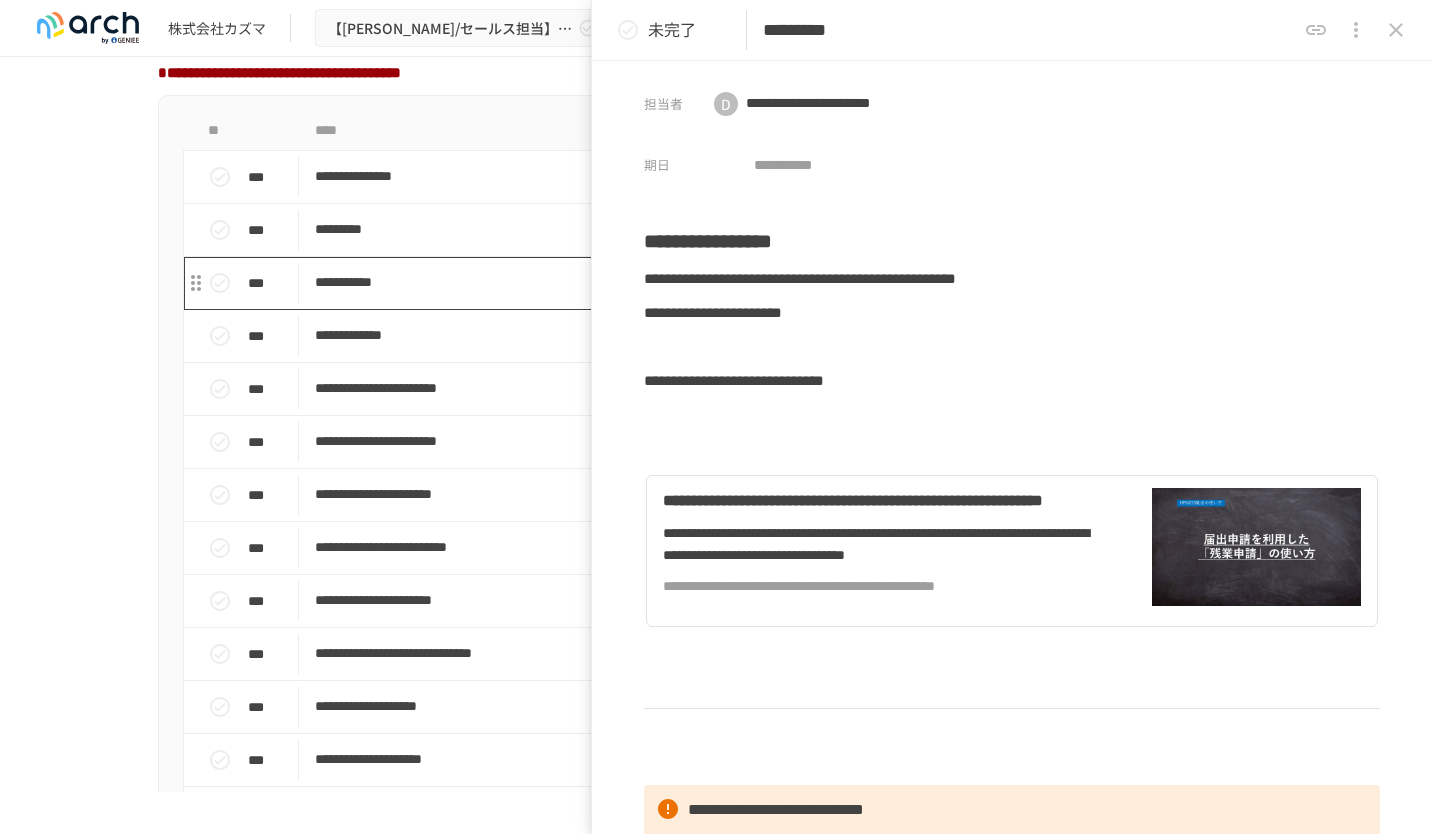 click on "**********" at bounding box center (674, 282) 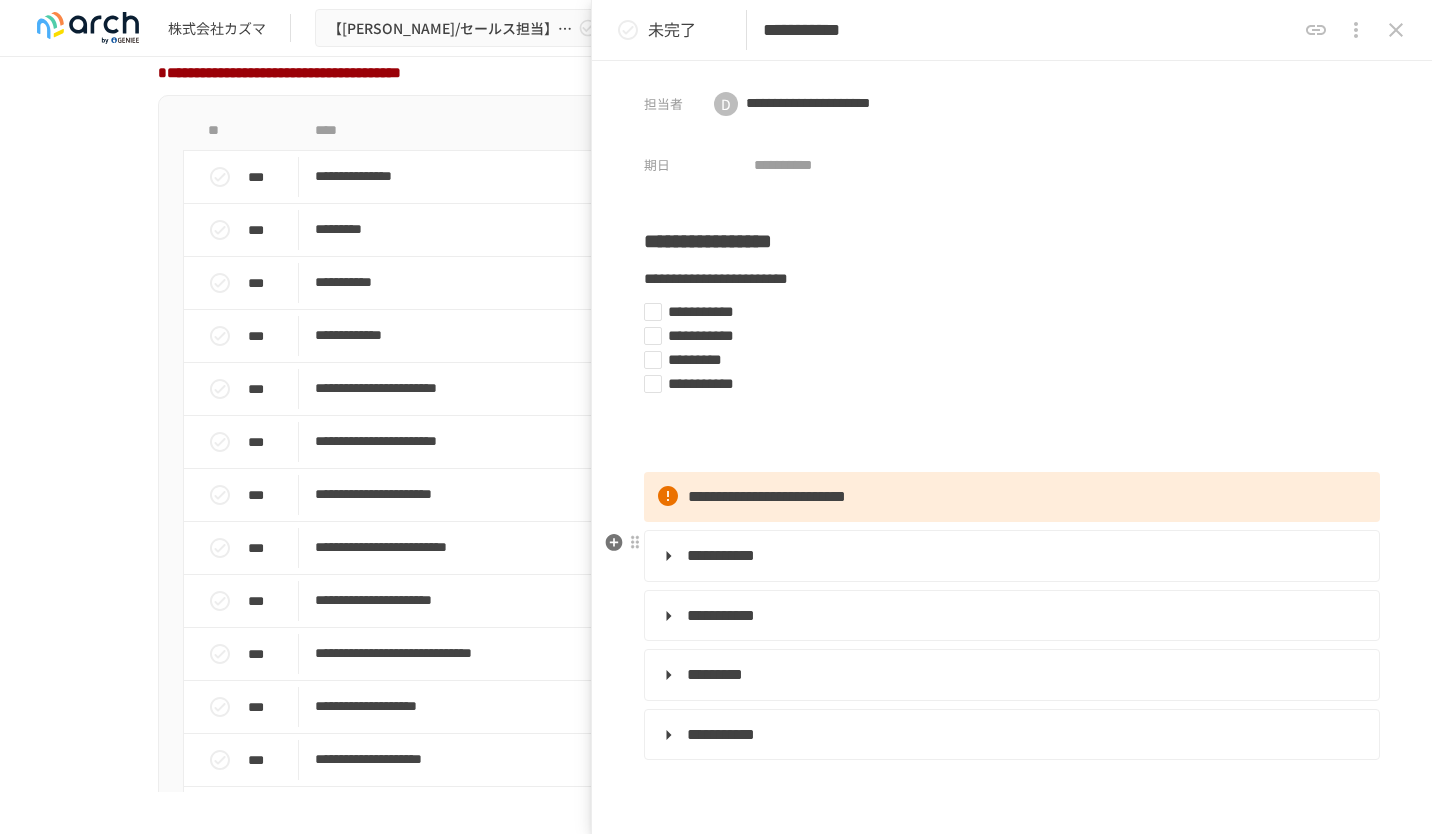 click on "**********" at bounding box center (721, 555) 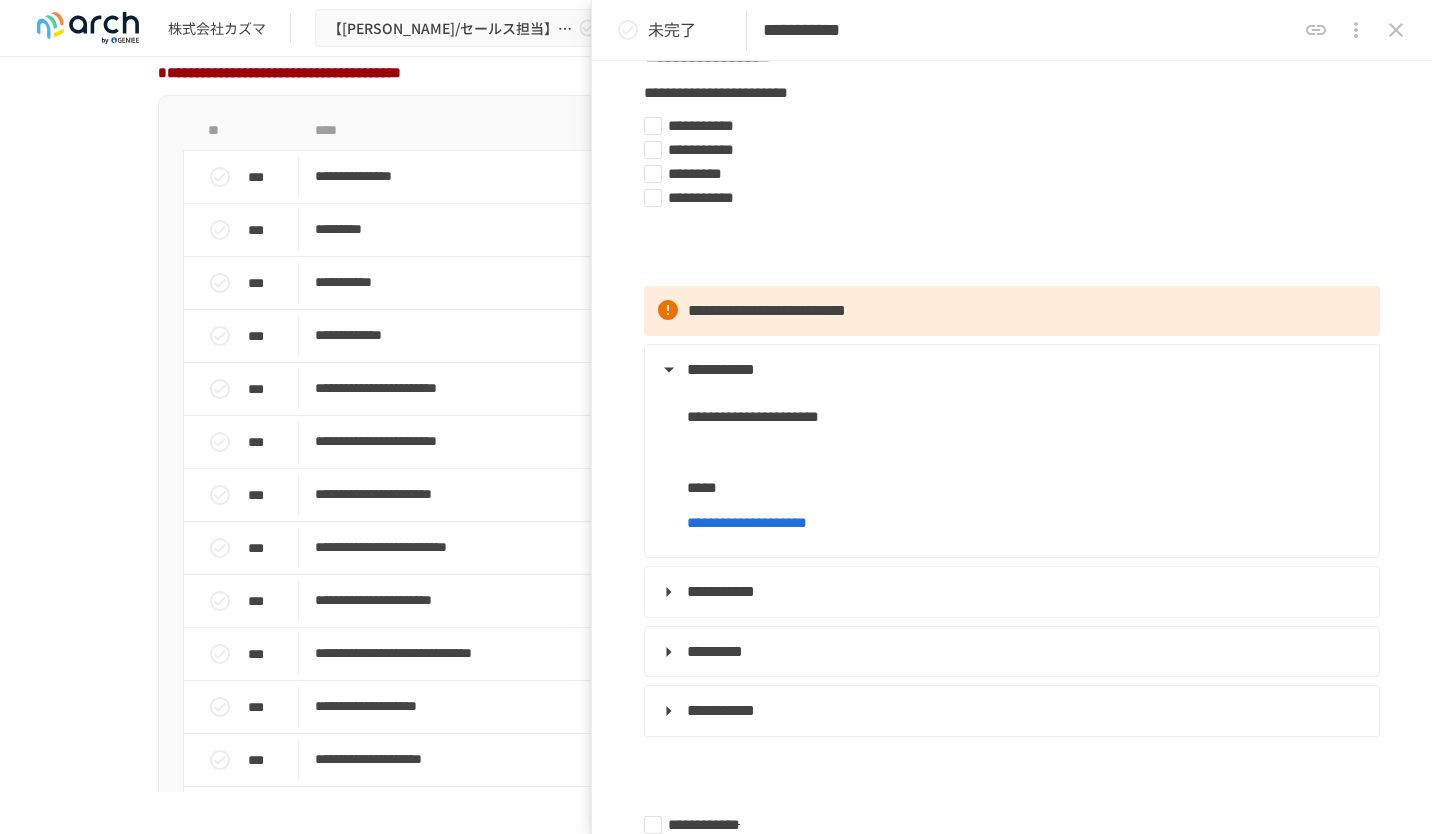 scroll, scrollTop: 201, scrollLeft: 0, axis: vertical 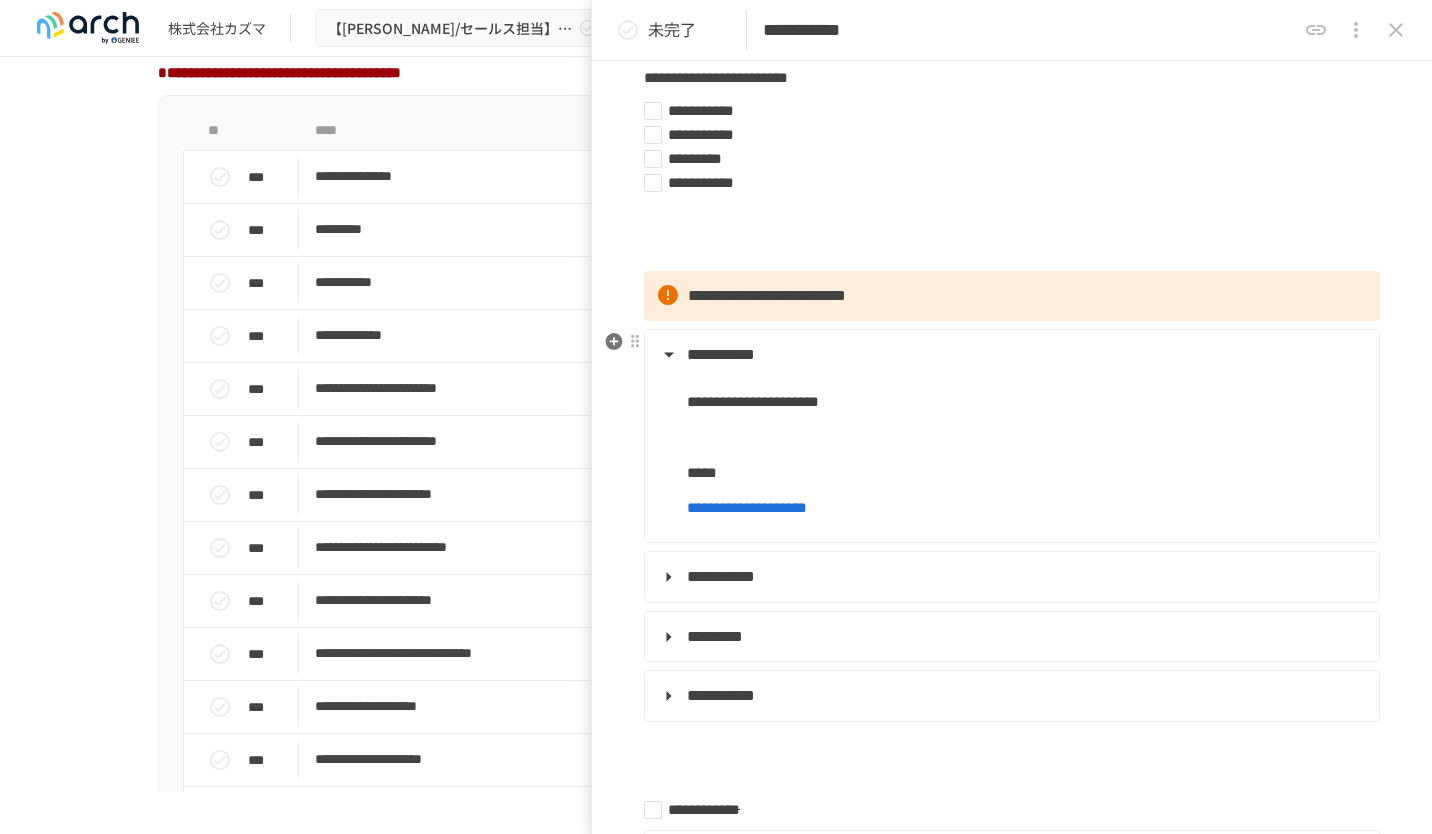click on "**********" at bounding box center (747, 507) 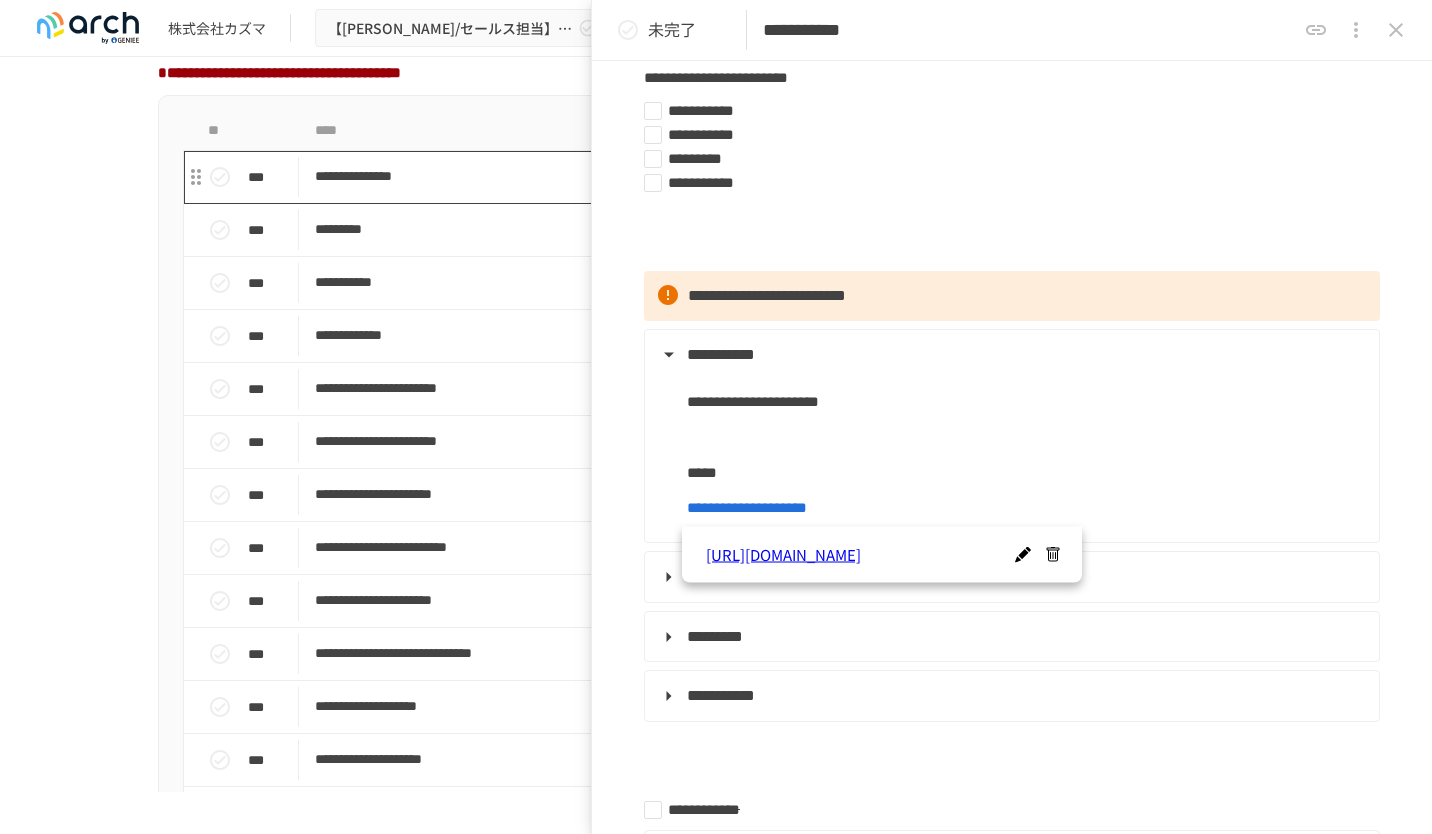 click on "**********" at bounding box center (674, 176) 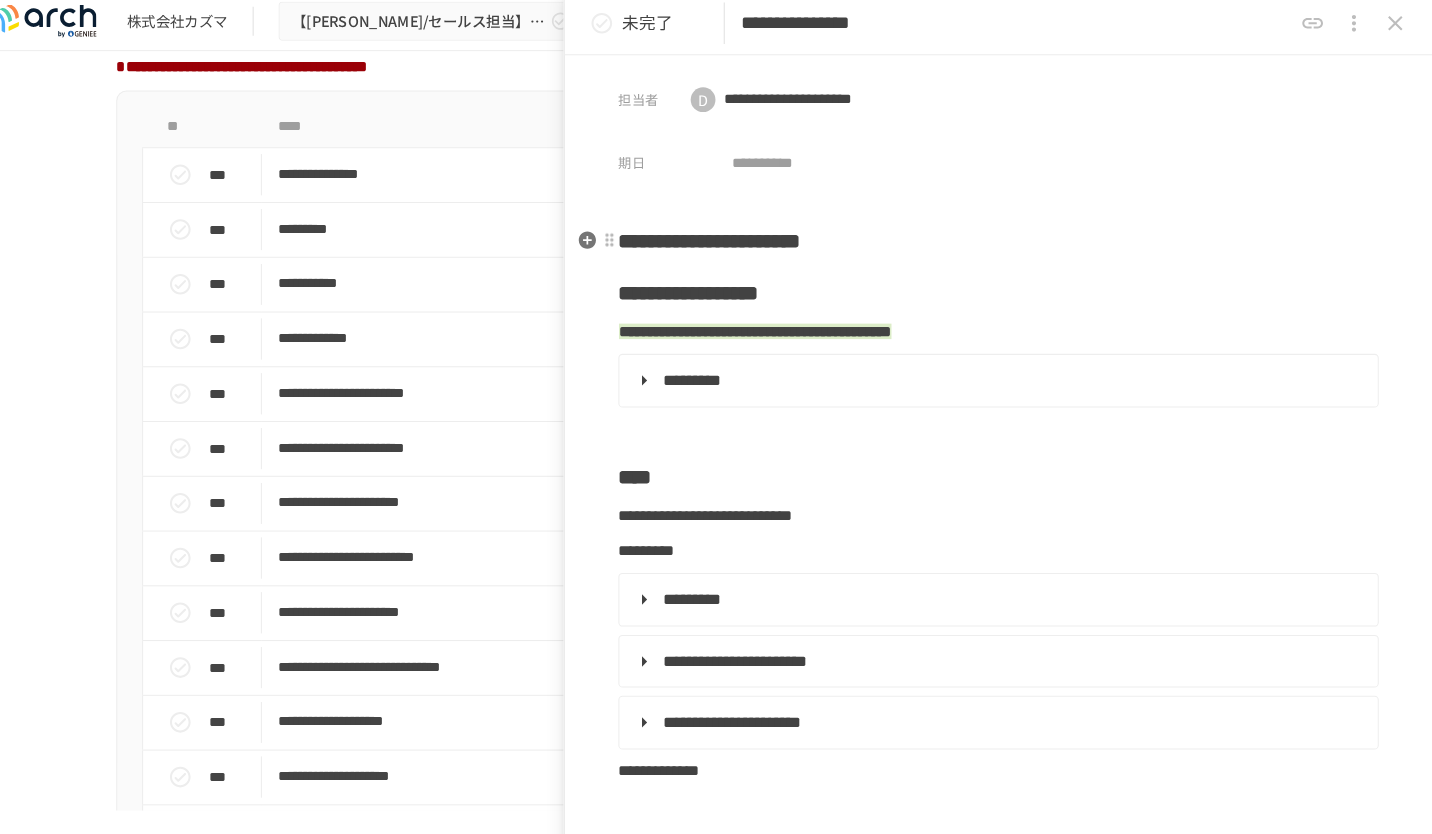 scroll, scrollTop: 0, scrollLeft: 0, axis: both 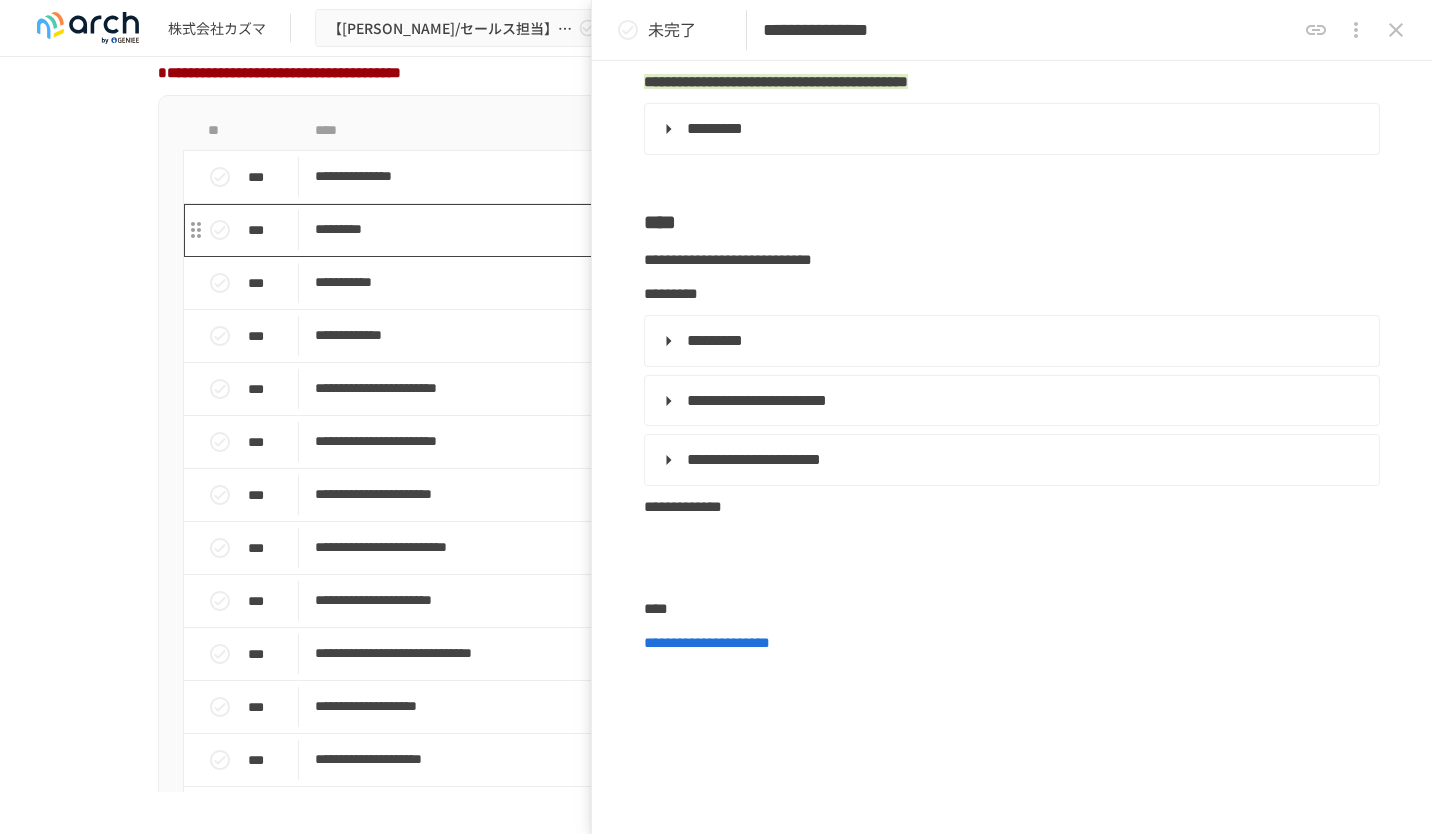 click on "*********" at bounding box center (674, 229) 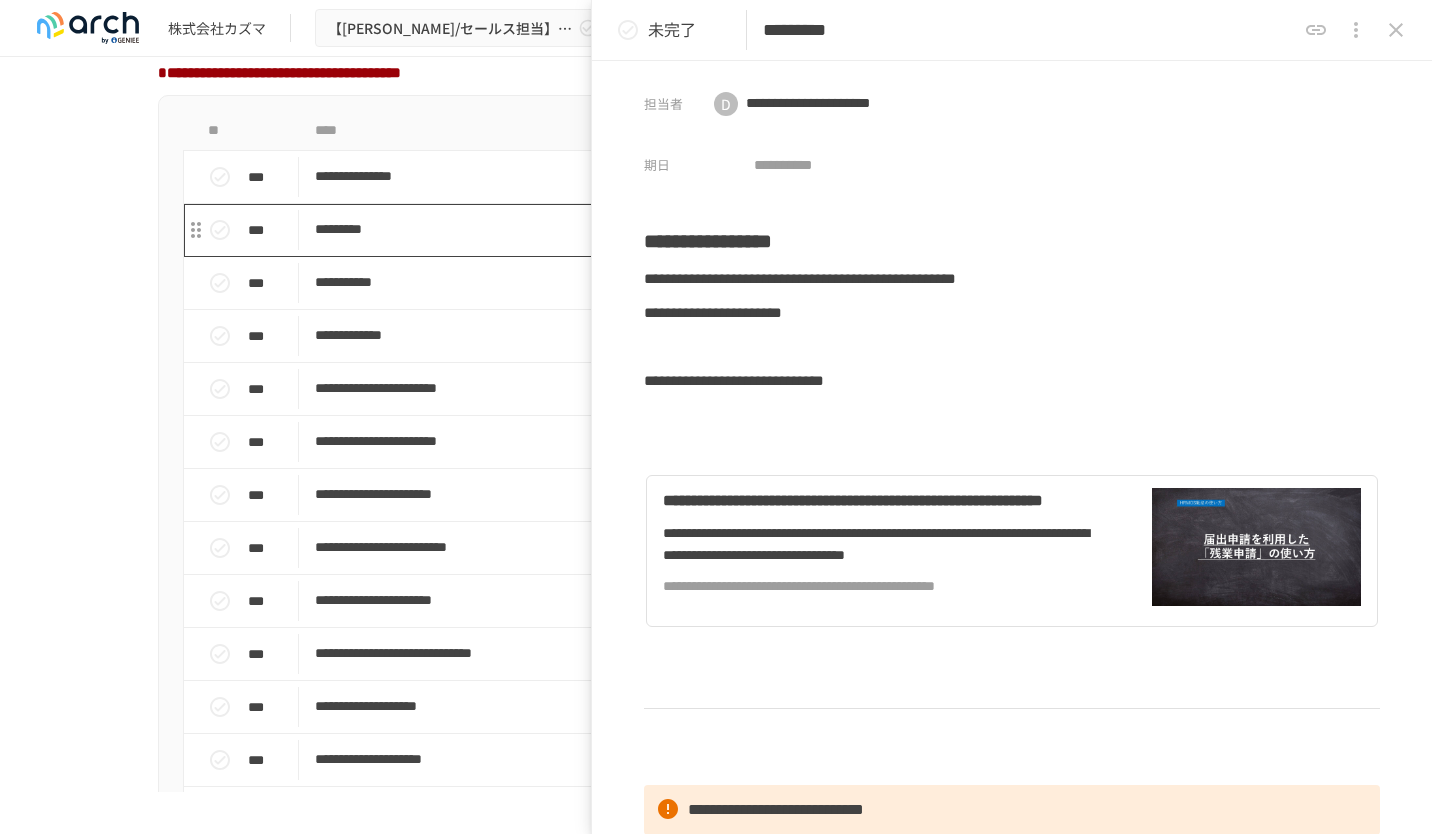 click on "*********" at bounding box center [674, 229] 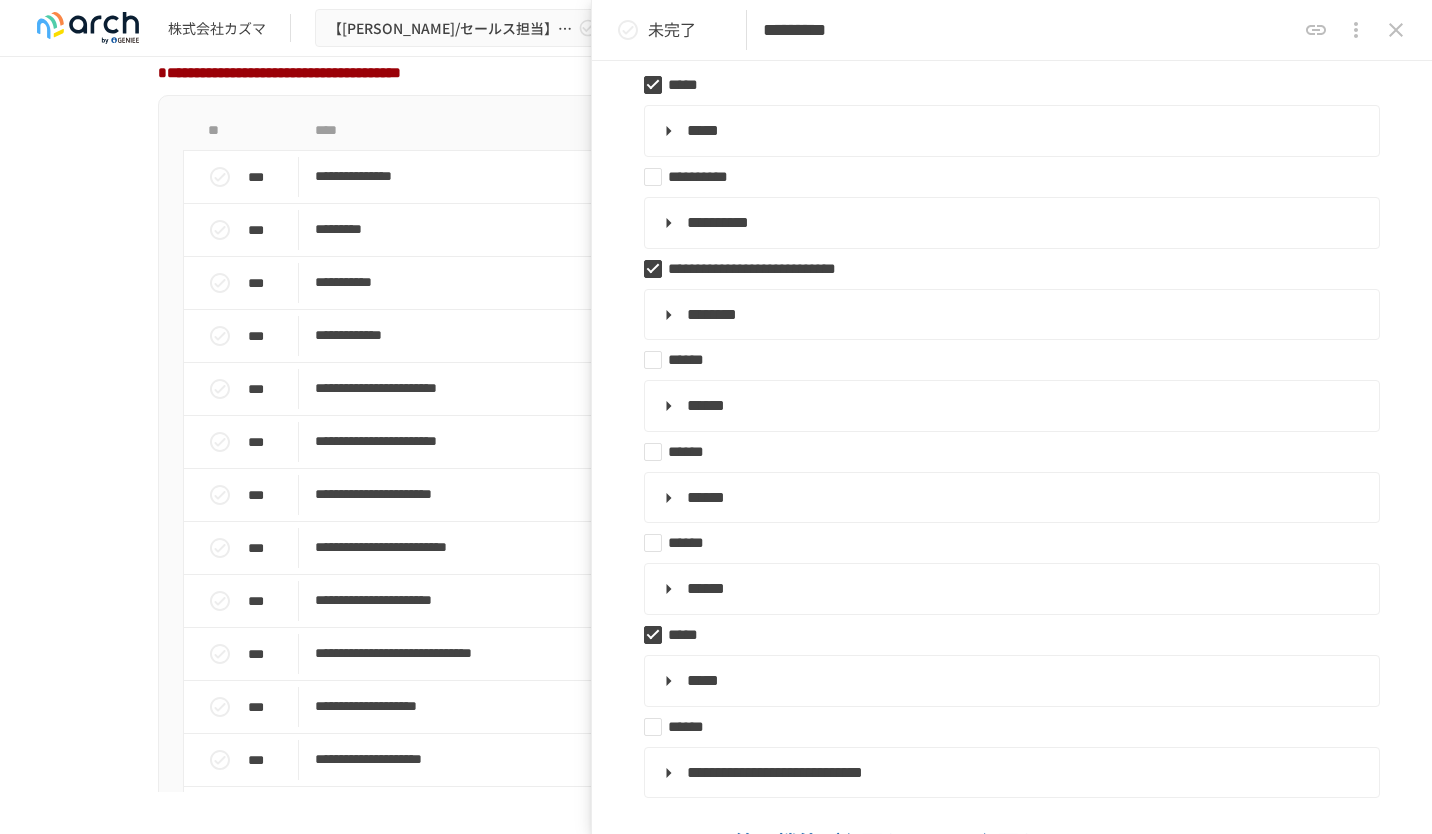 scroll, scrollTop: 694, scrollLeft: 0, axis: vertical 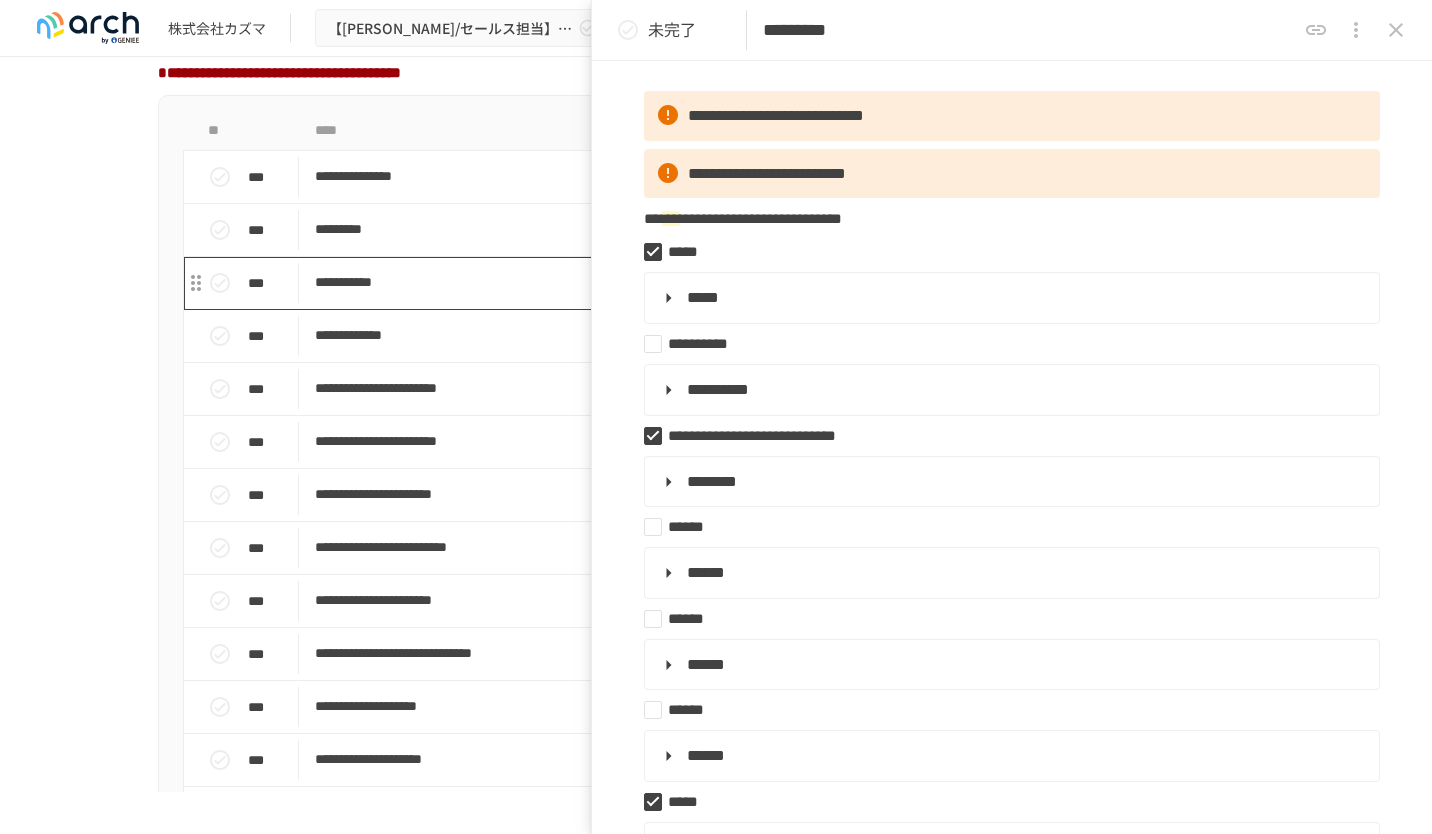 click on "**********" at bounding box center (674, 282) 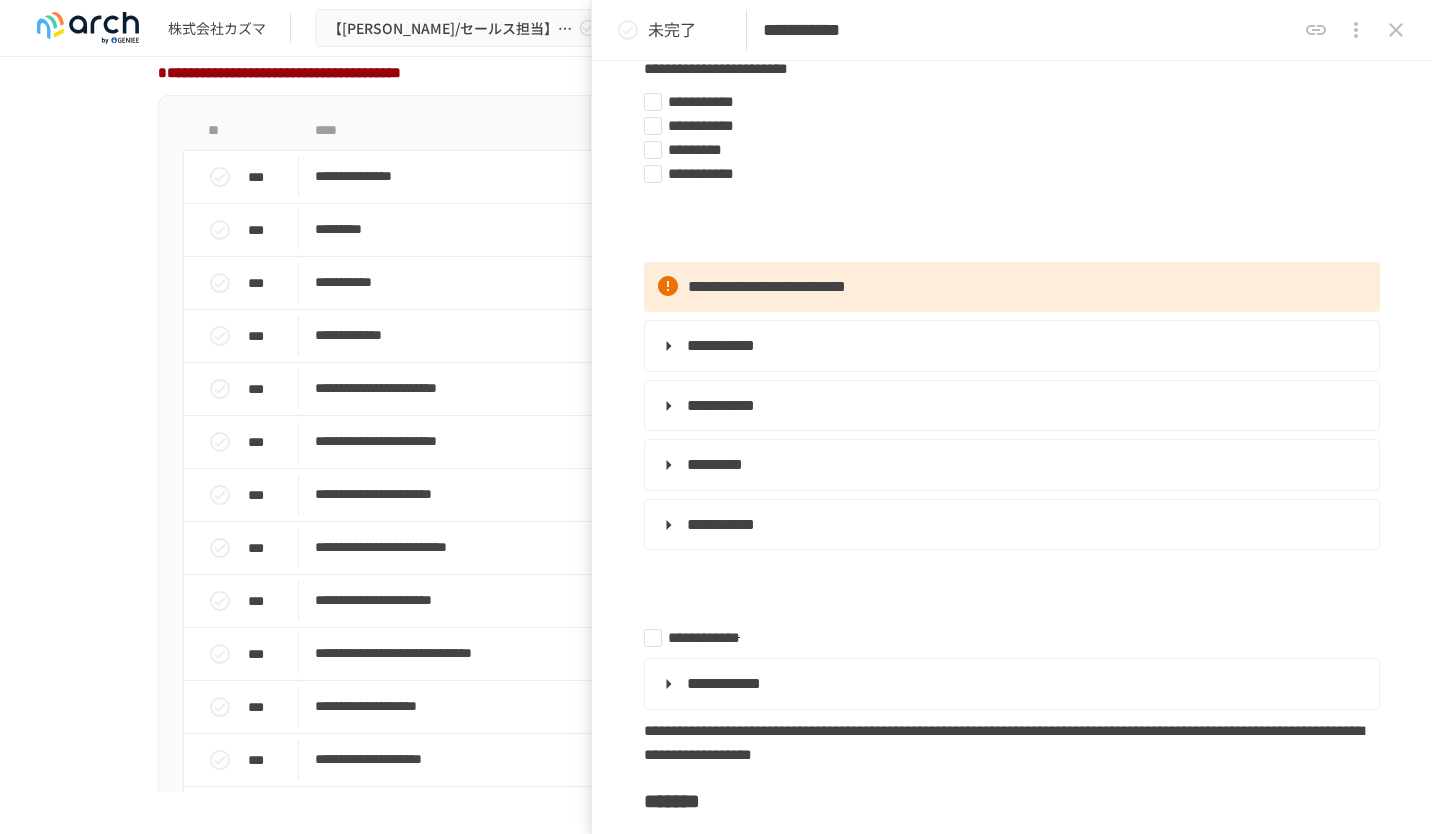 scroll, scrollTop: 271, scrollLeft: 0, axis: vertical 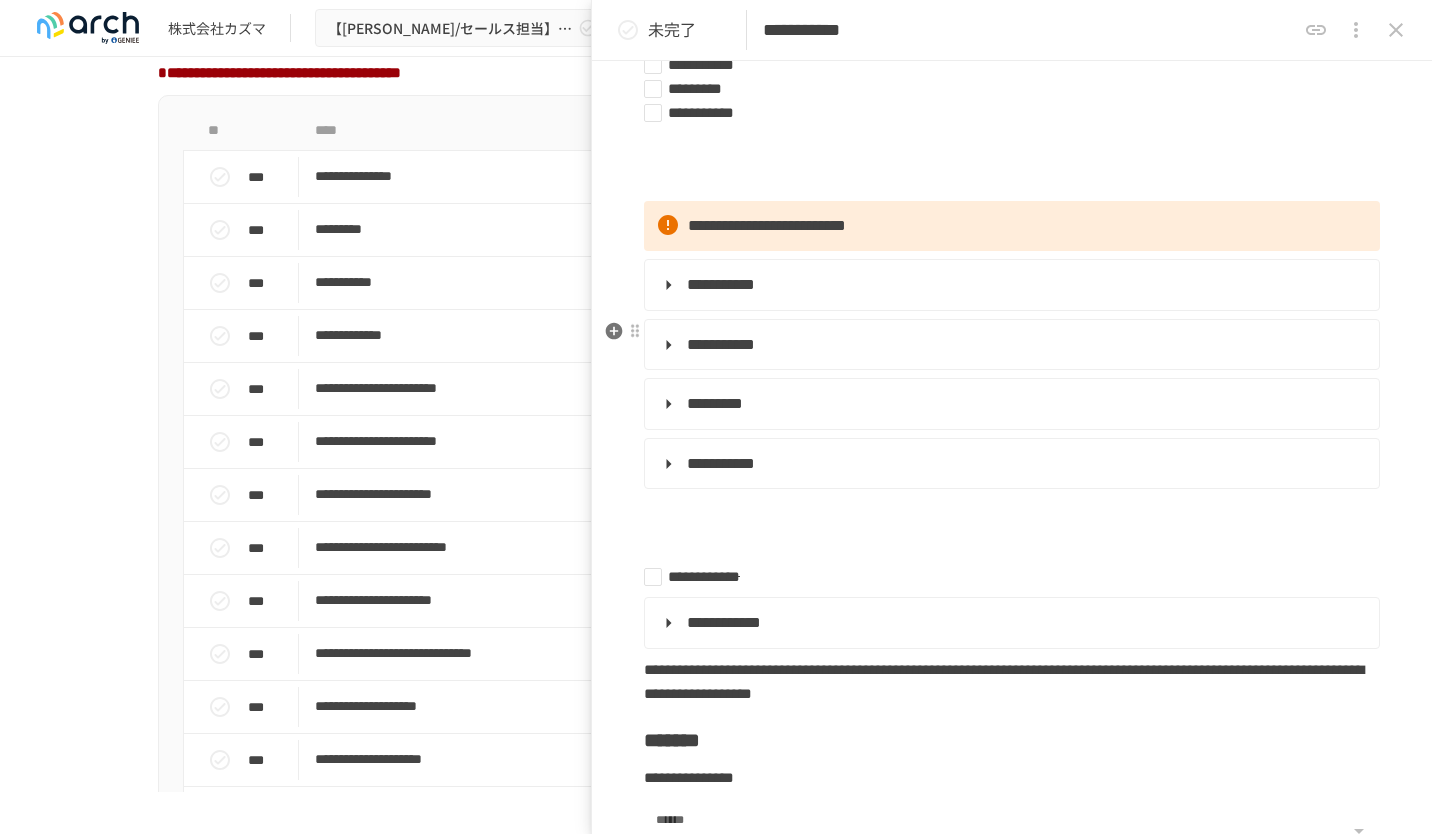 click on "**********" at bounding box center [721, 344] 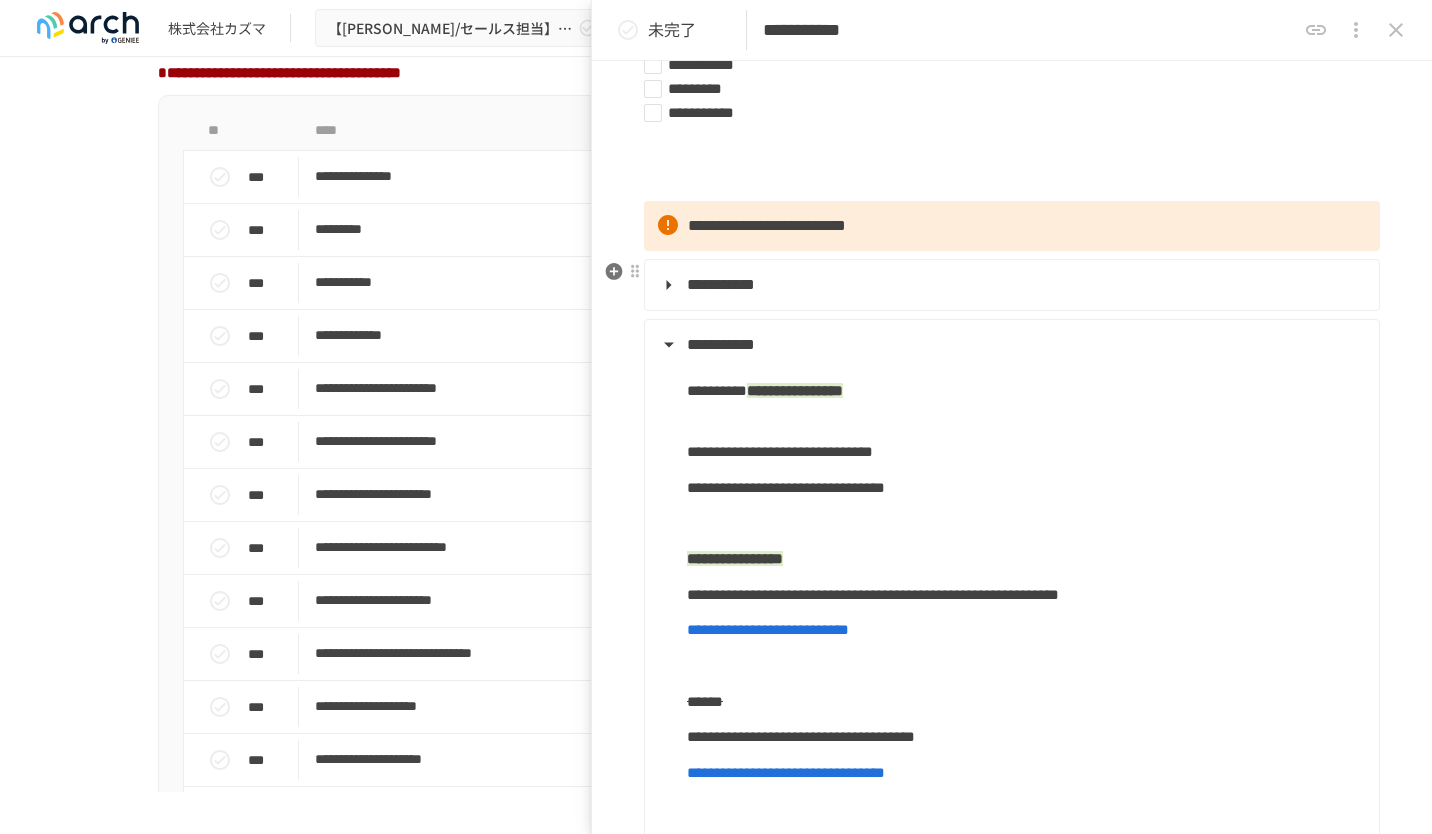 click on "**********" at bounding box center [721, 284] 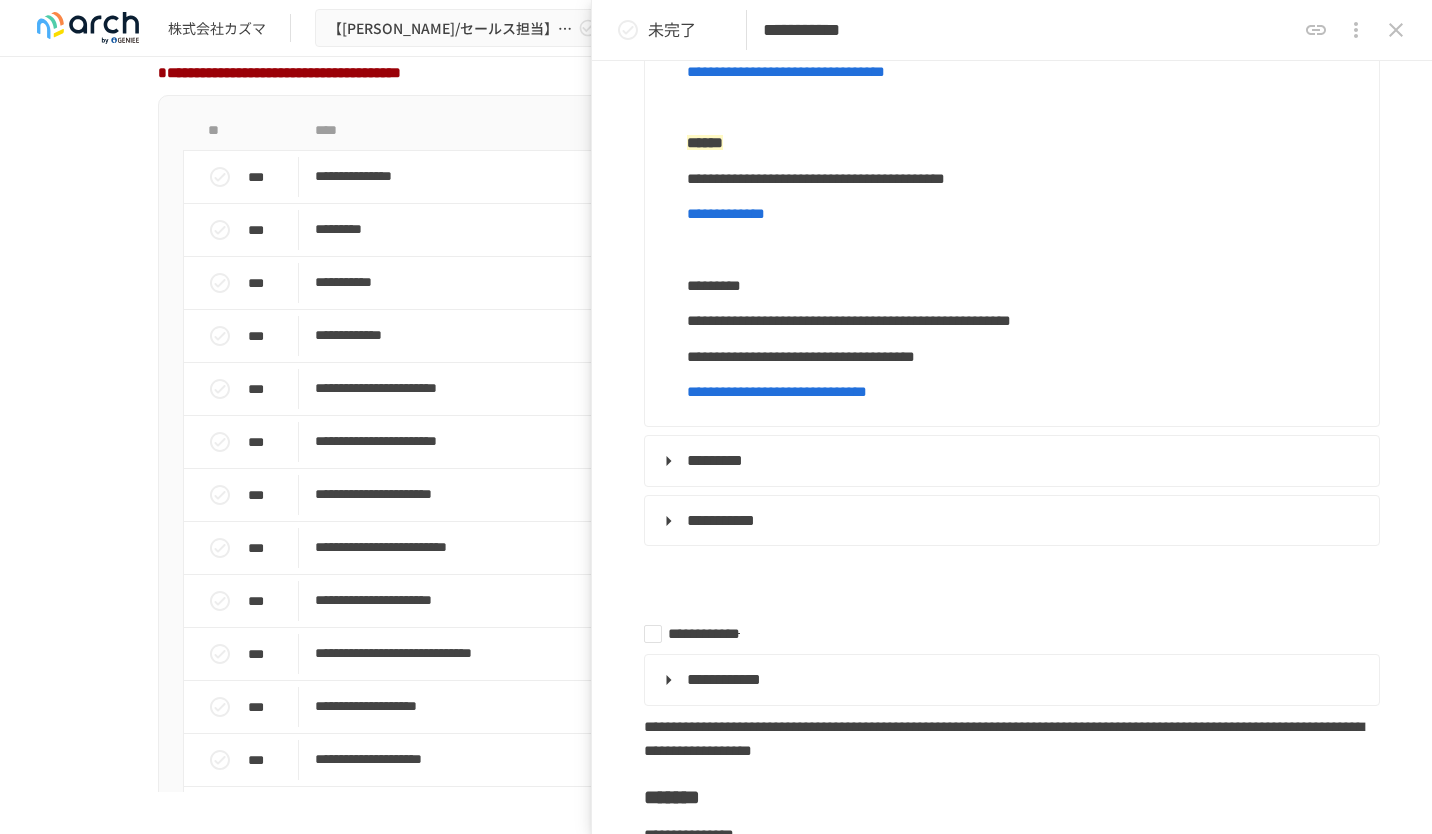 scroll, scrollTop: 1111, scrollLeft: 0, axis: vertical 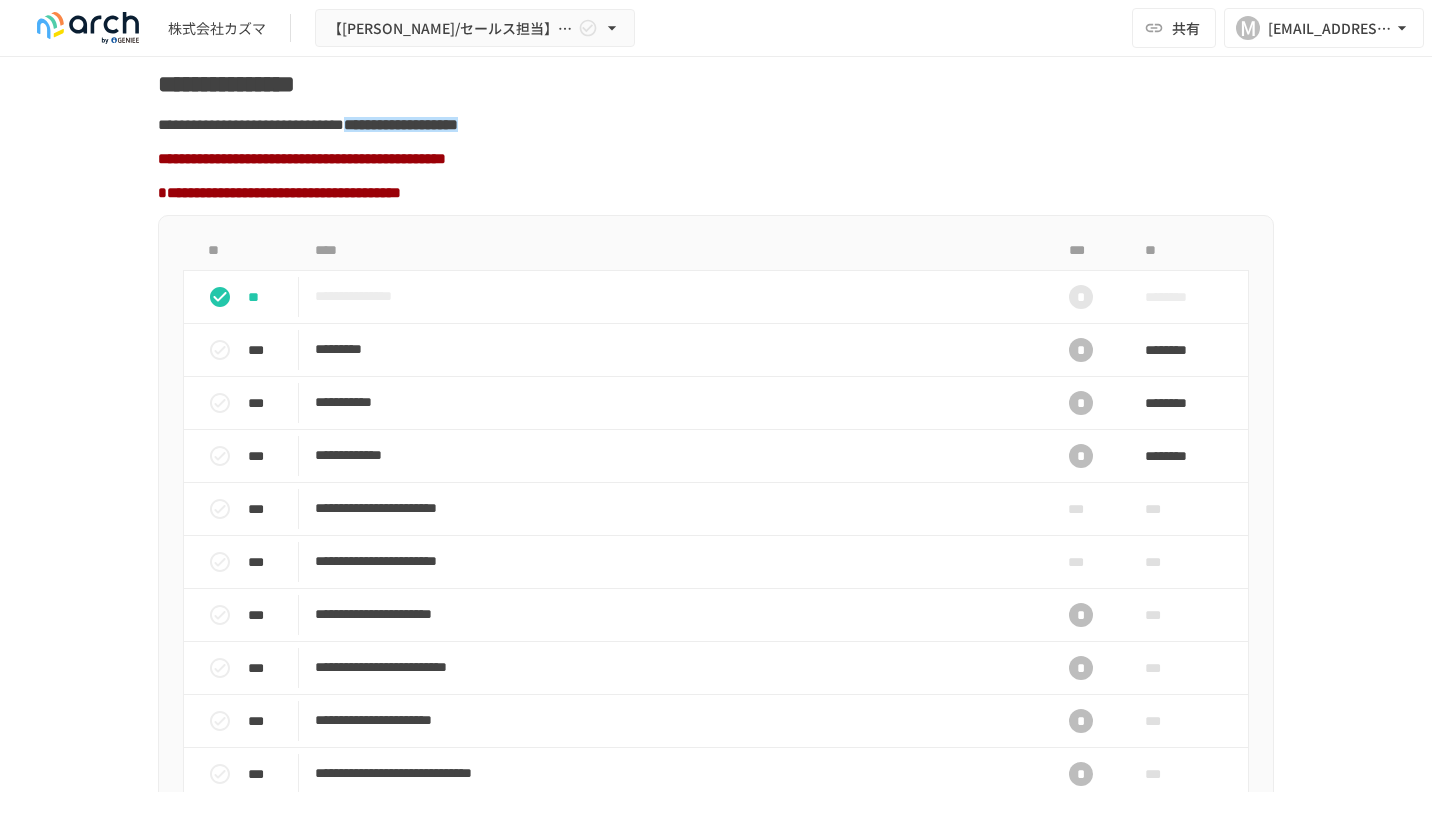 click on "**********" at bounding box center (716, 424) 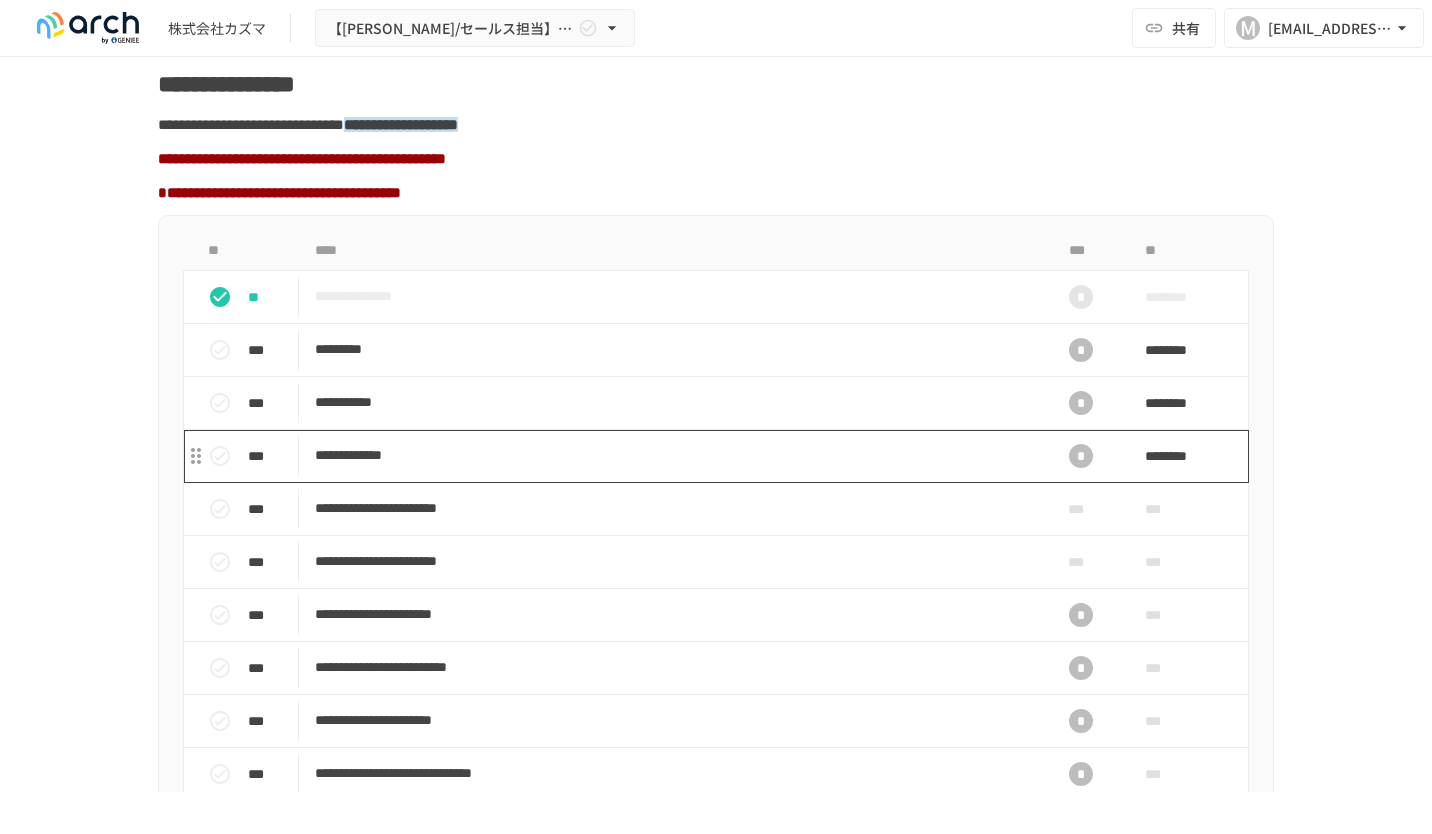 click on "**********" at bounding box center (674, 455) 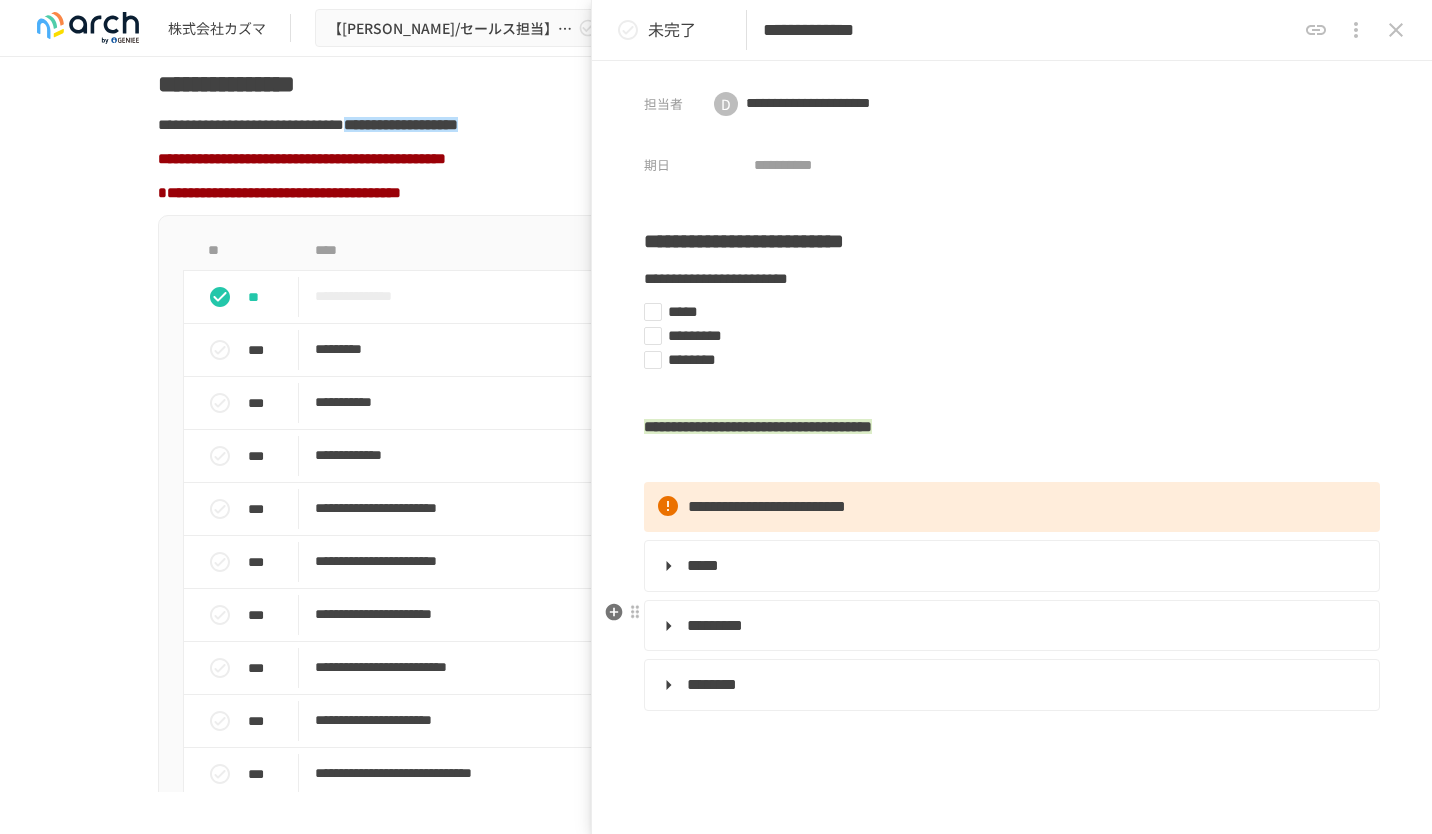click on "**********" at bounding box center [1012, 626] 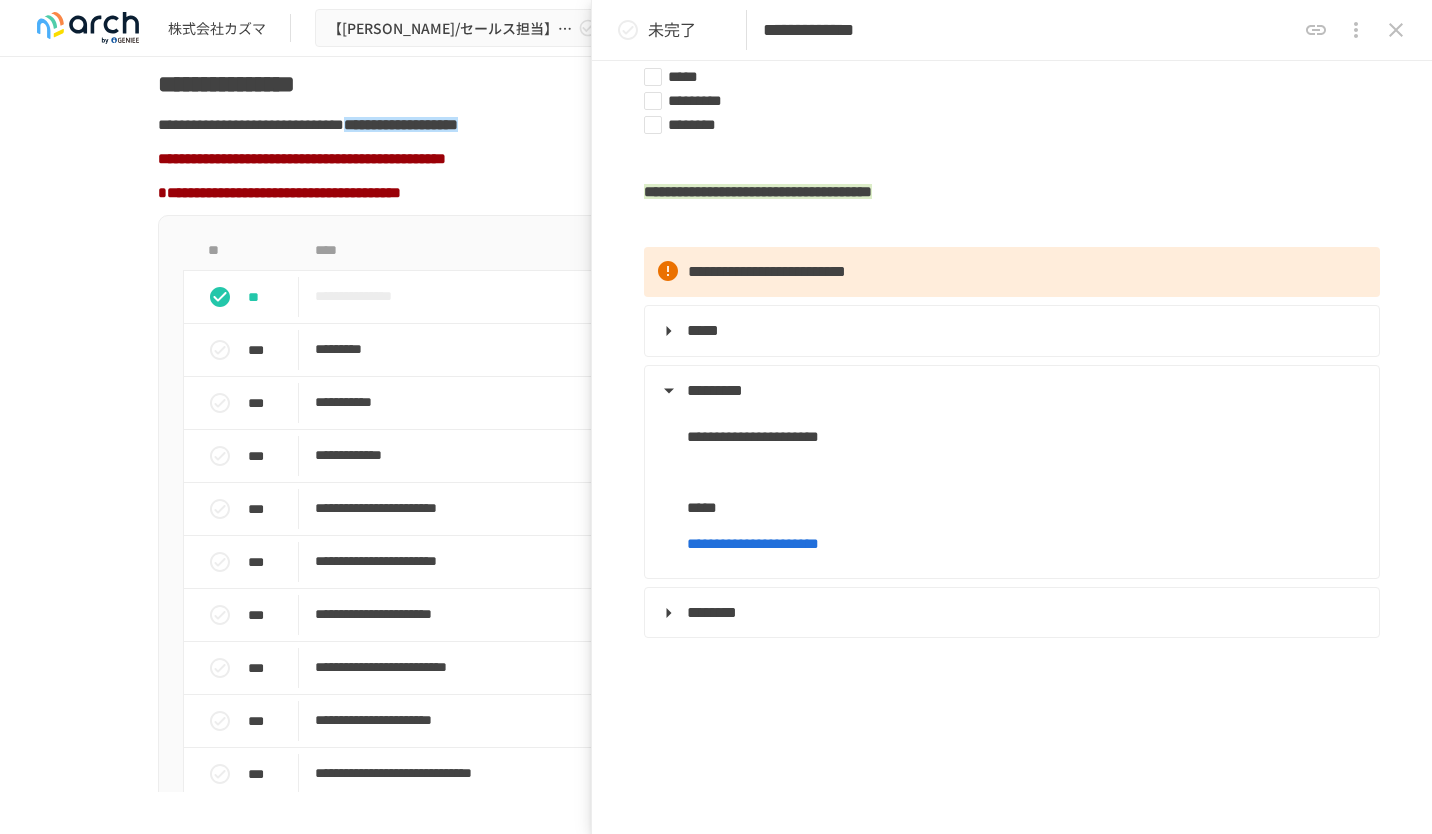 scroll, scrollTop: 305, scrollLeft: 0, axis: vertical 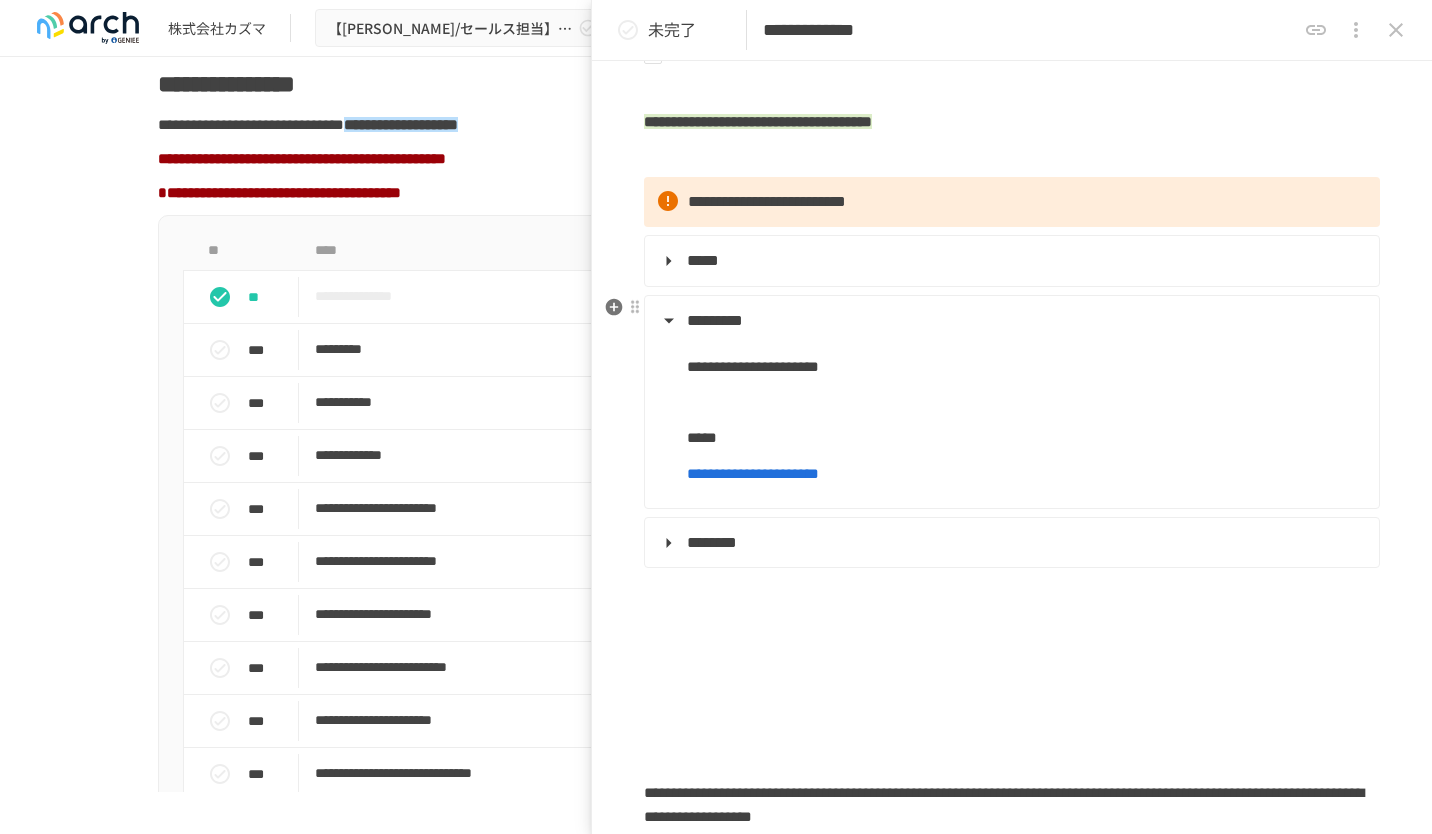 click on "**********" at bounding box center (753, 473) 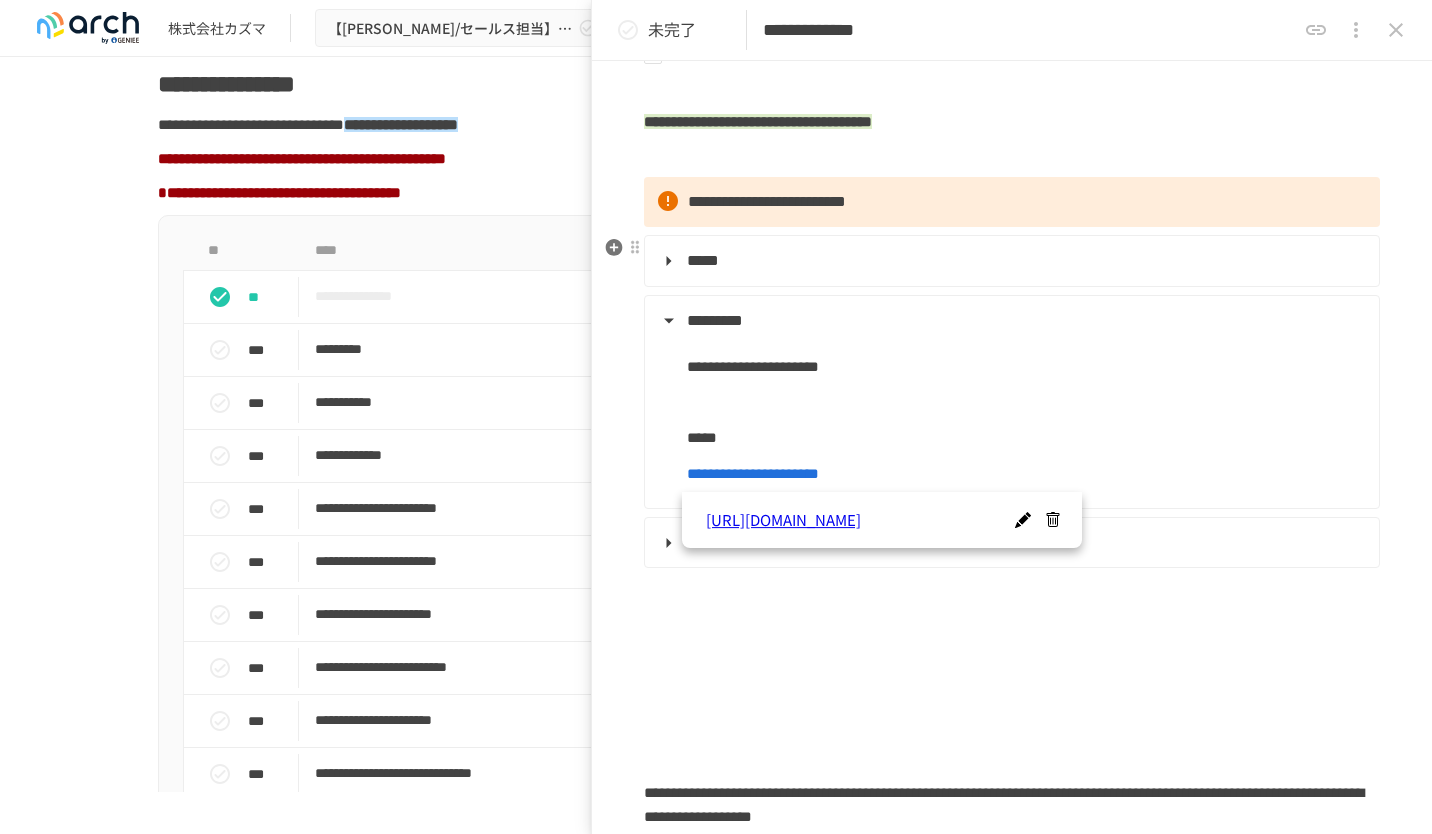 click on "*****" at bounding box center (1010, 261) 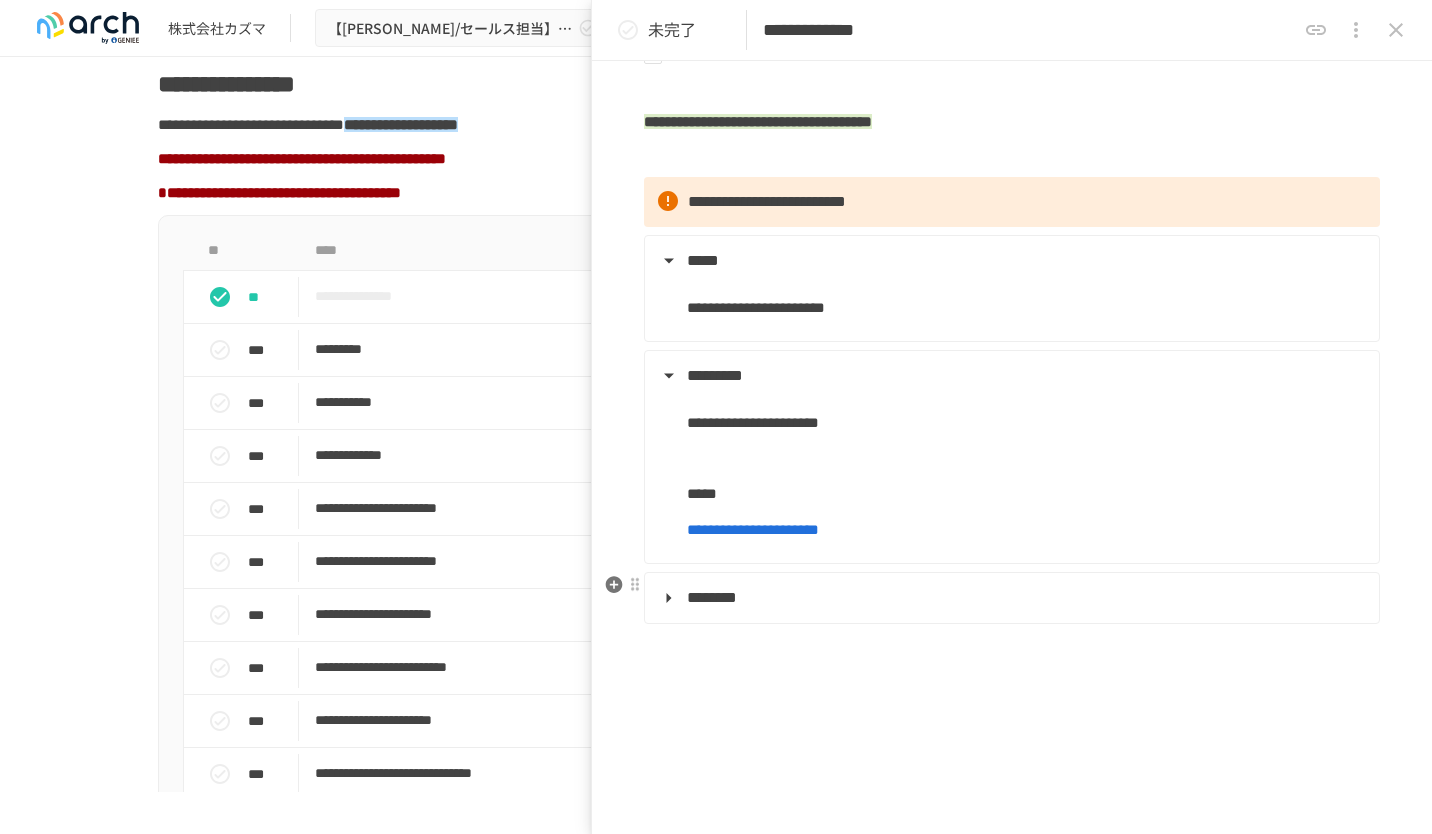 click on "********" at bounding box center (712, 597) 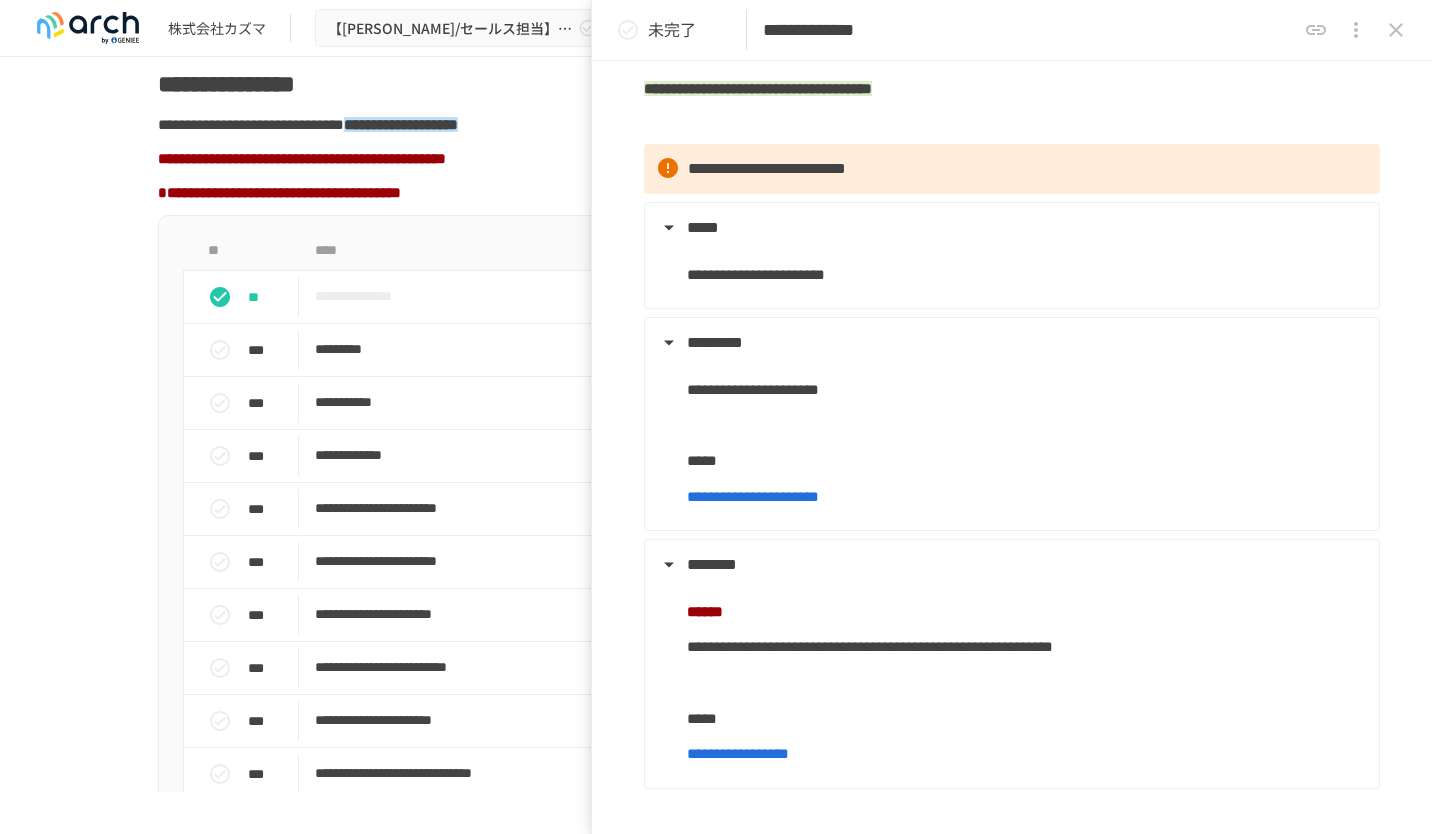 scroll, scrollTop: 285, scrollLeft: 0, axis: vertical 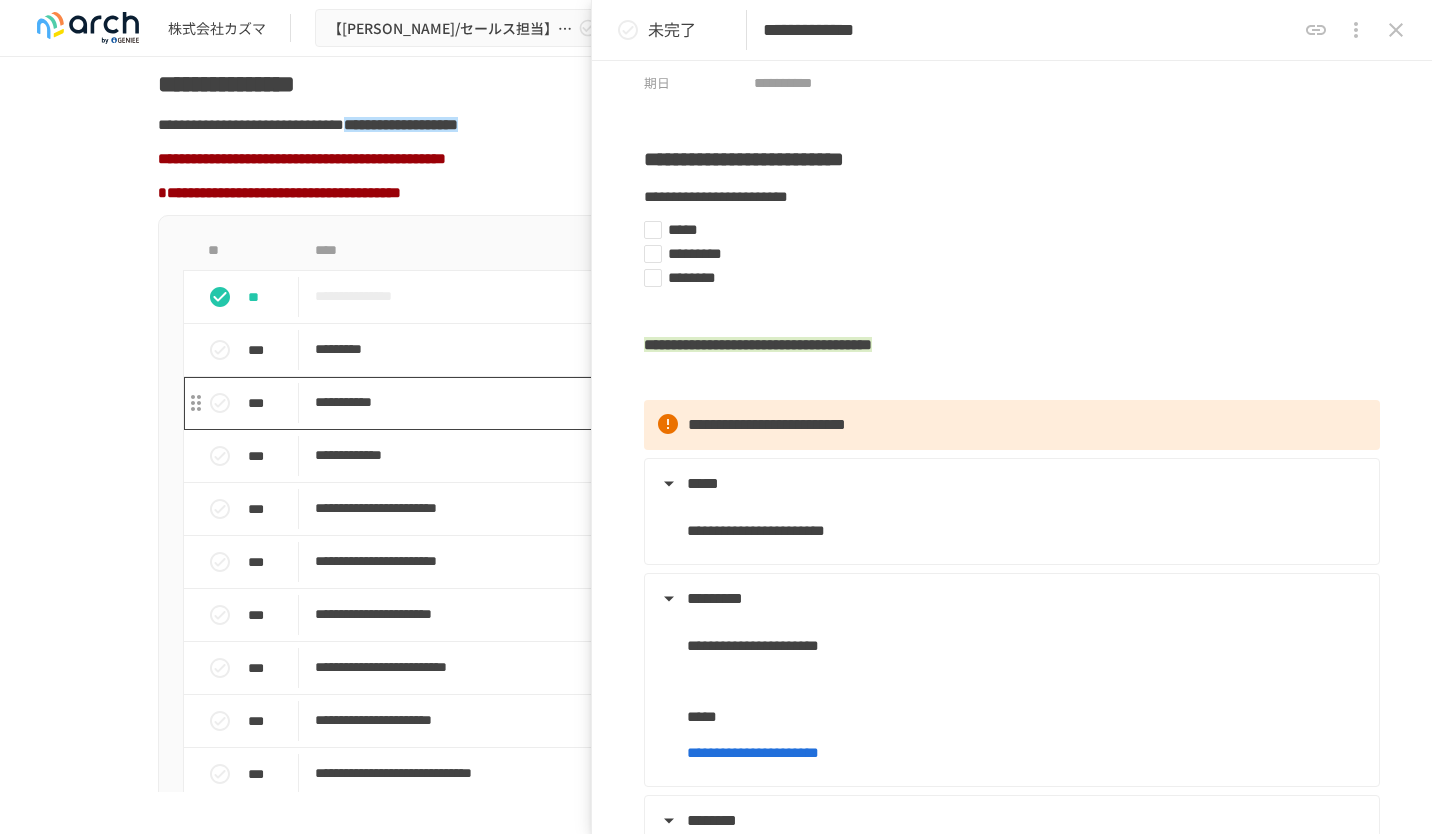click on "**********" at bounding box center [674, 402] 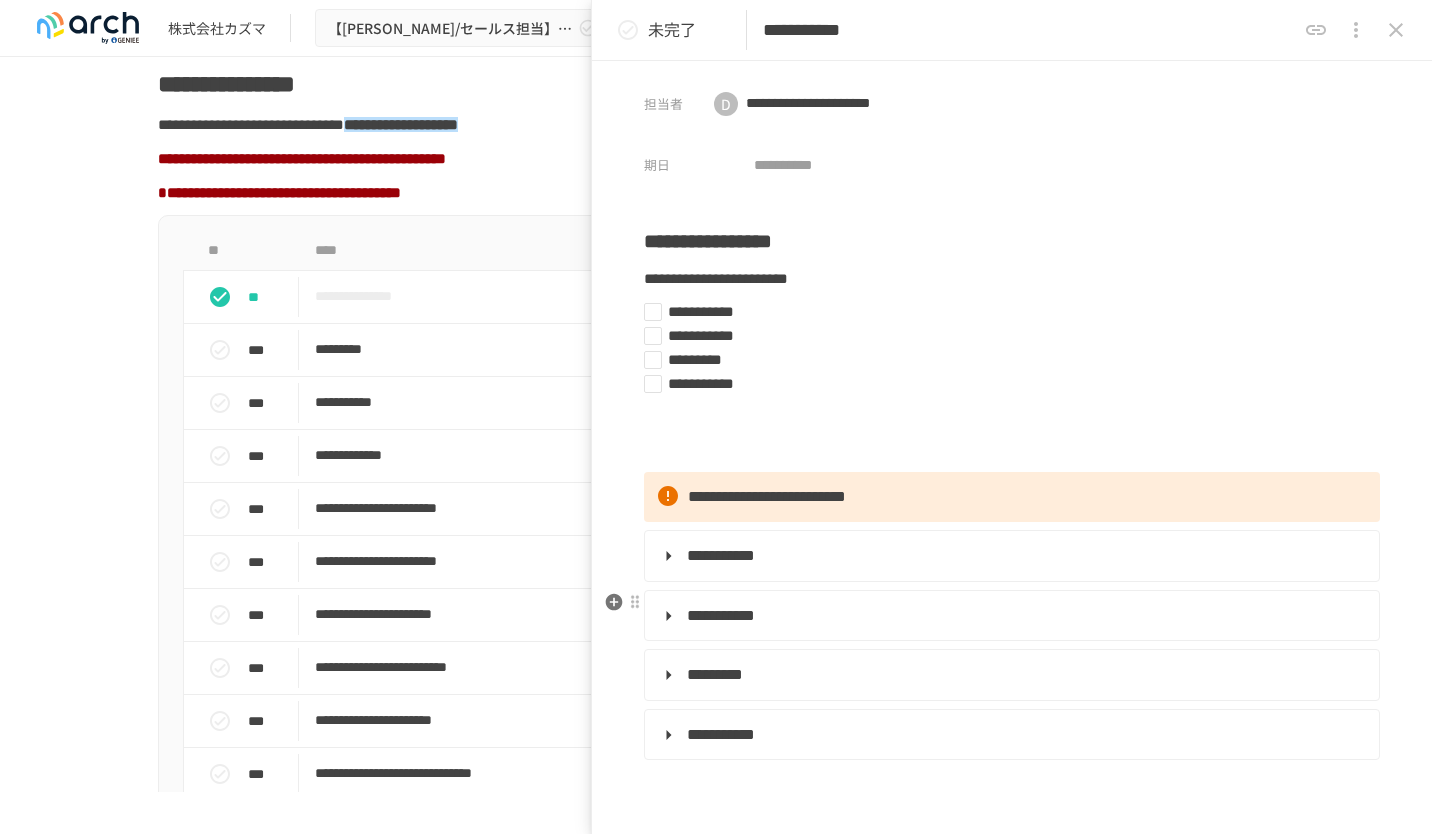 click on "**********" at bounding box center [721, 615] 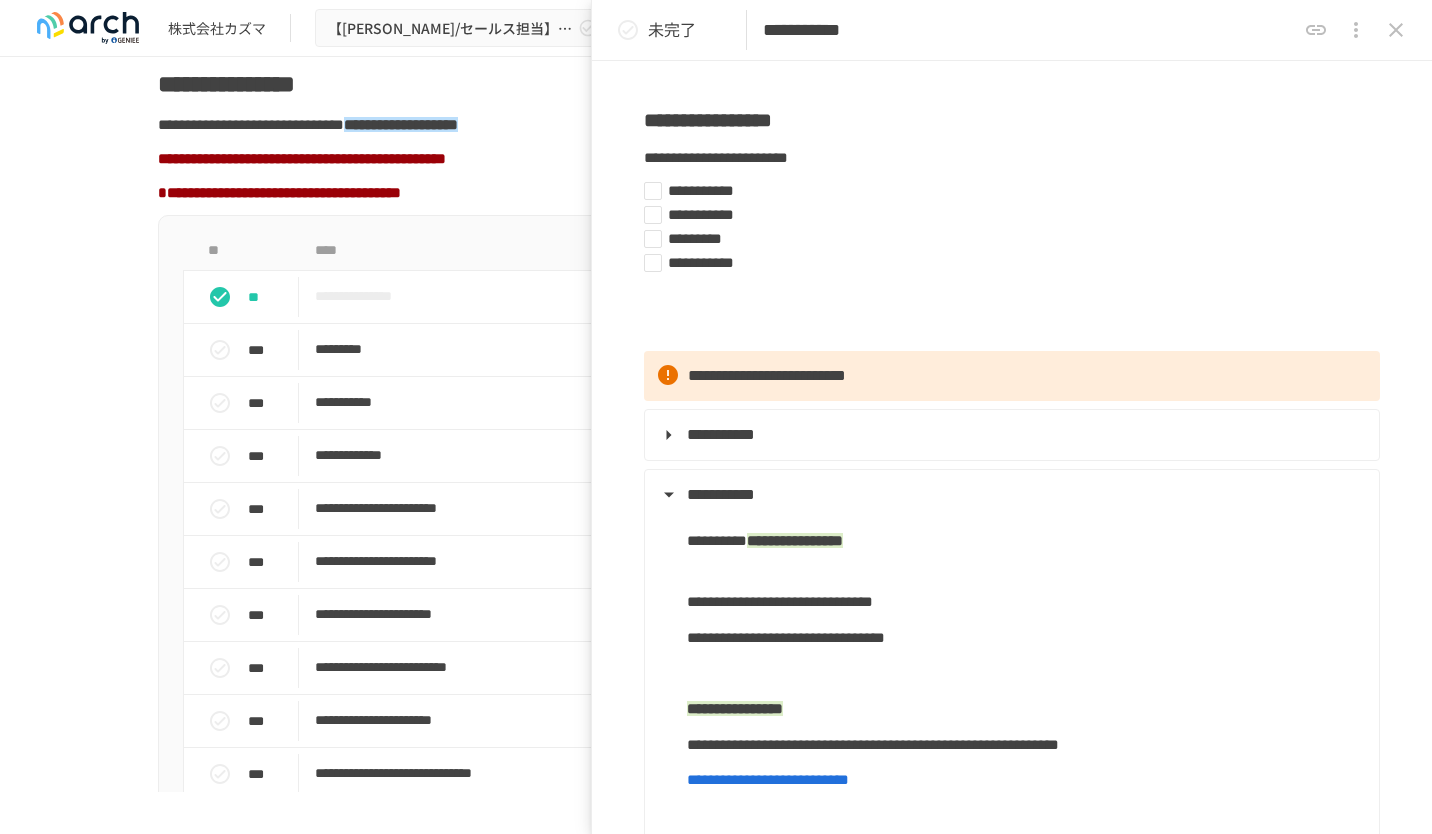 scroll, scrollTop: 0, scrollLeft: 0, axis: both 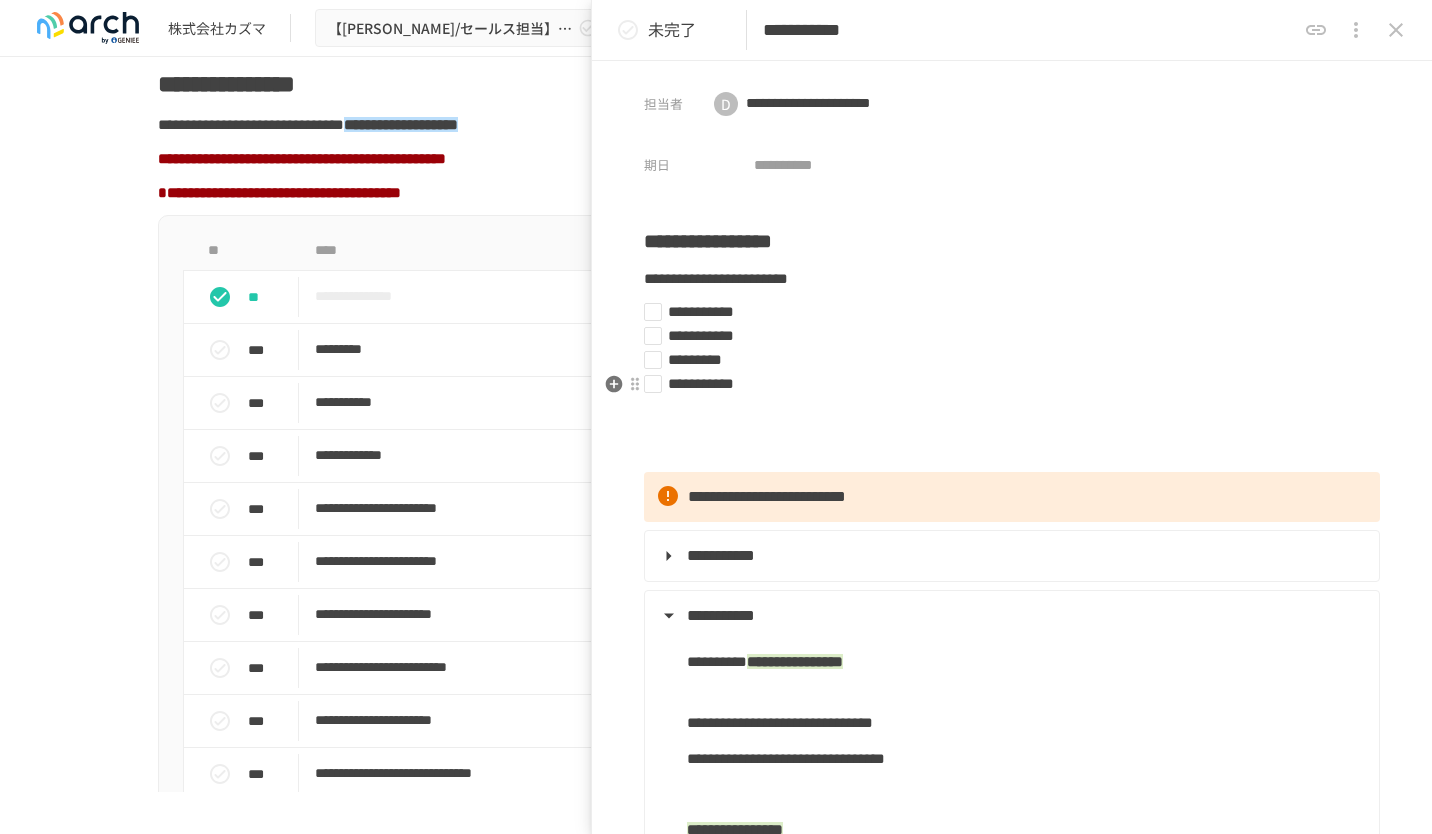 click on "**********" at bounding box center [701, 383] 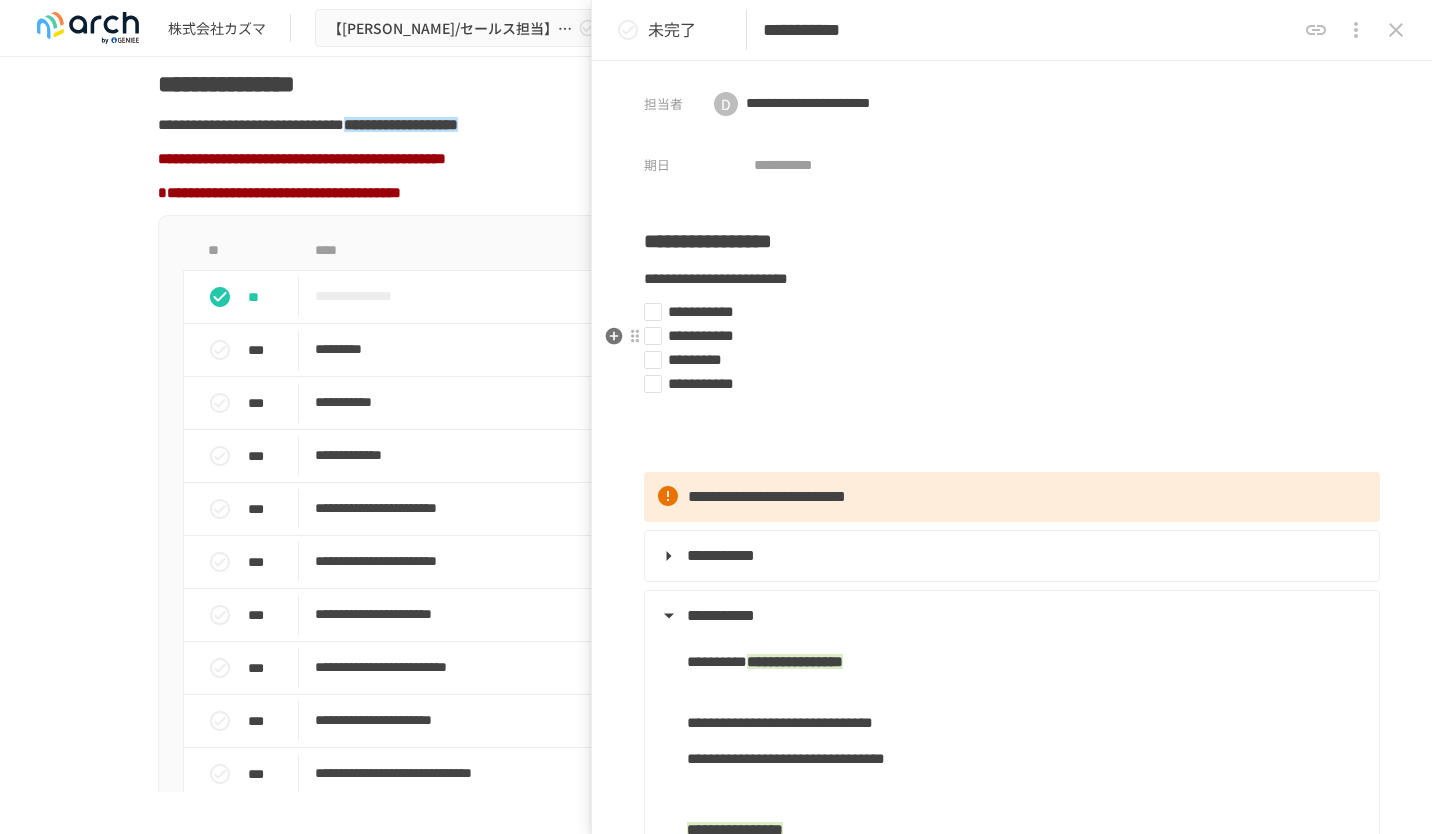 click on "**********" at bounding box center (701, 335) 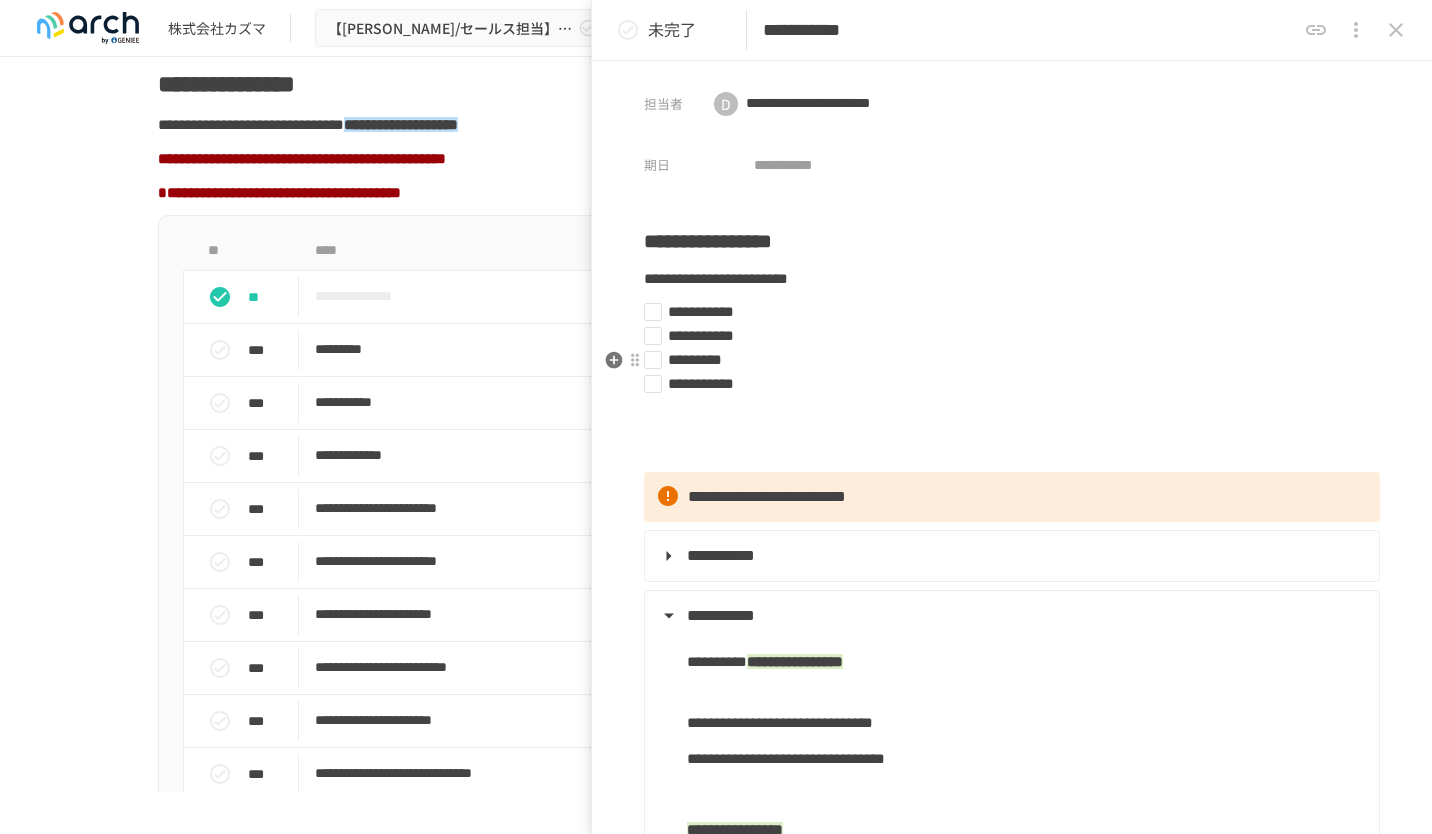 click on "*********" at bounding box center (695, 359) 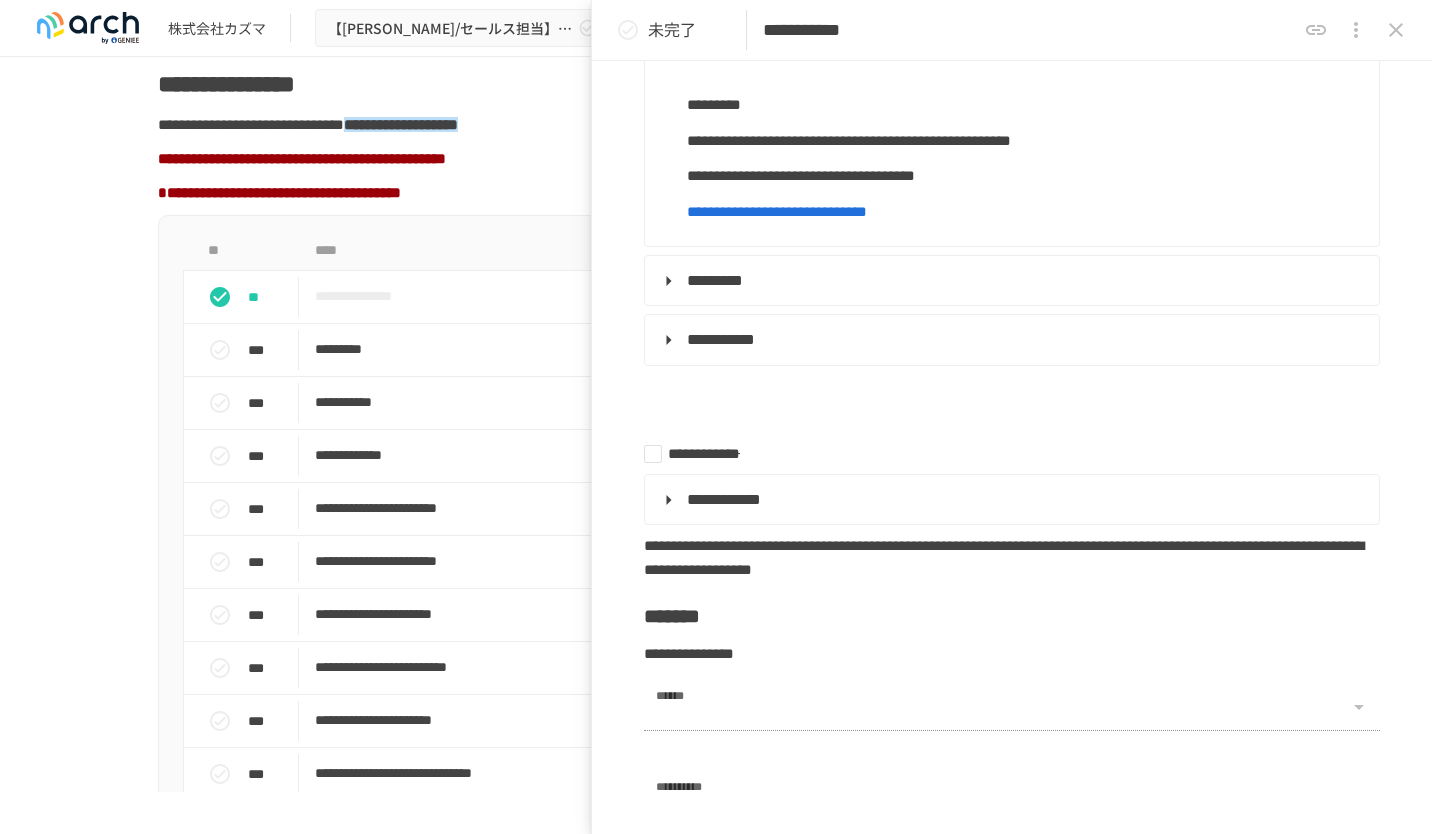 scroll, scrollTop: 1156, scrollLeft: 0, axis: vertical 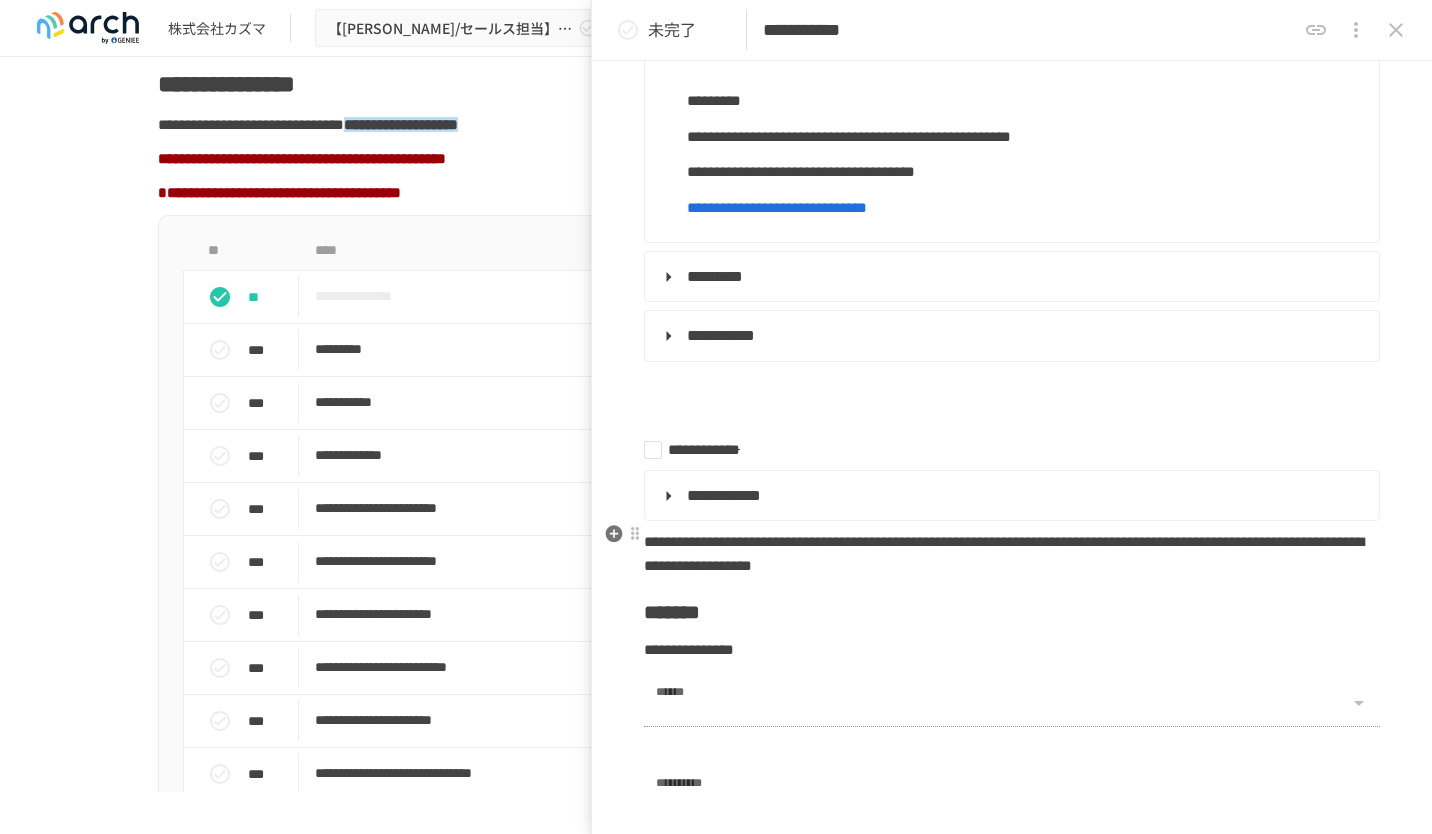 click on "**********" at bounding box center [724, 495] 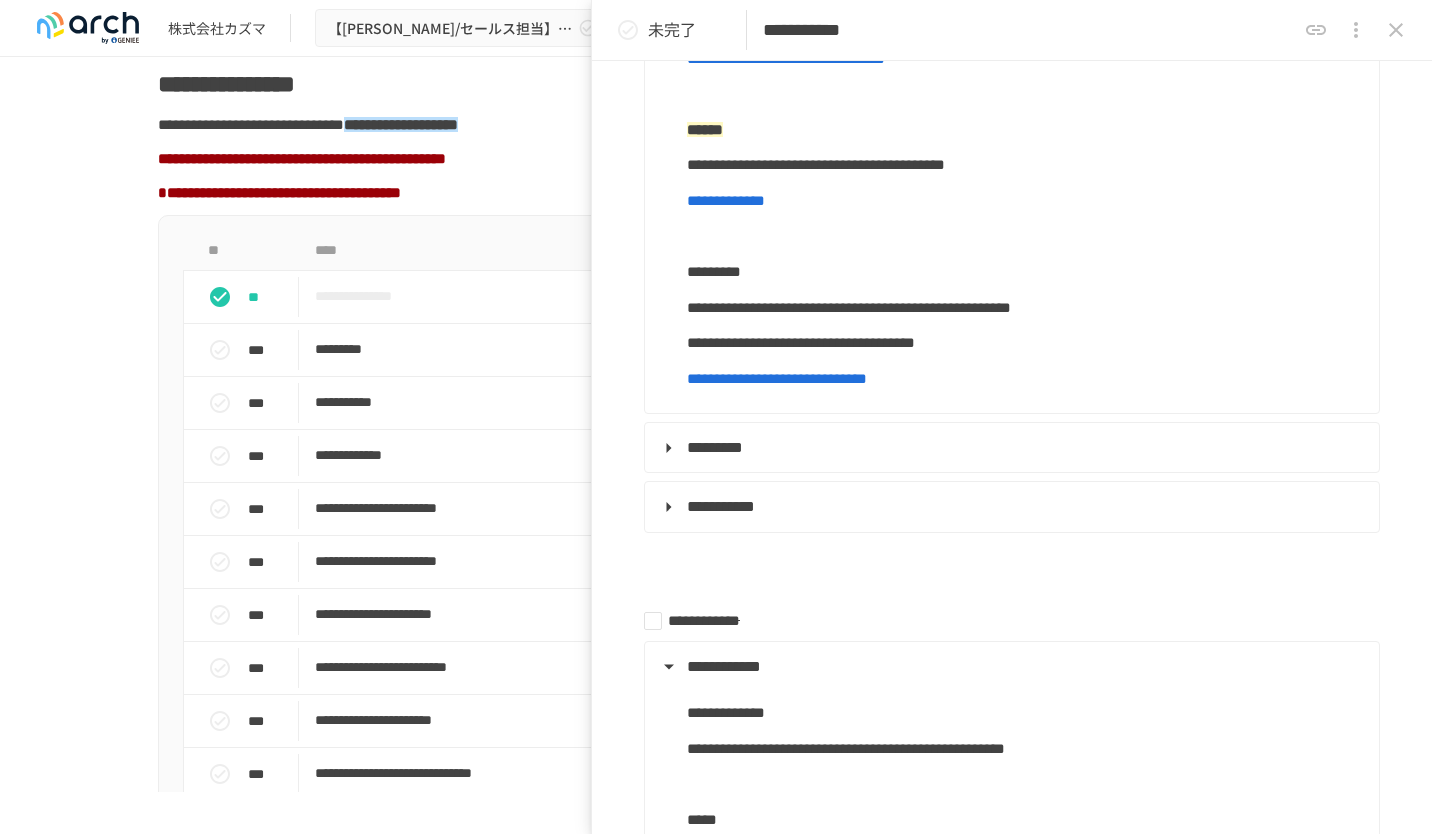 scroll, scrollTop: 981, scrollLeft: 0, axis: vertical 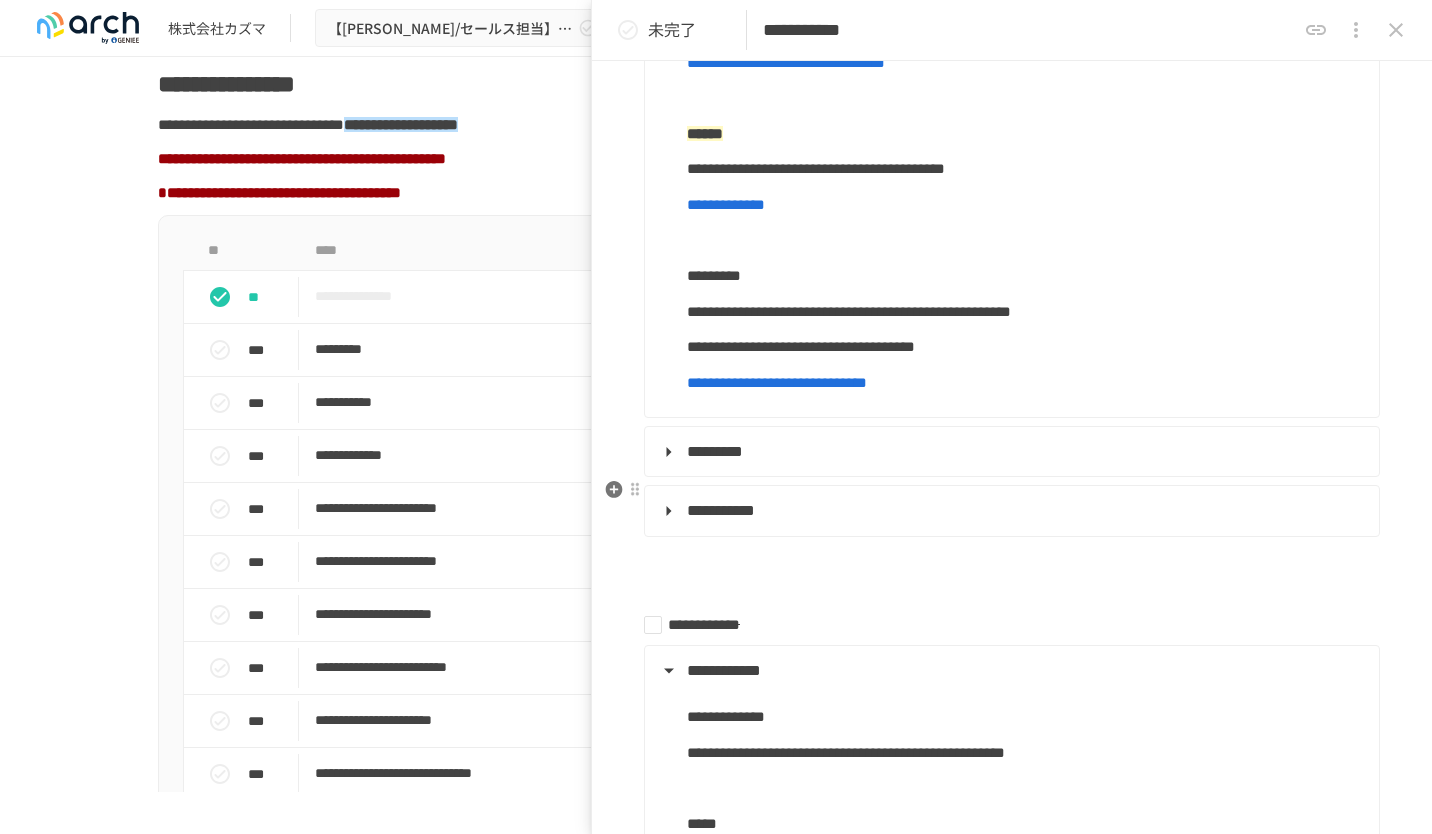 click on "*********" at bounding box center [715, 451] 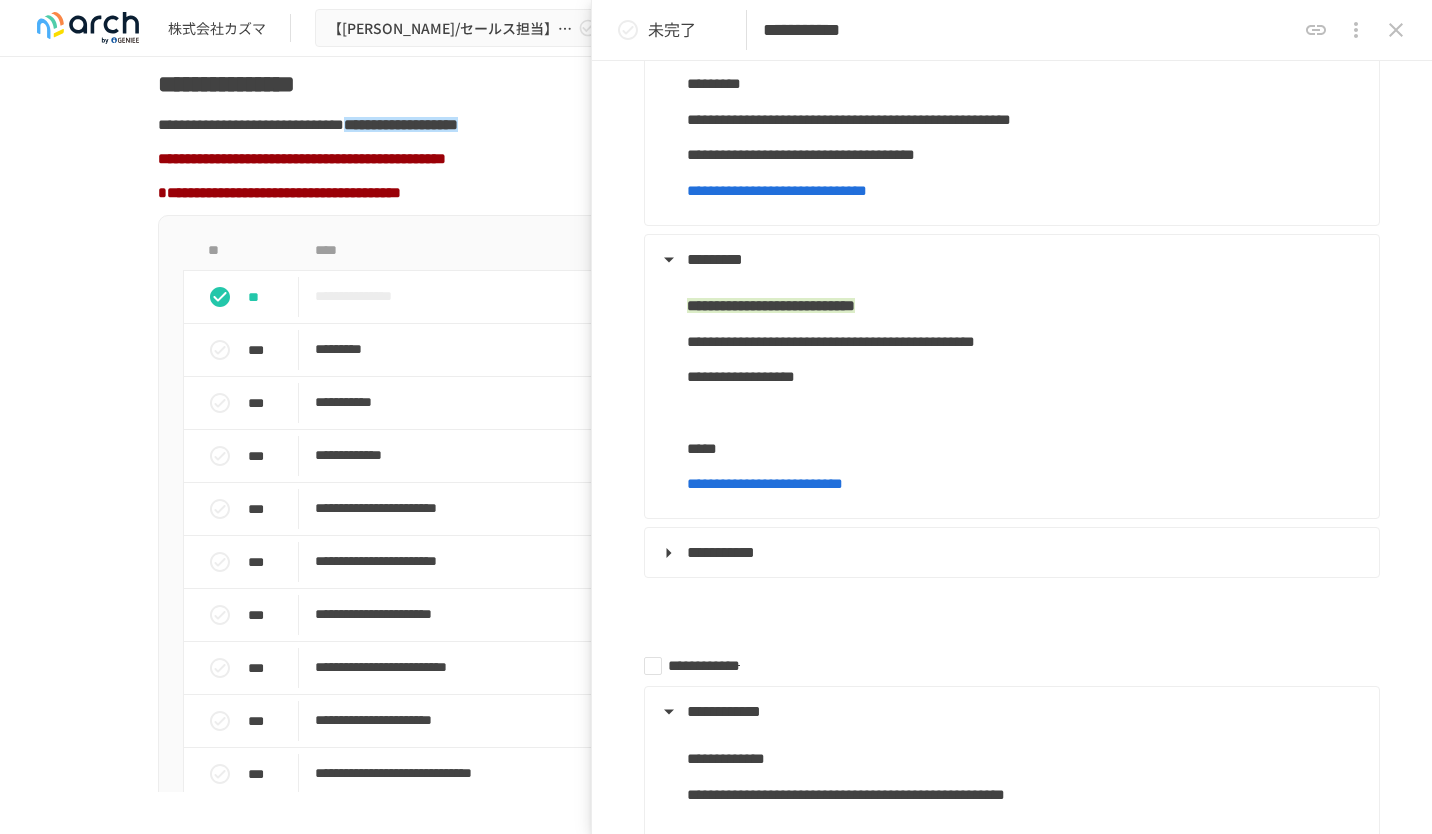 scroll, scrollTop: 1206, scrollLeft: 0, axis: vertical 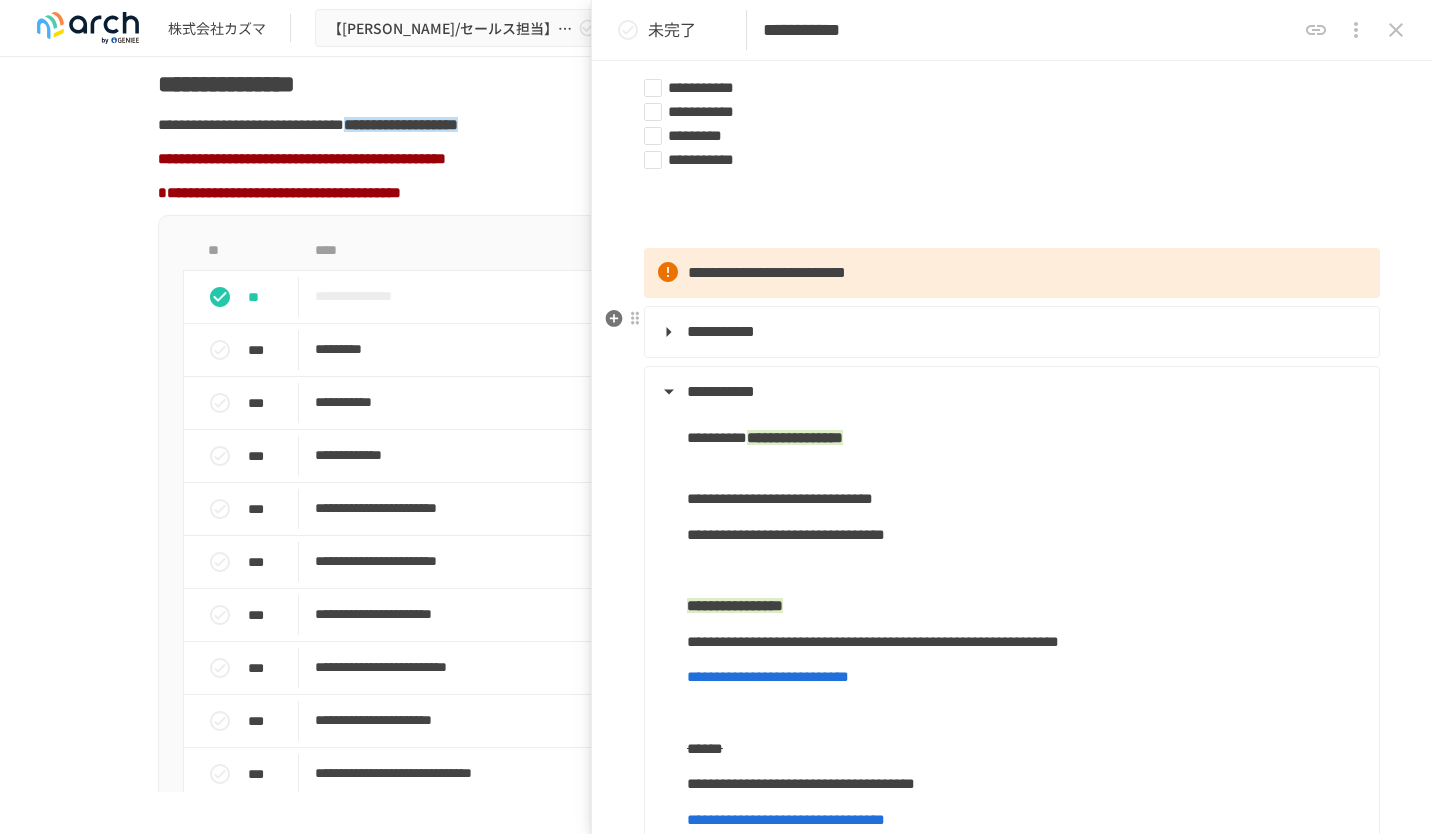 click on "**********" at bounding box center [721, 331] 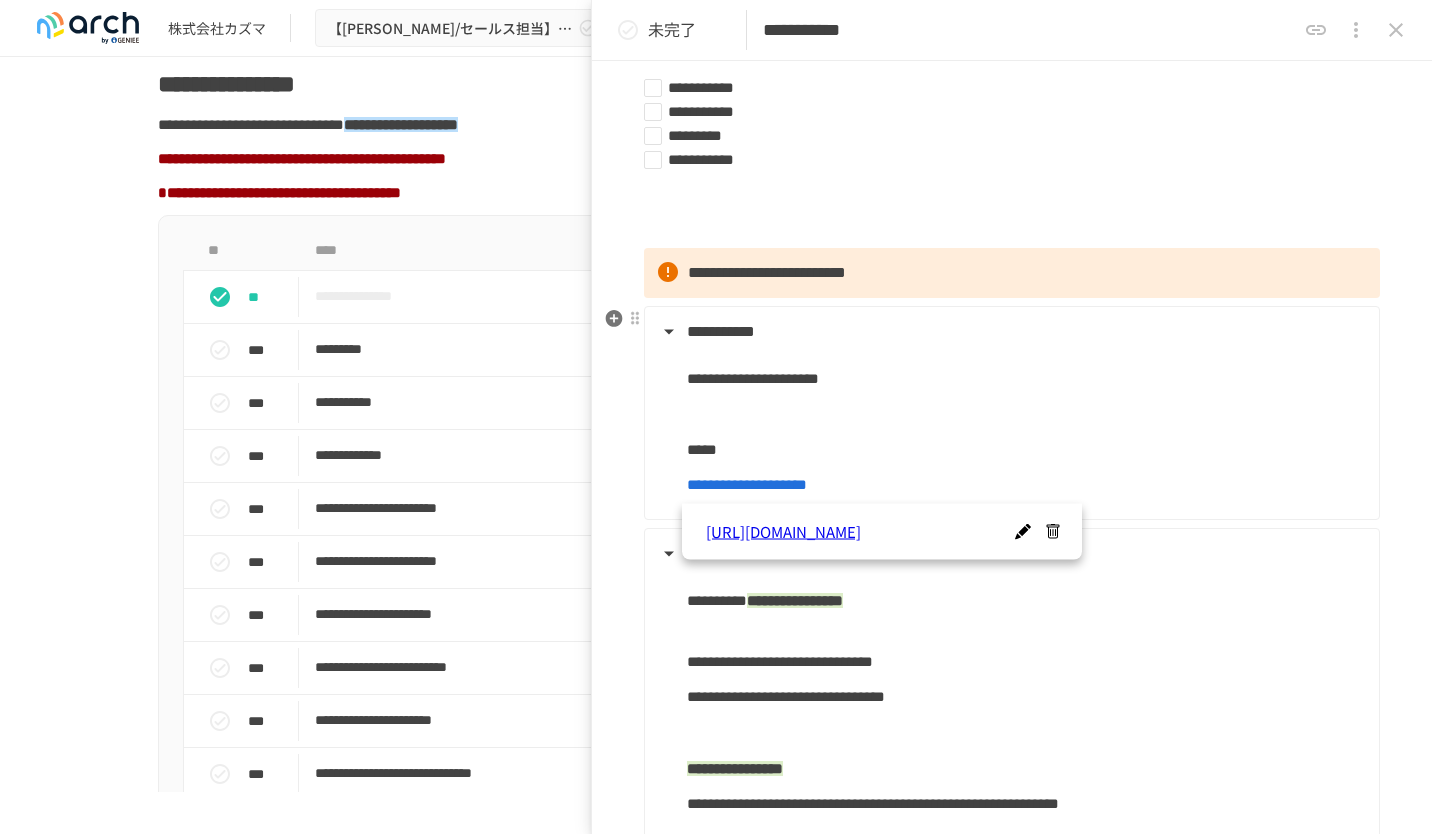 click on "**********" at bounding box center [747, 484] 